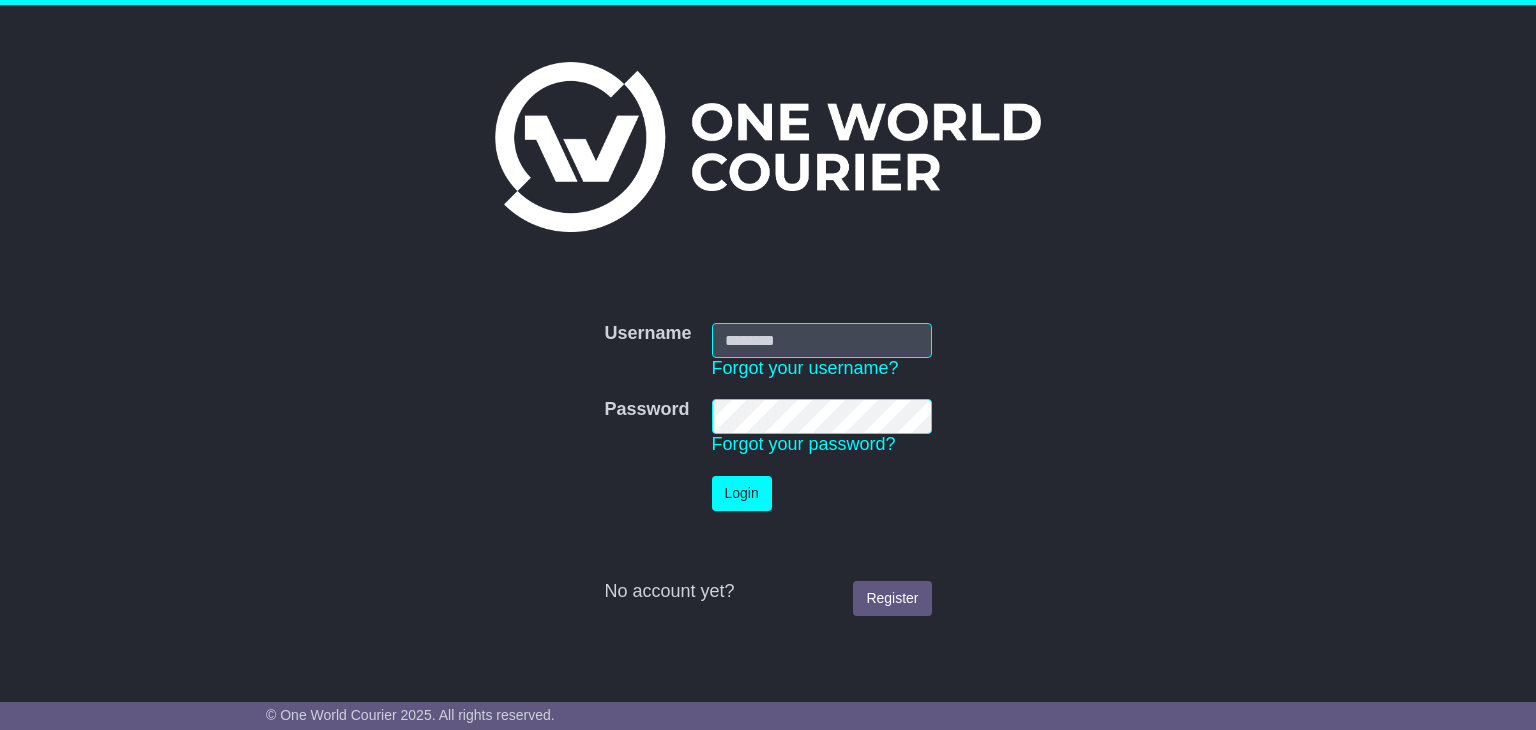 scroll, scrollTop: 0, scrollLeft: 0, axis: both 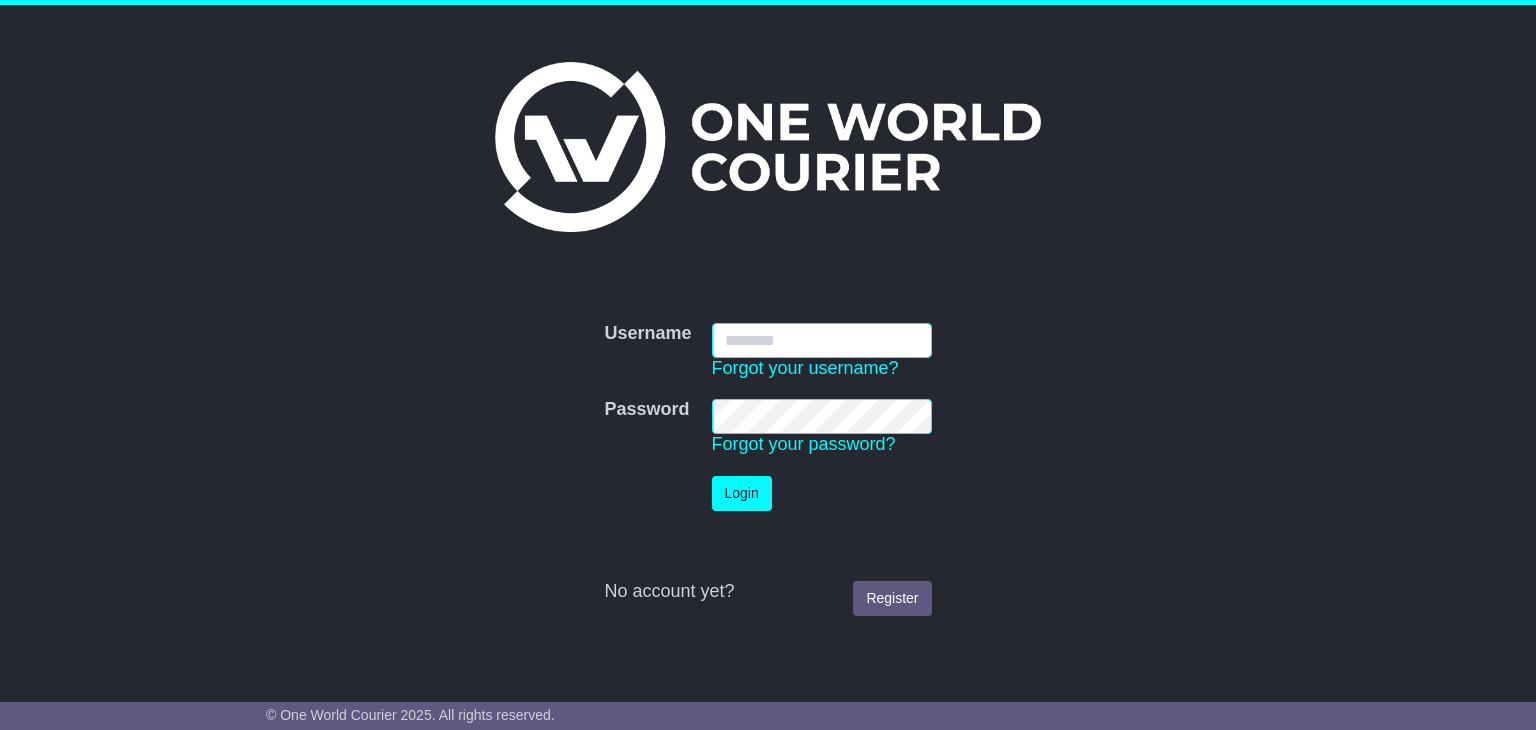 type on "**********" 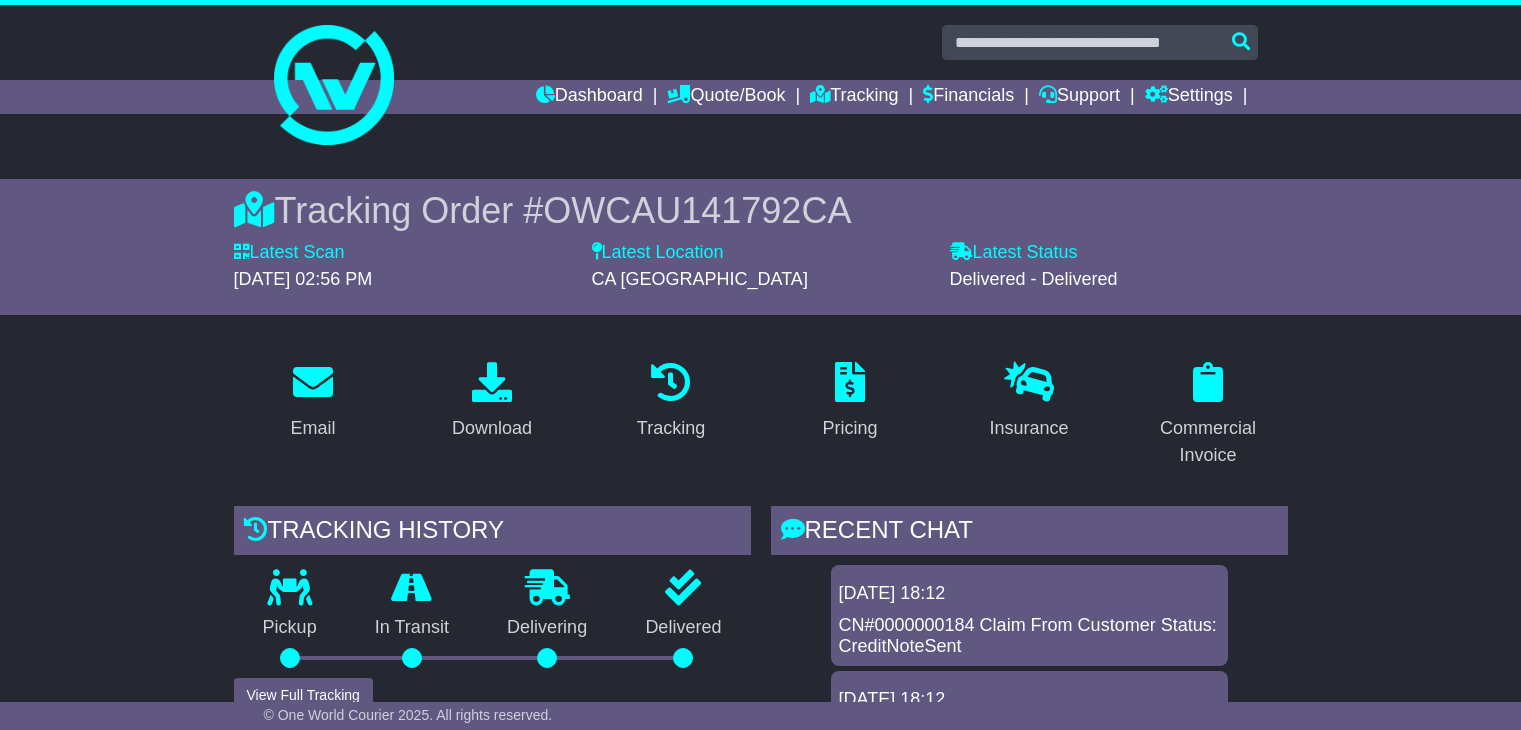 scroll, scrollTop: 0, scrollLeft: 0, axis: both 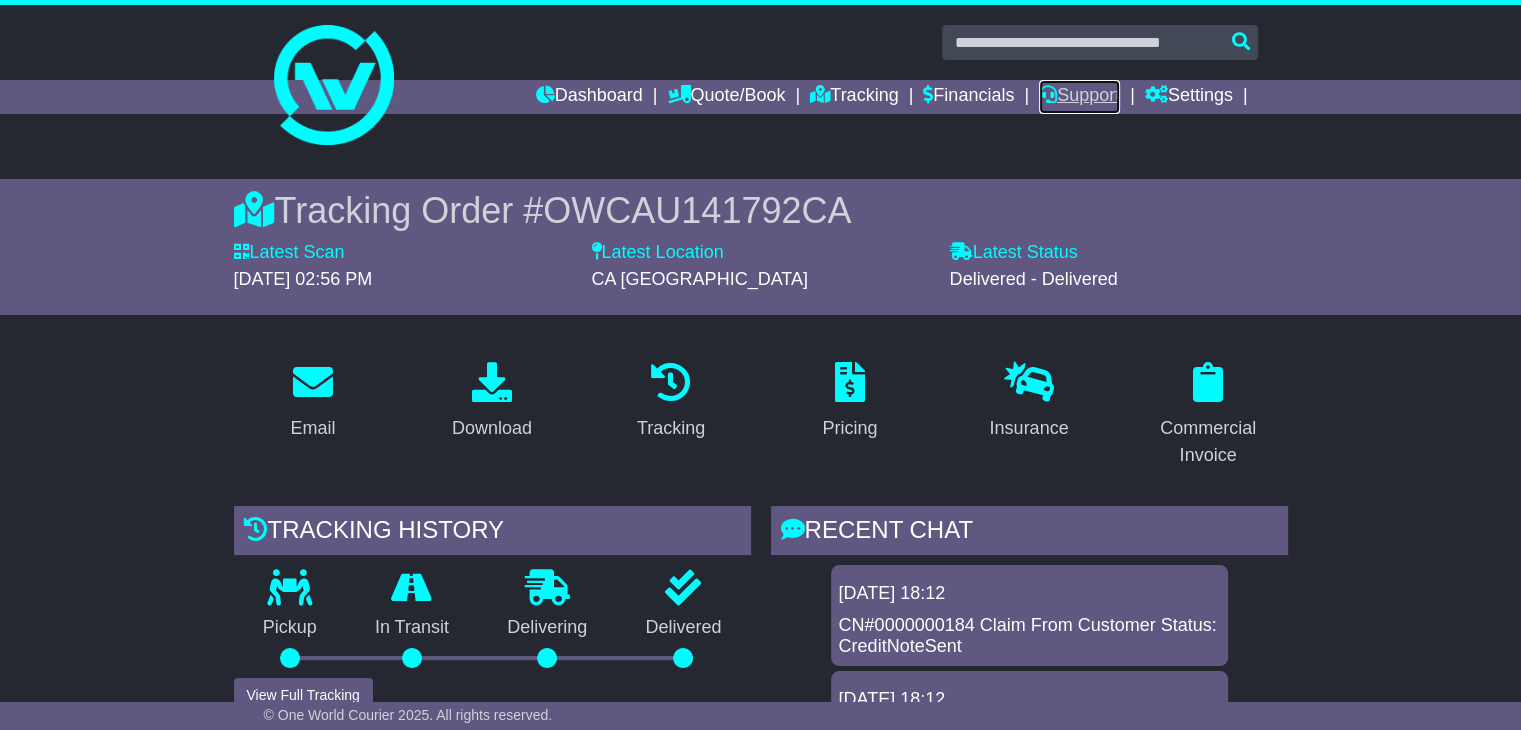 click on "Support" at bounding box center (1079, 97) 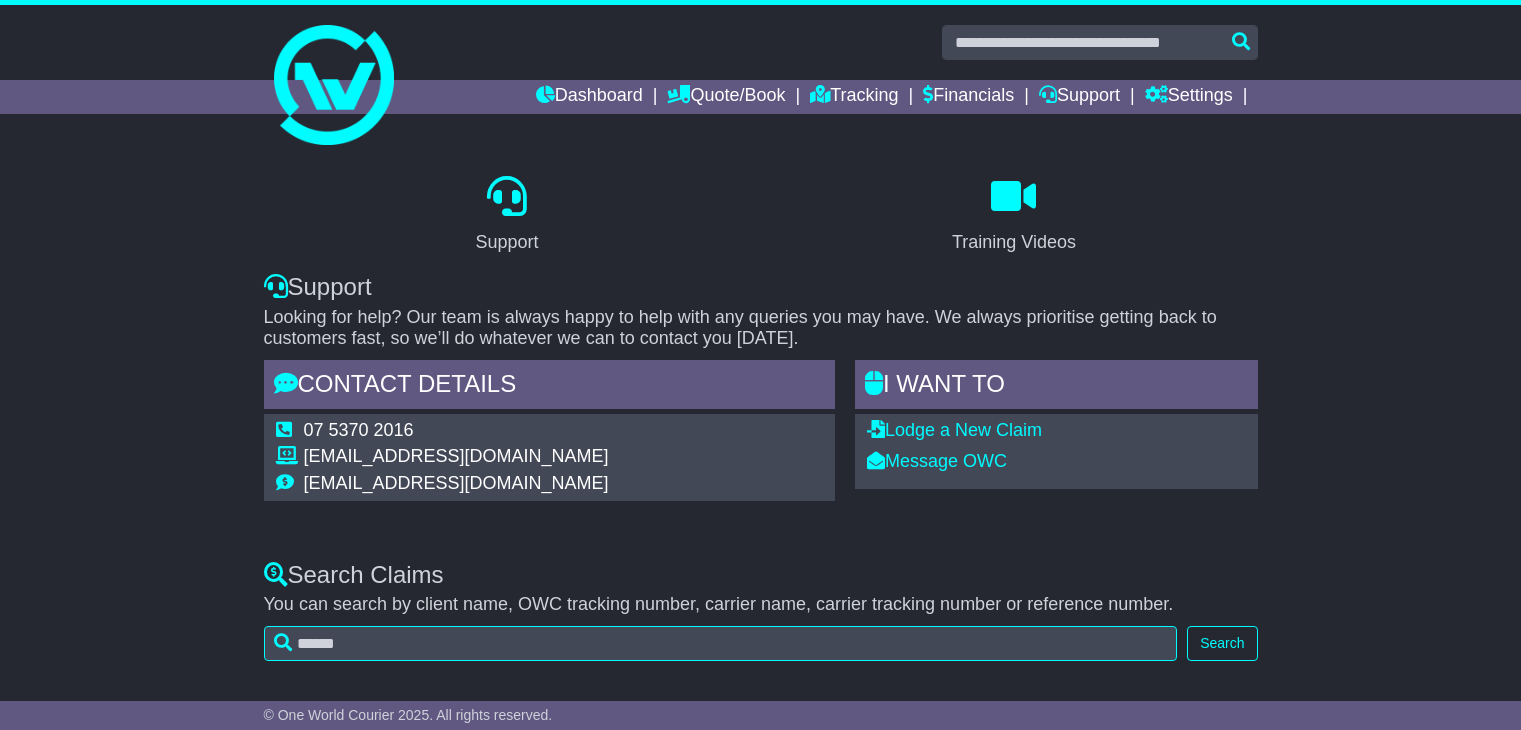 scroll, scrollTop: 0, scrollLeft: 0, axis: both 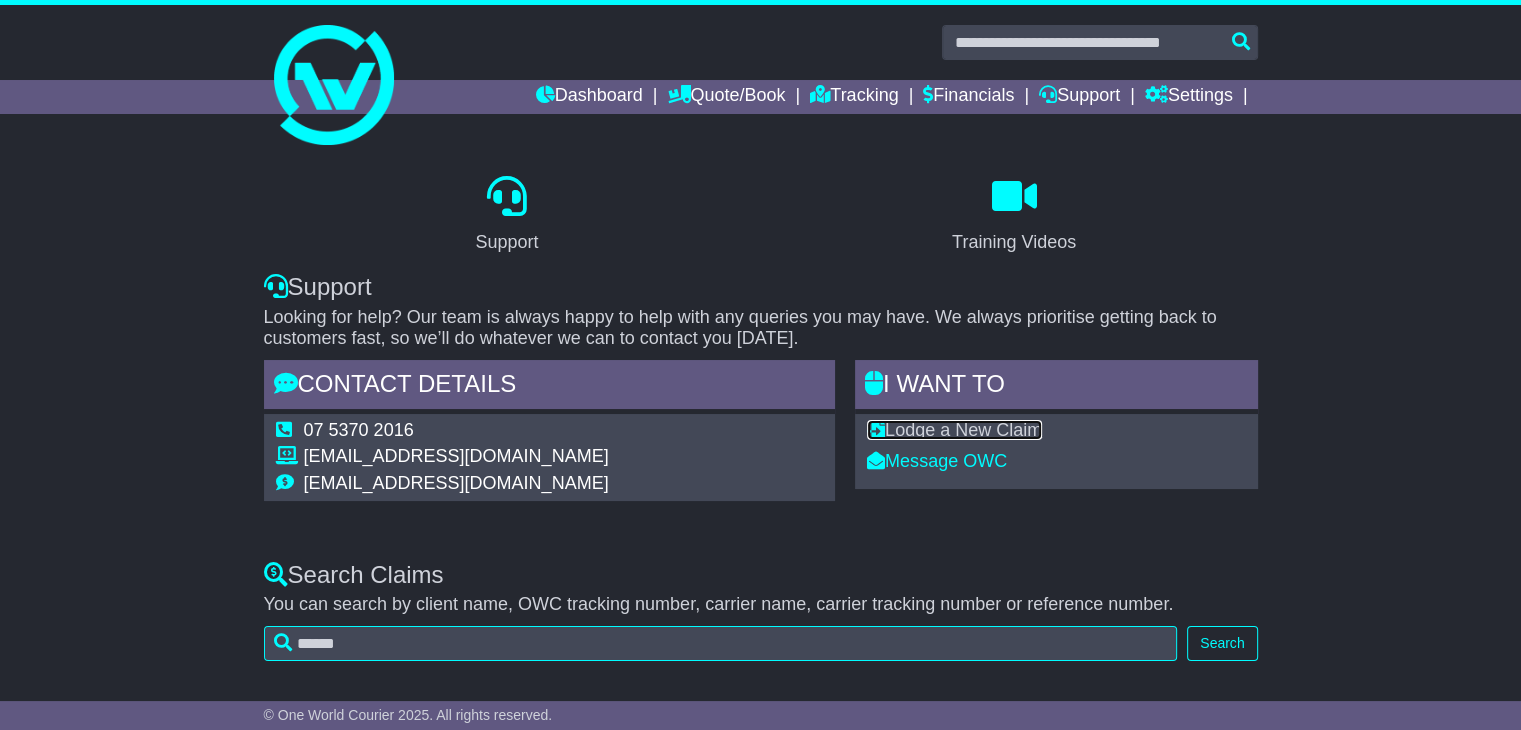 click on "Lodge a New Claim" at bounding box center (954, 430) 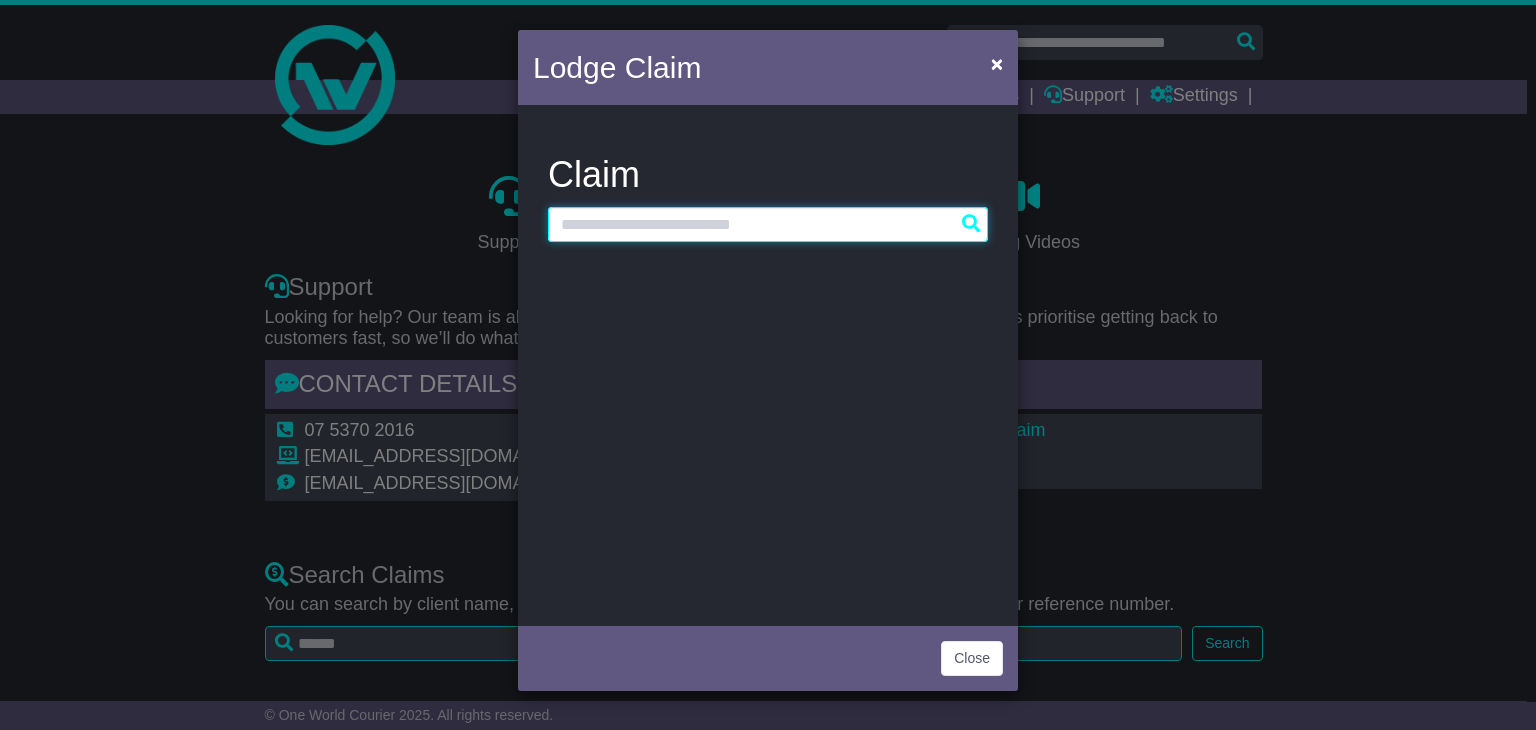 click at bounding box center (768, 224) 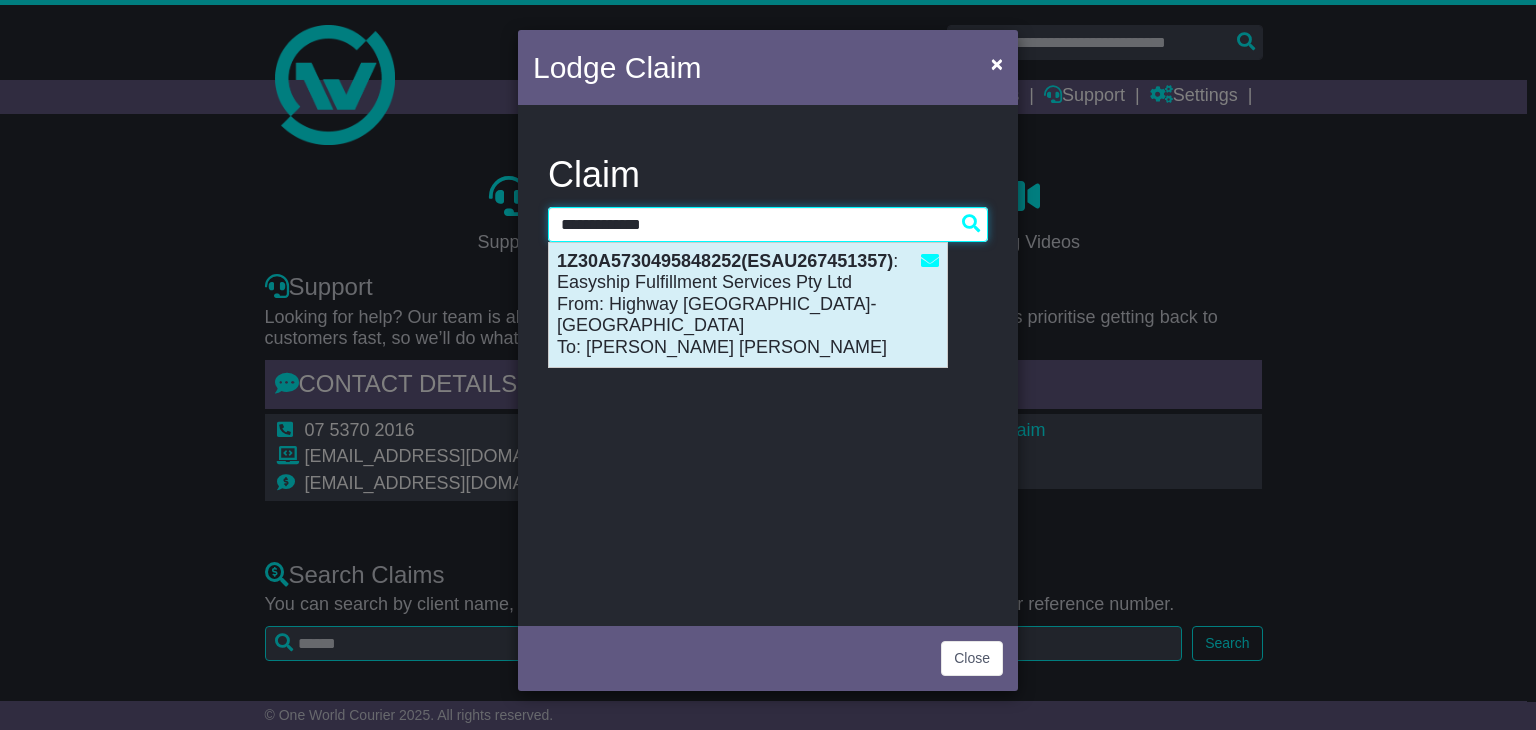 click on "1Z30A5730495848252(ESAU267451357) : Easyship Fulfillment Services Pty Ltd From: Highway Tyres-VIC To: Sukhjit Sandhu Sukhjit Sandhu" at bounding box center (748, 305) 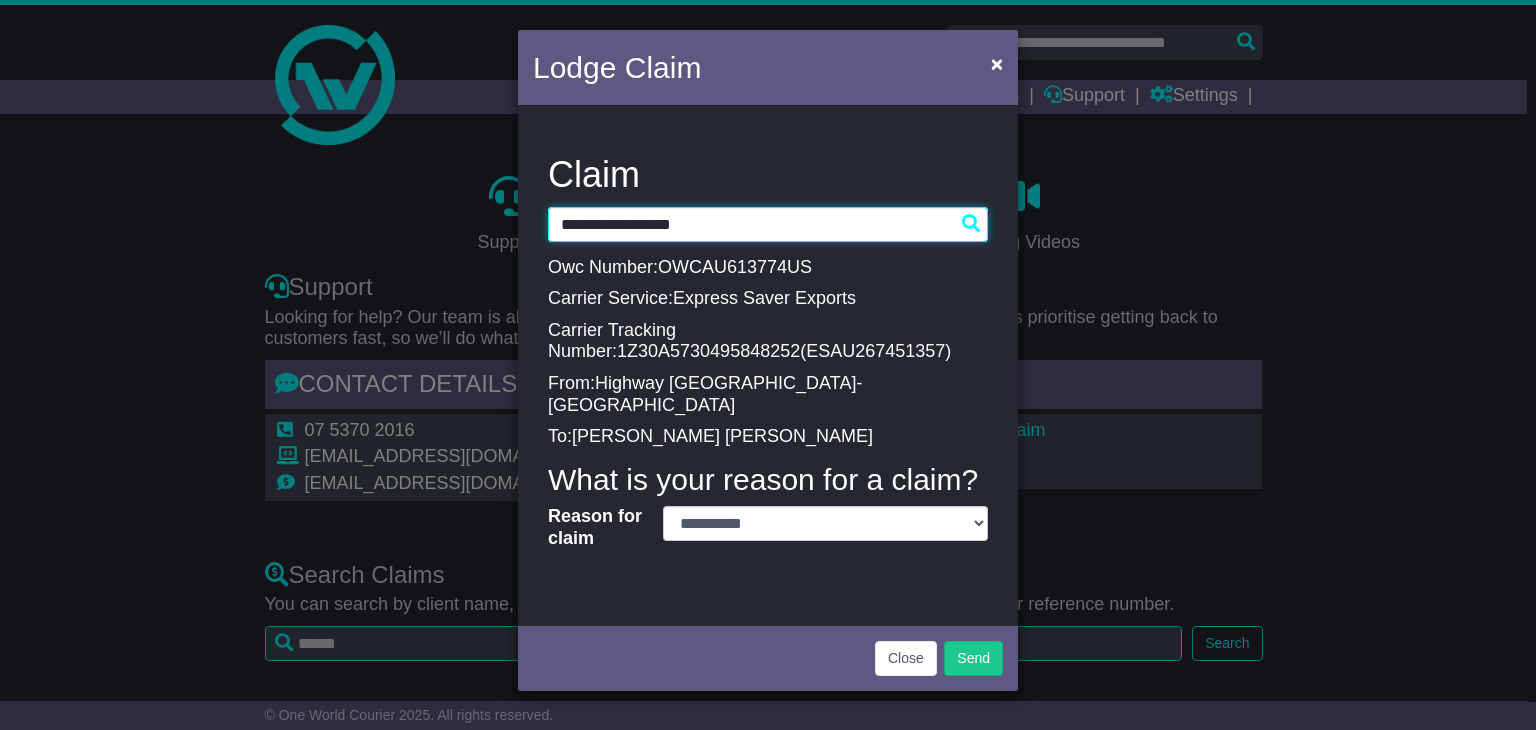 type on "**********" 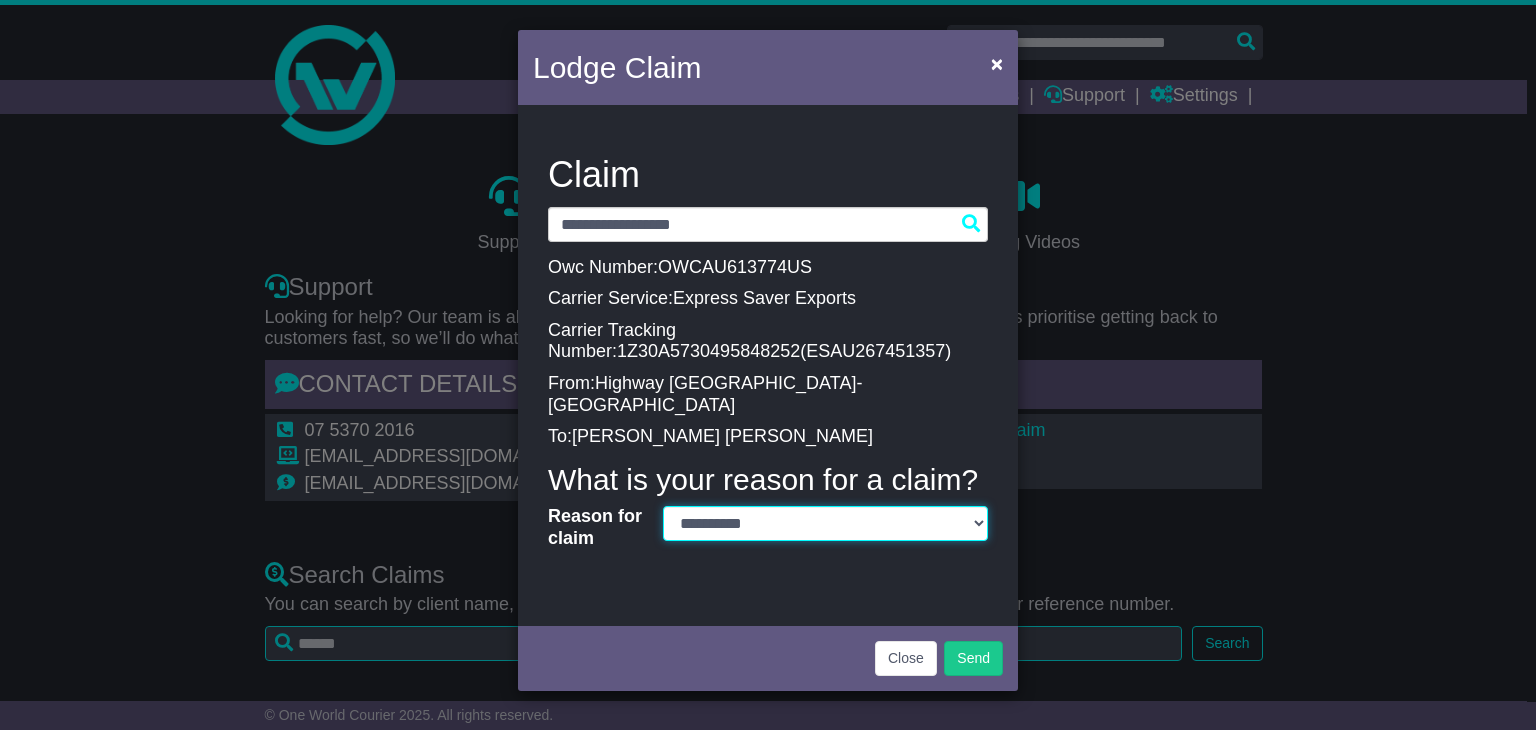 click on "**********" at bounding box center (825, 523) 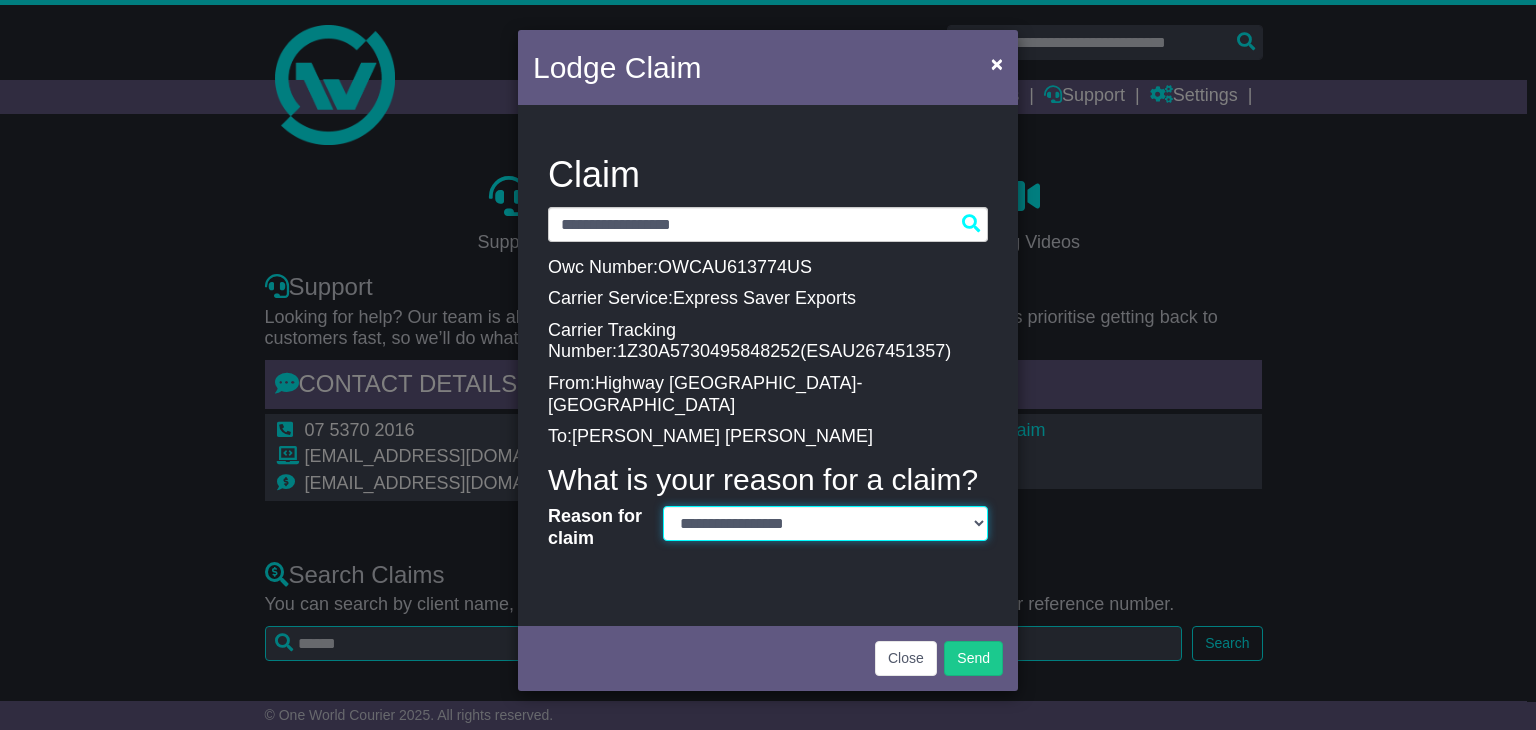 click on "**********" at bounding box center (825, 523) 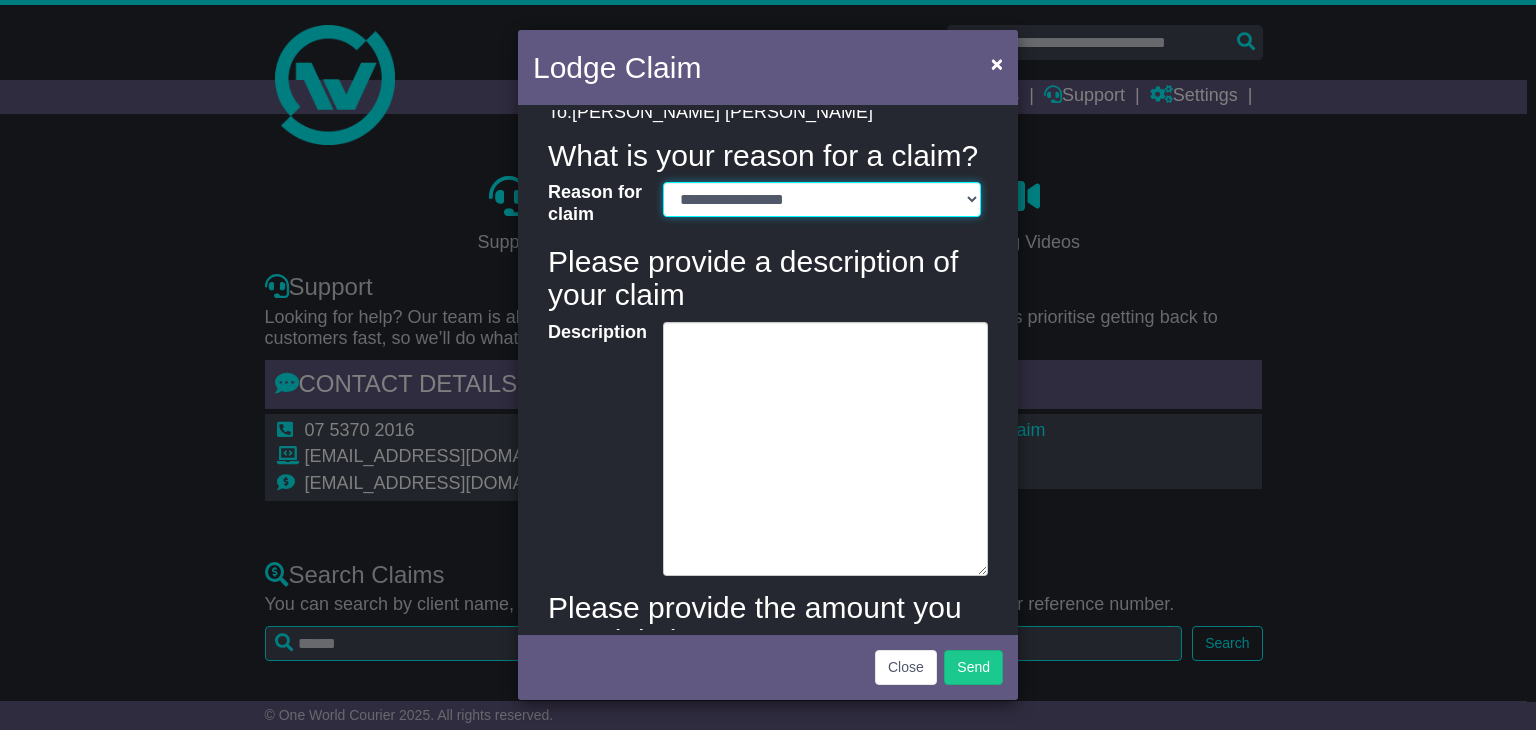 scroll, scrollTop: 333, scrollLeft: 0, axis: vertical 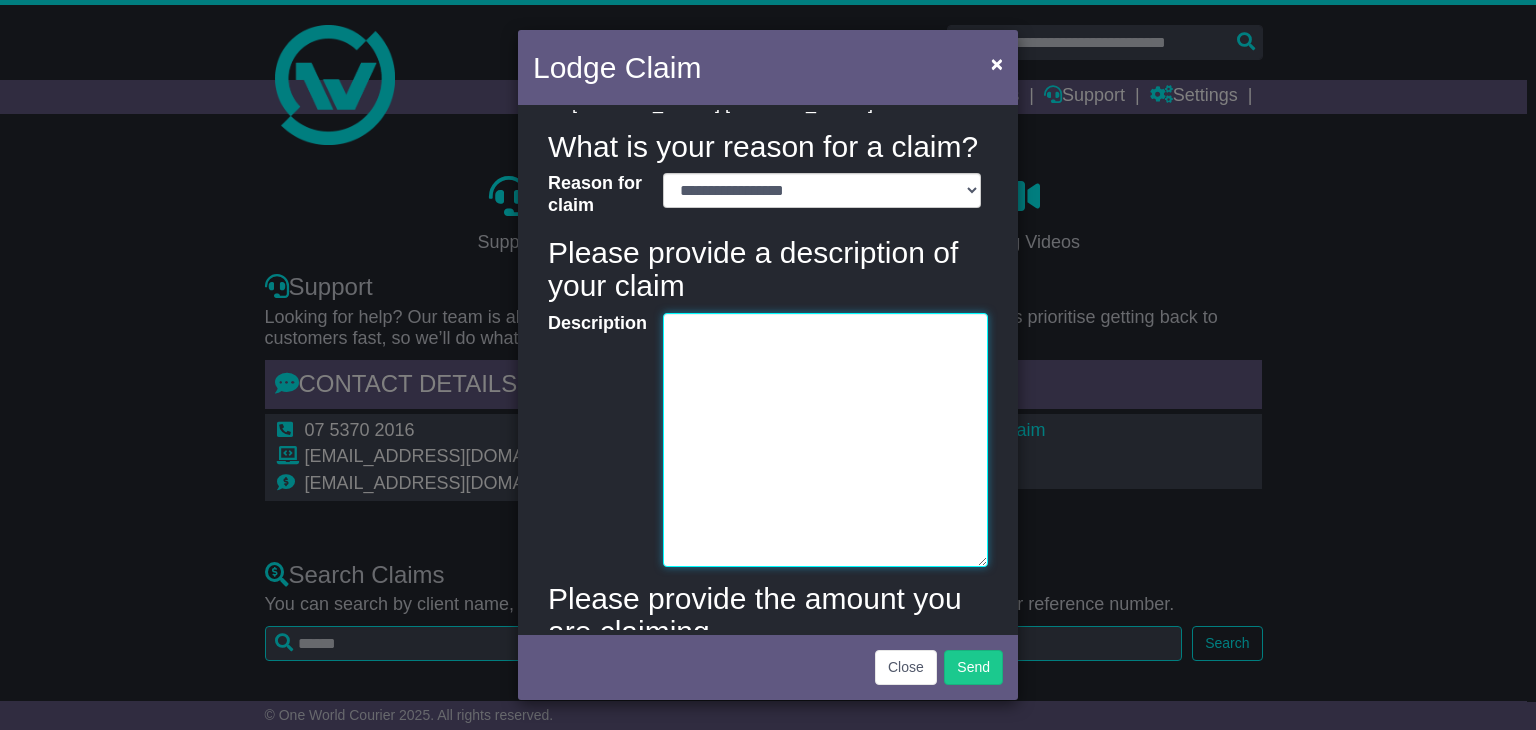 click on "Description" at bounding box center (825, 440) 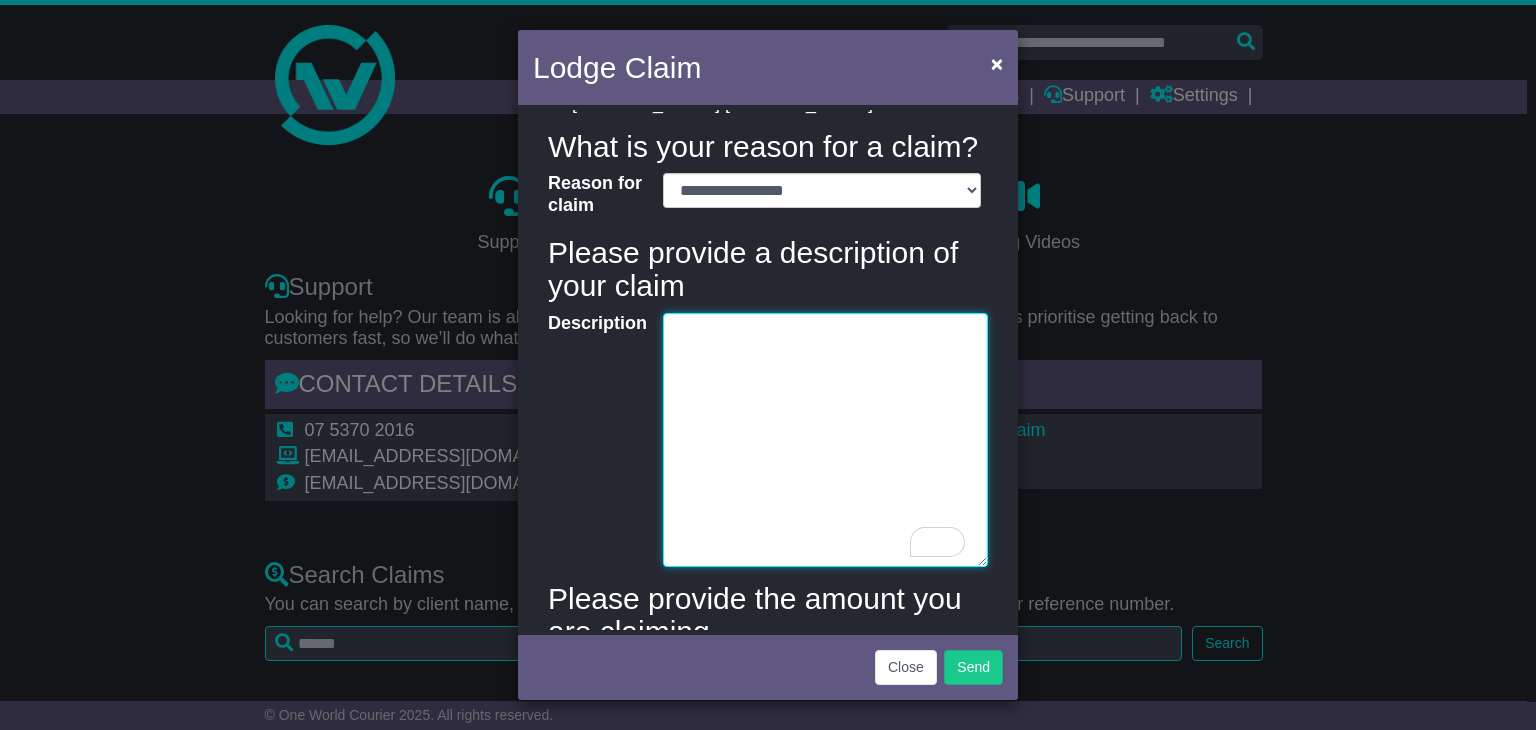 click on "Description" at bounding box center [825, 440] 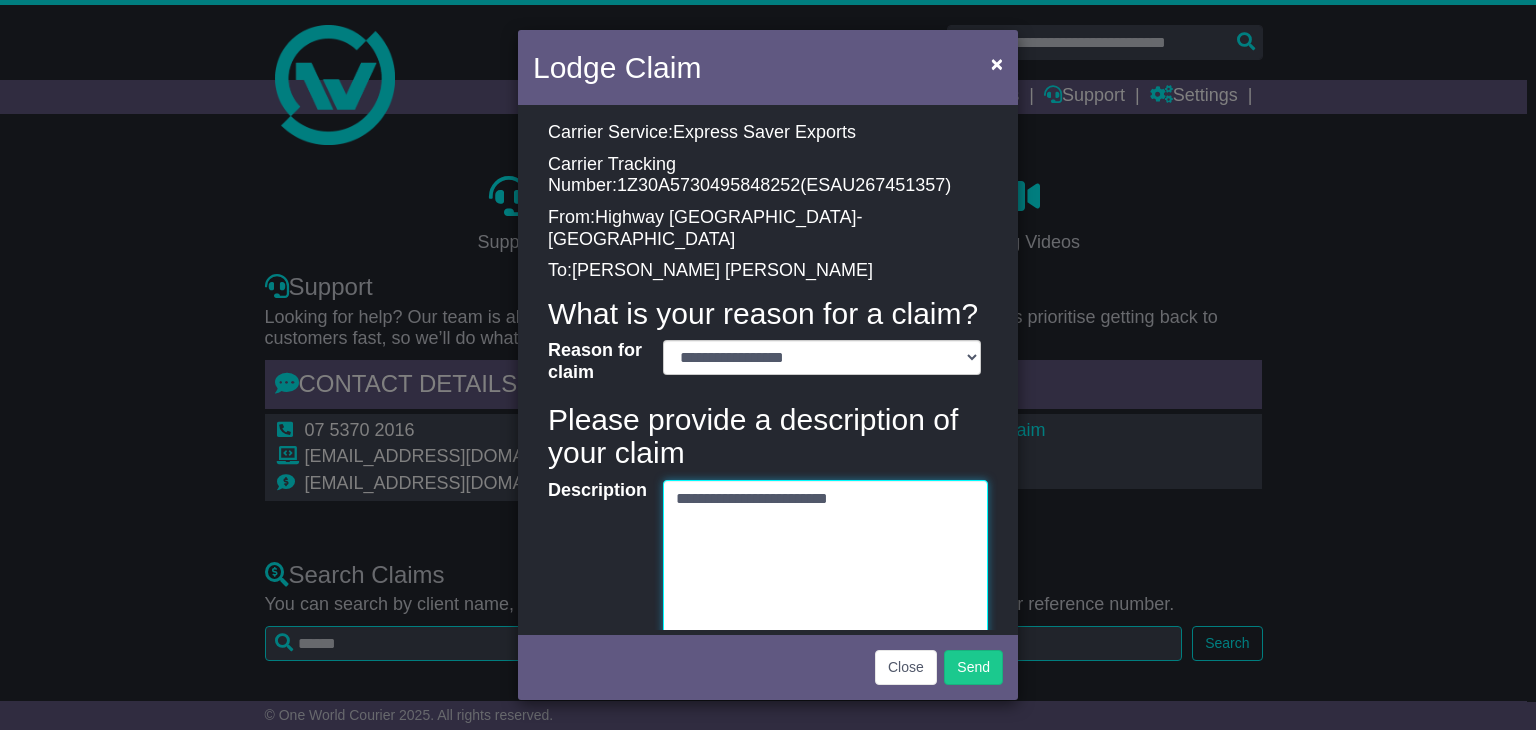 scroll, scrollTop: 0, scrollLeft: 0, axis: both 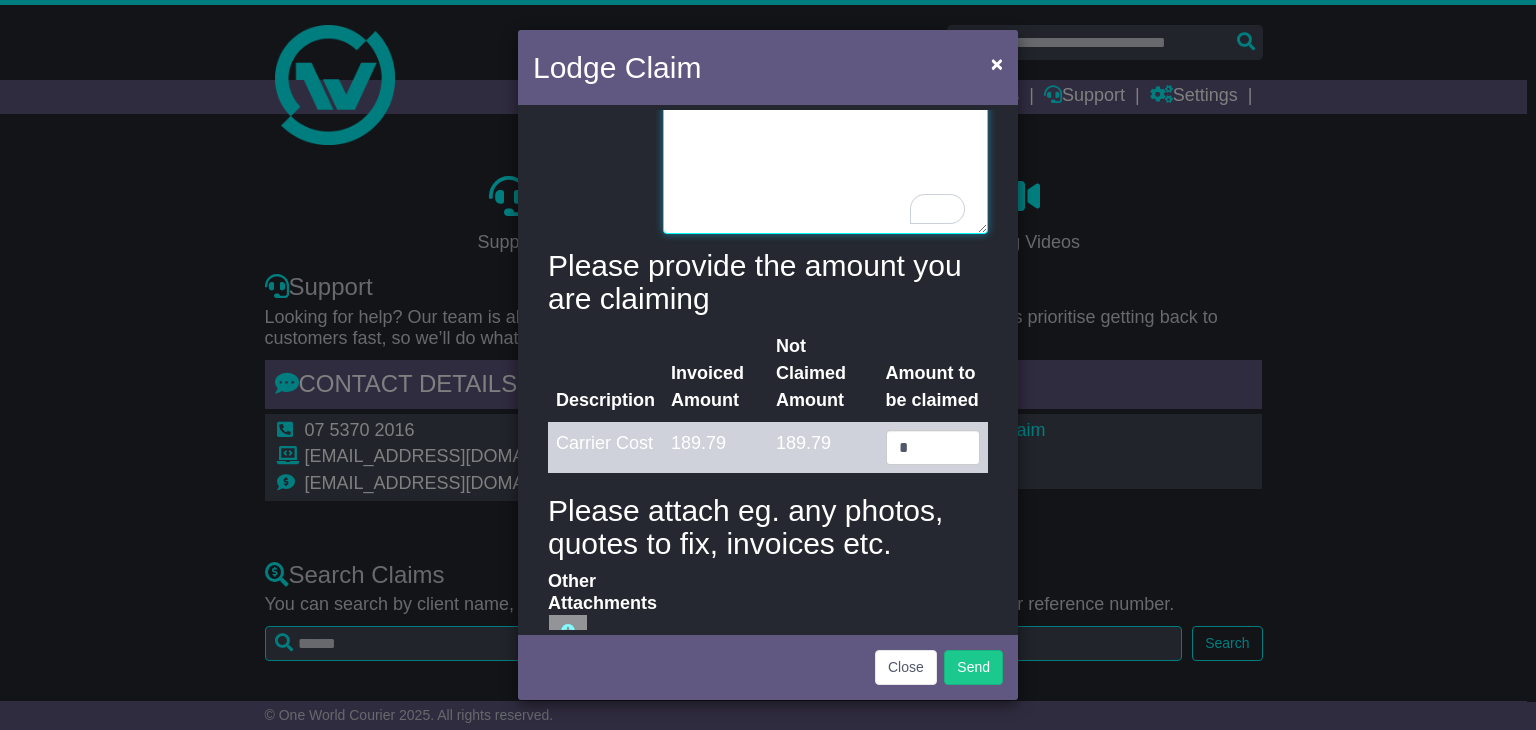 type on "**********" 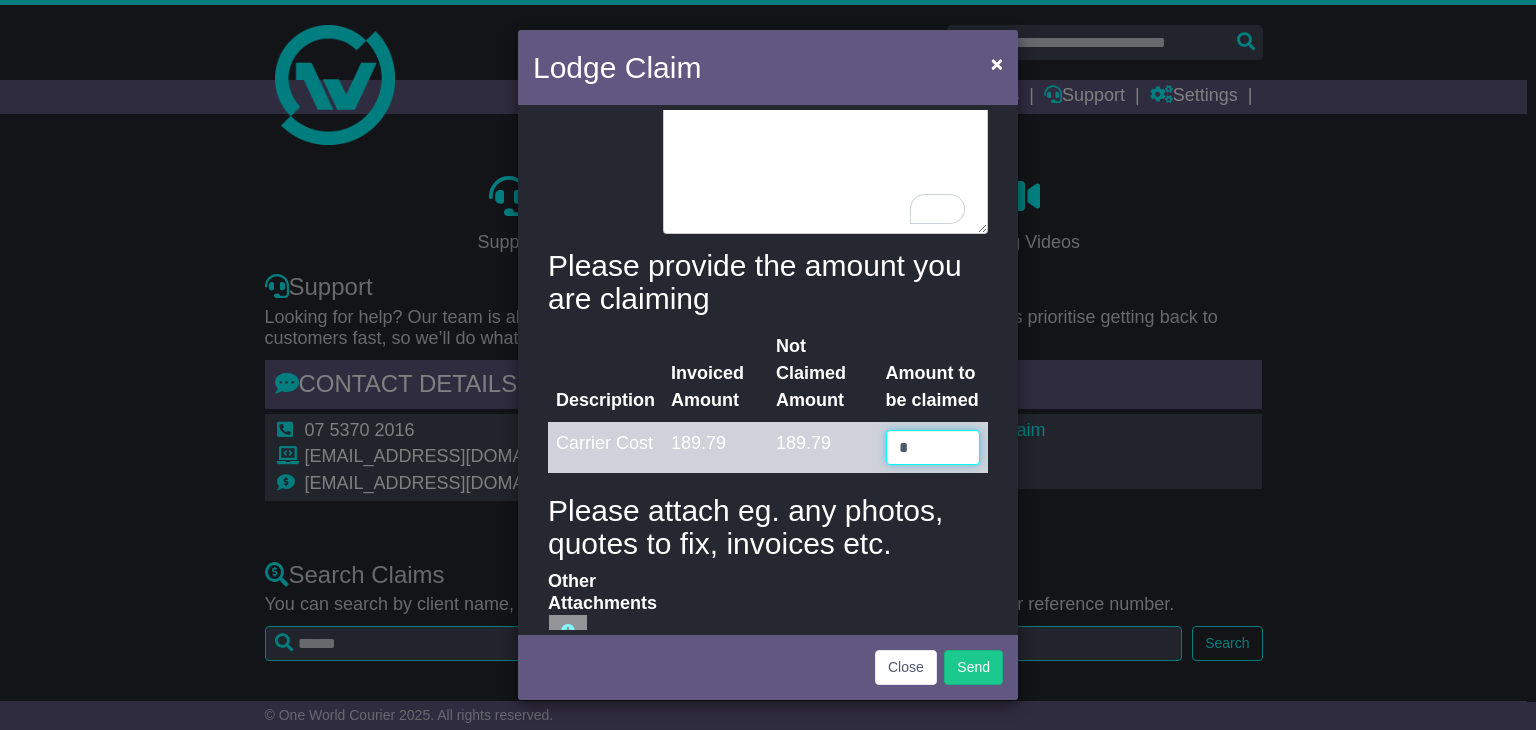 drag, startPoint x: 921, startPoint y: 433, endPoint x: 873, endPoint y: 426, distance: 48.507732 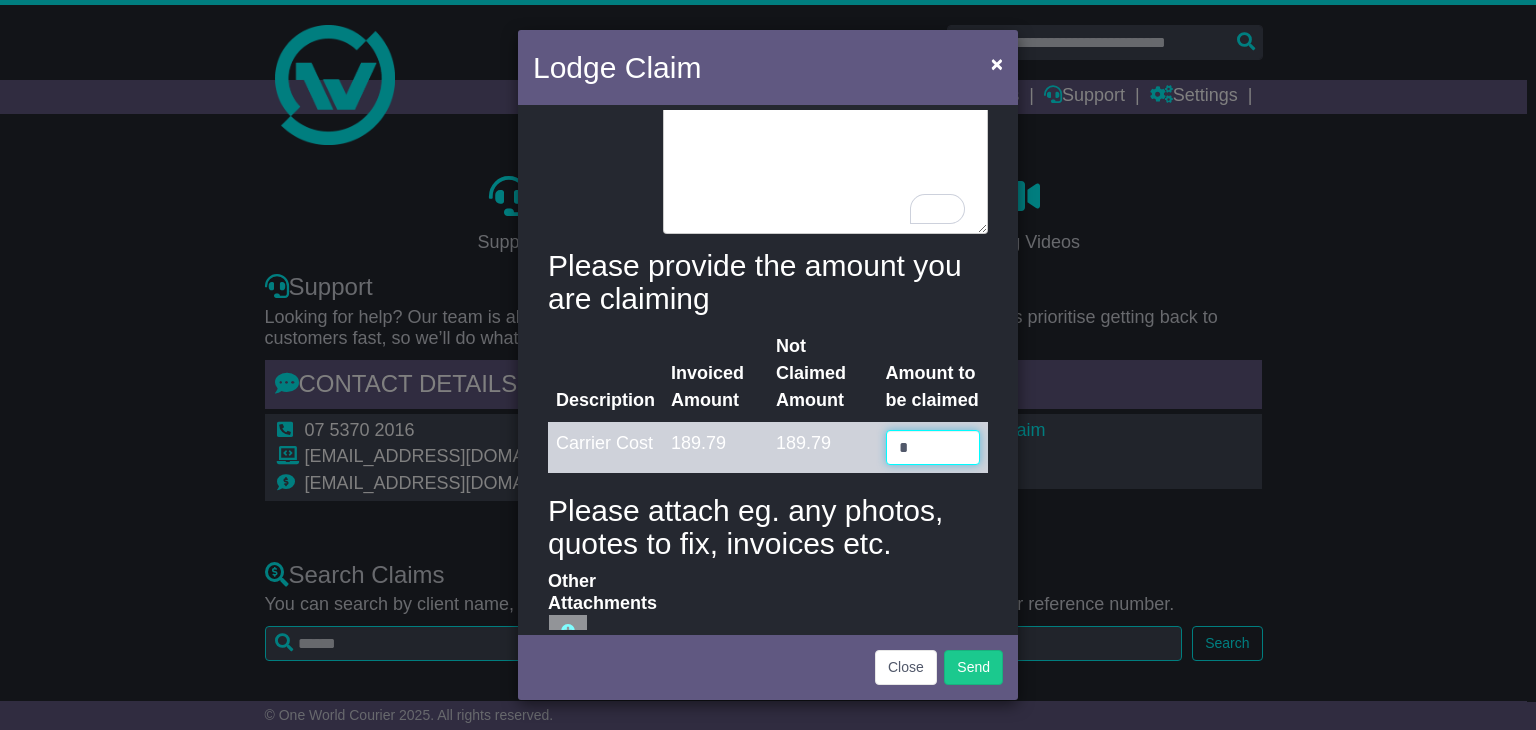 click on "*" at bounding box center (933, 447) 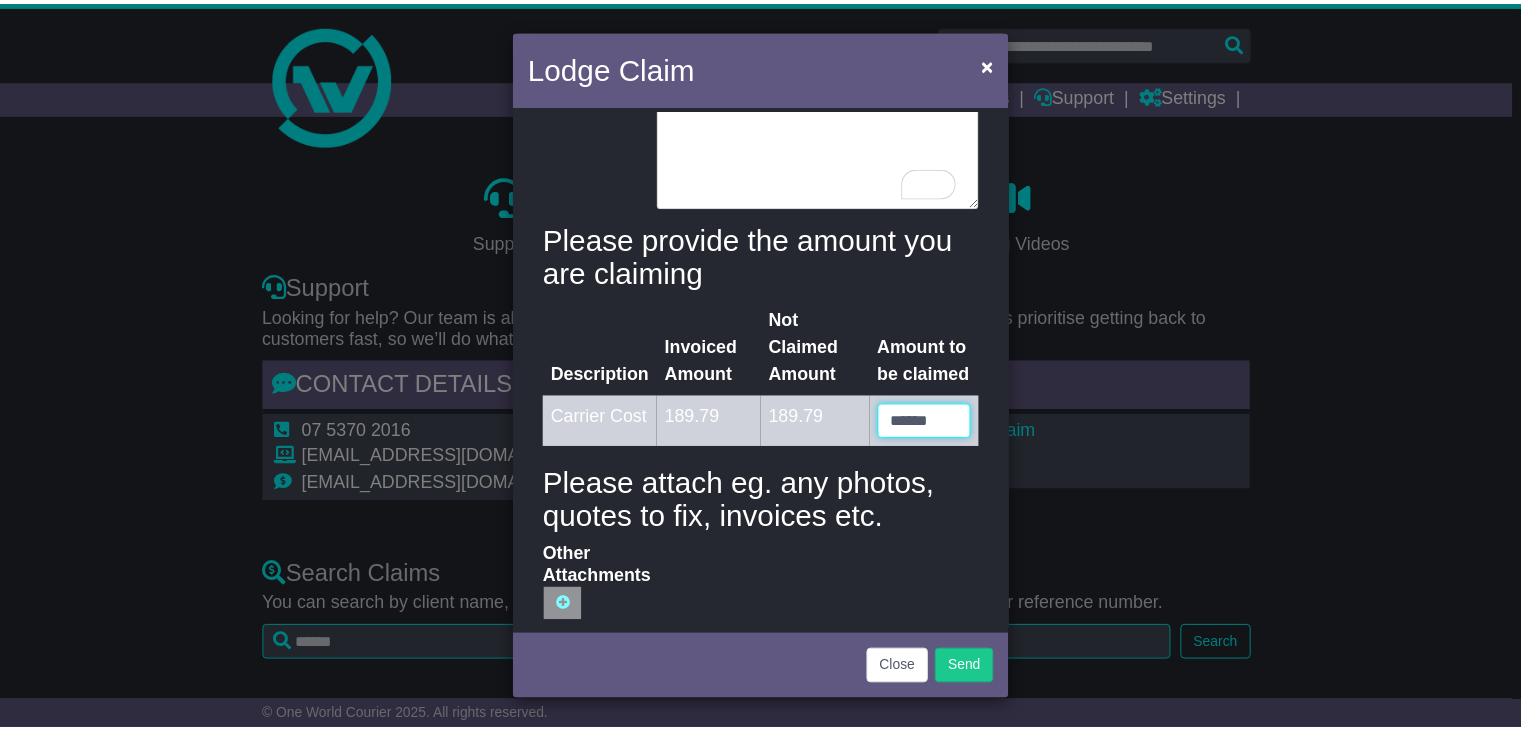 scroll, scrollTop: 718, scrollLeft: 0, axis: vertical 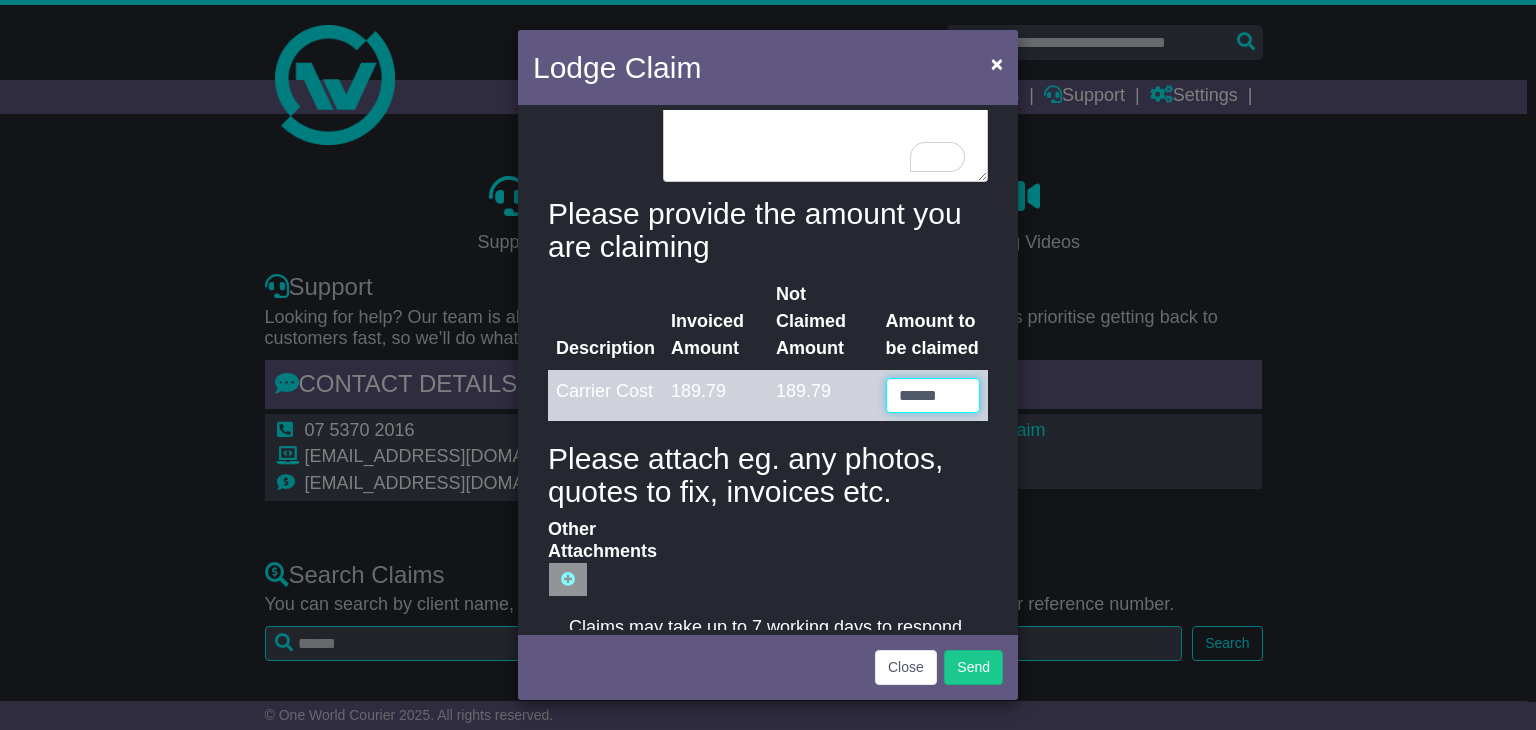 type on "******" 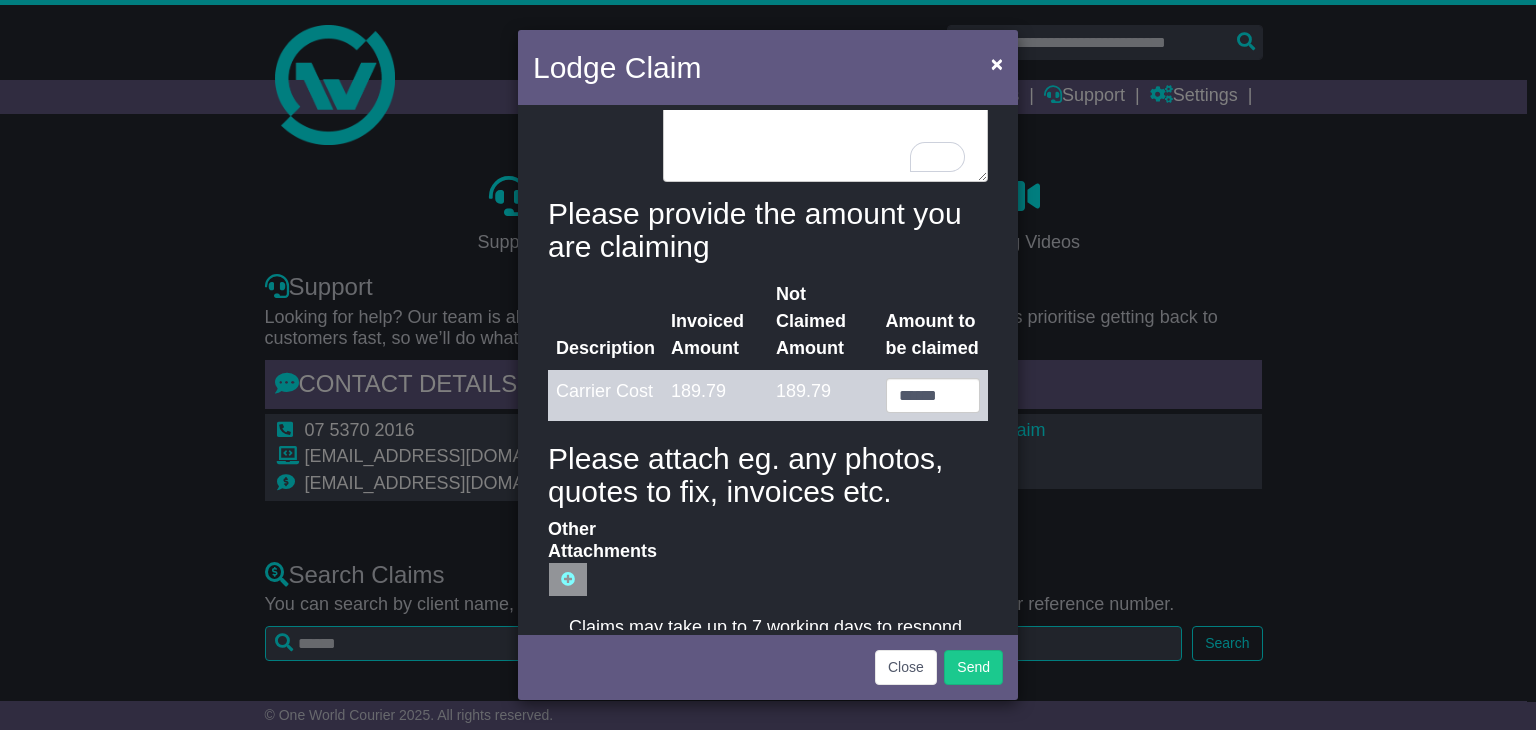 click on "Other Attachments" at bounding box center [435, 579] 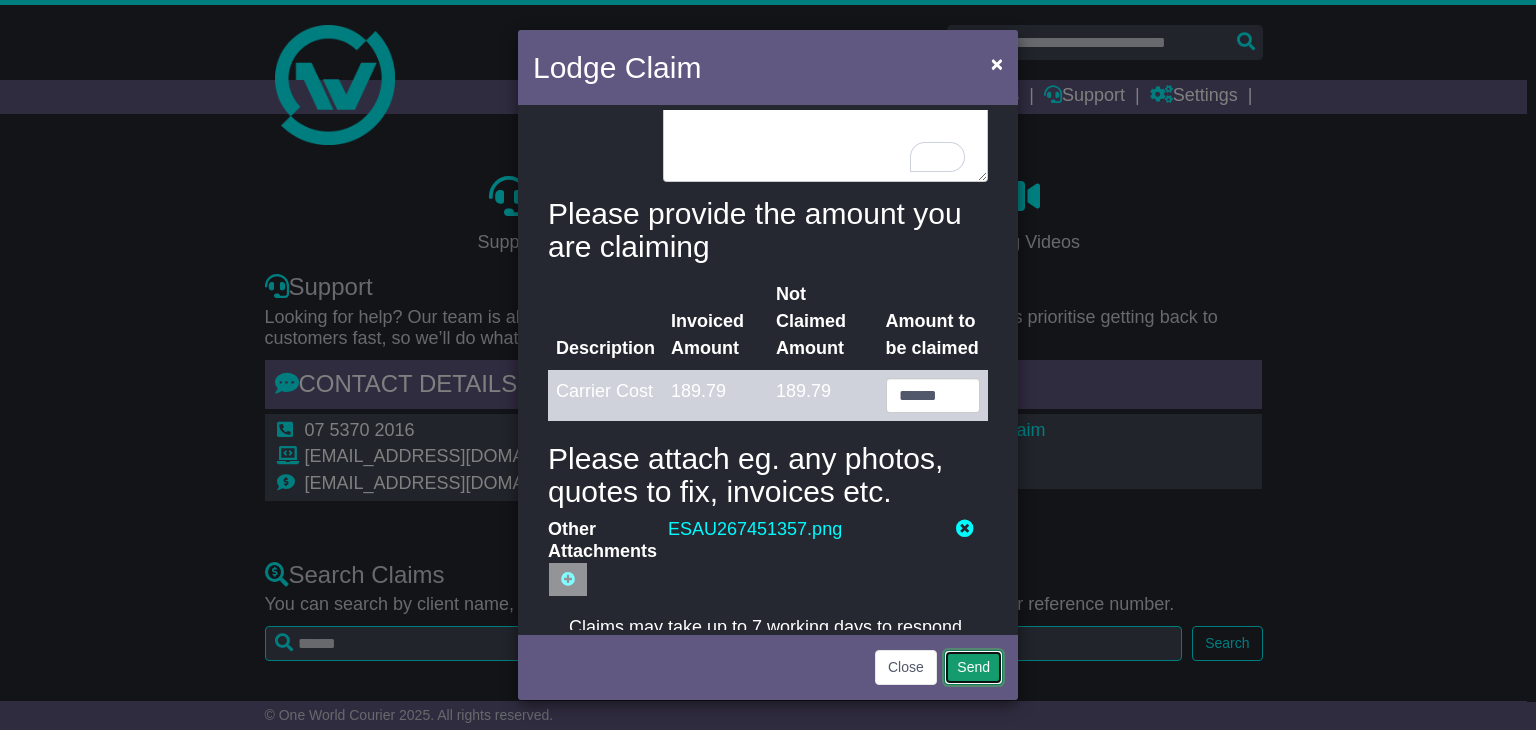click on "Send" at bounding box center [973, 667] 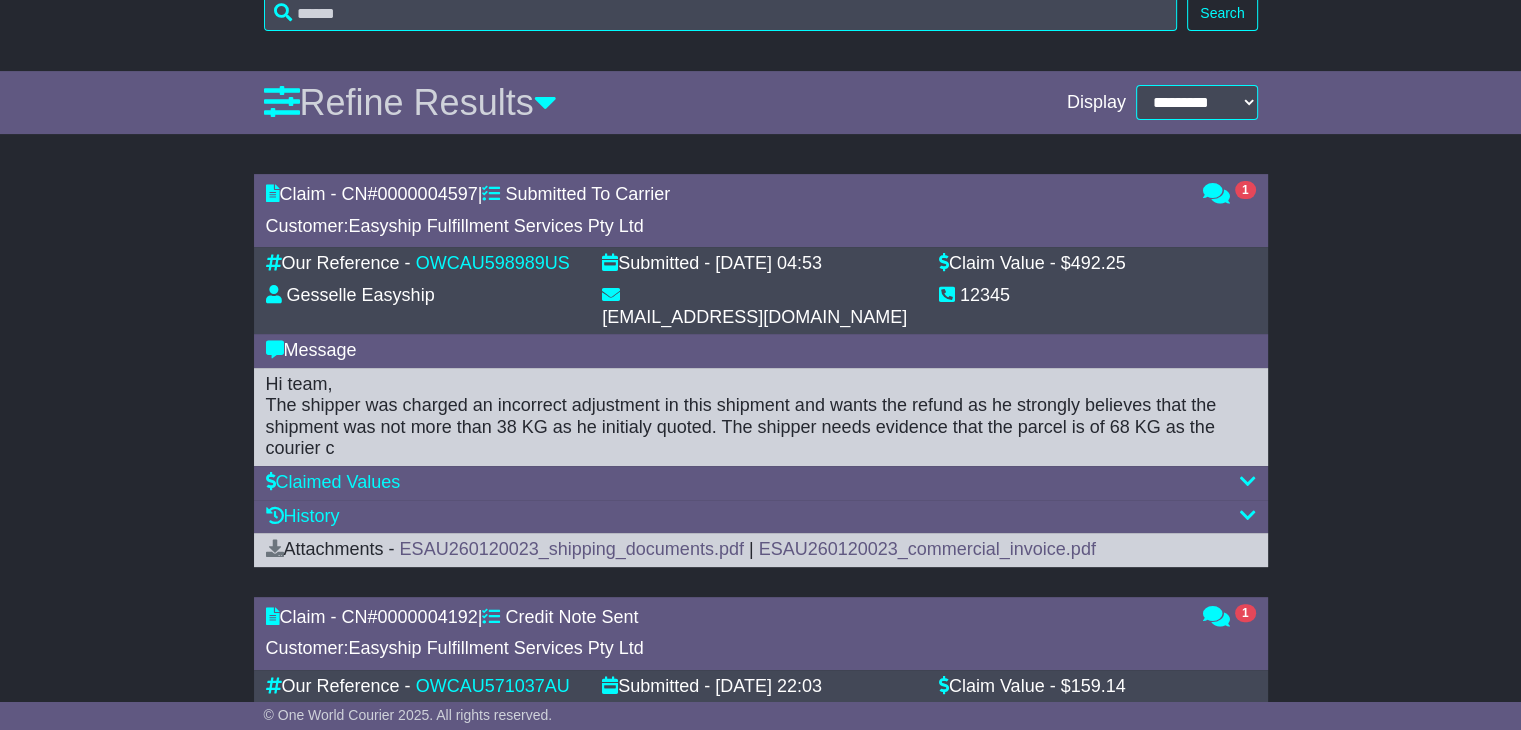 scroll, scrollTop: 666, scrollLeft: 0, axis: vertical 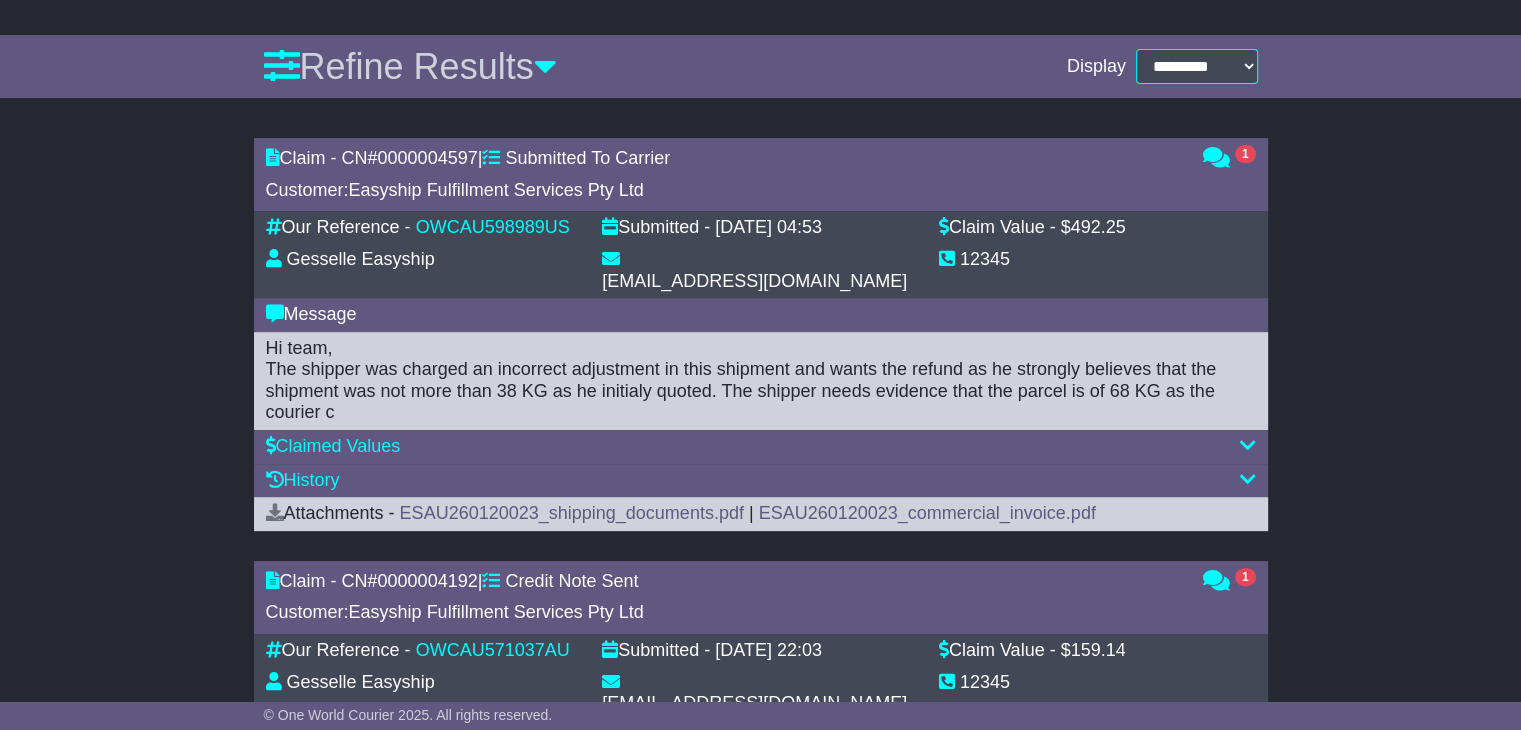 click on "Hi team,
The shipper was charged an incorrect adjustment in this shipment and wants the refund as he strongly believes that the shipment was not more than 38 KG as he initialy quoted. The shipper needs evidence that the parcel is of 68 KG as the courier c" at bounding box center [761, 381] 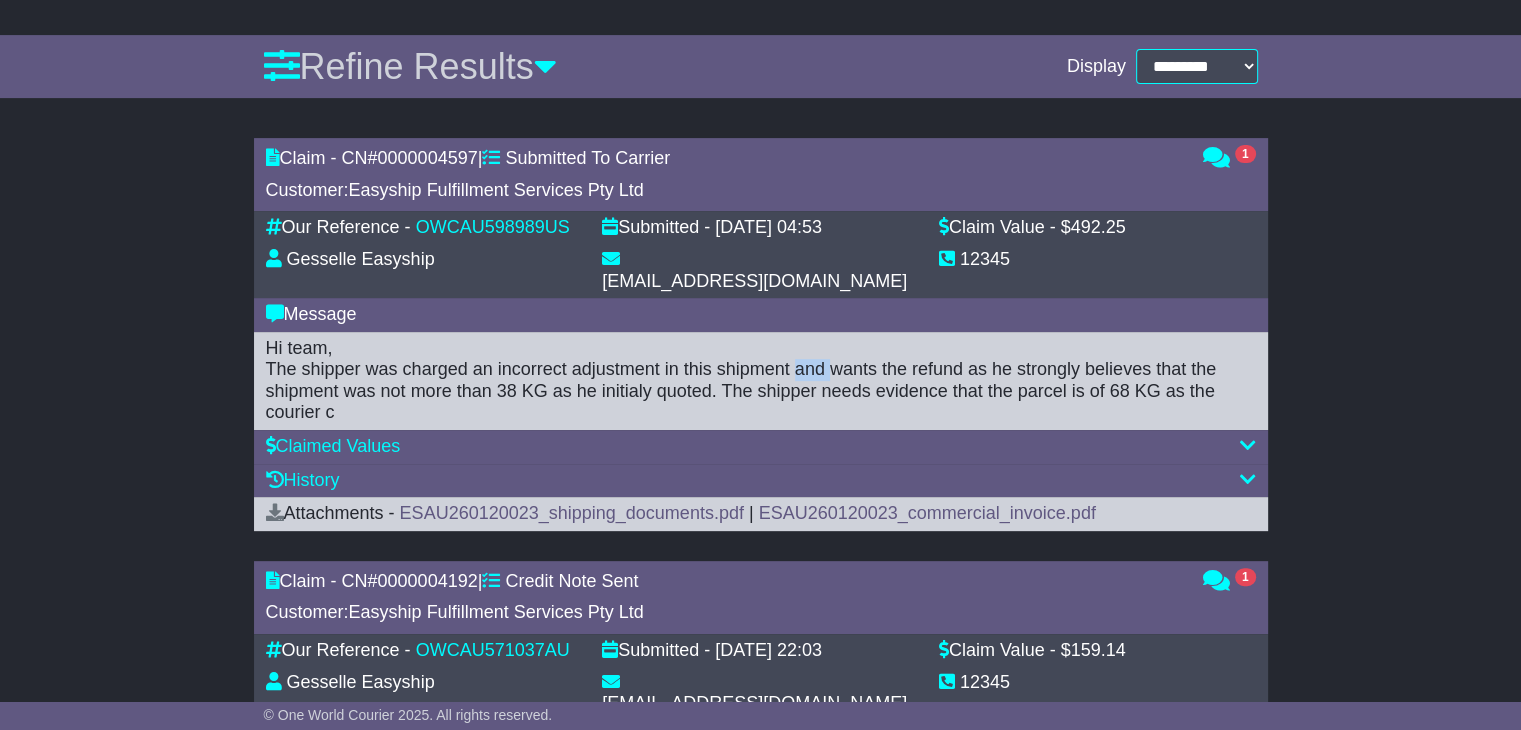 click on "Hi team,
The shipper was charged an incorrect adjustment in this shipment and wants the refund as he strongly believes that the shipment was not more than 38 KG as he initialy quoted. The shipper needs evidence that the parcel is of 68 KG as the courier c" at bounding box center [761, 381] 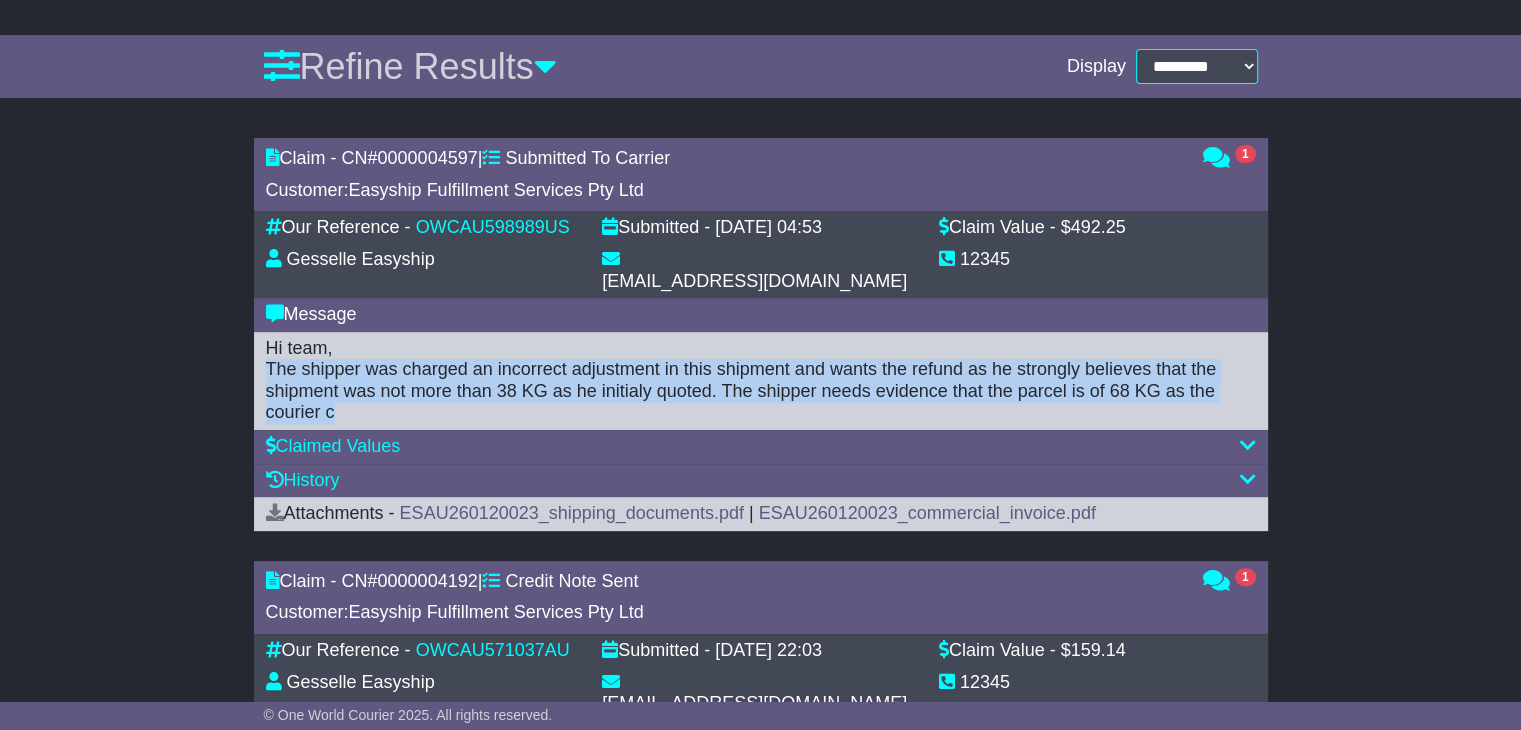click on "Hi team,
The shipper was charged an incorrect adjustment in this shipment and wants the refund as he strongly believes that the shipment was not more than 38 KG as he initialy quoted. The shipper needs evidence that the parcel is of 68 KG as the courier c" at bounding box center [761, 381] 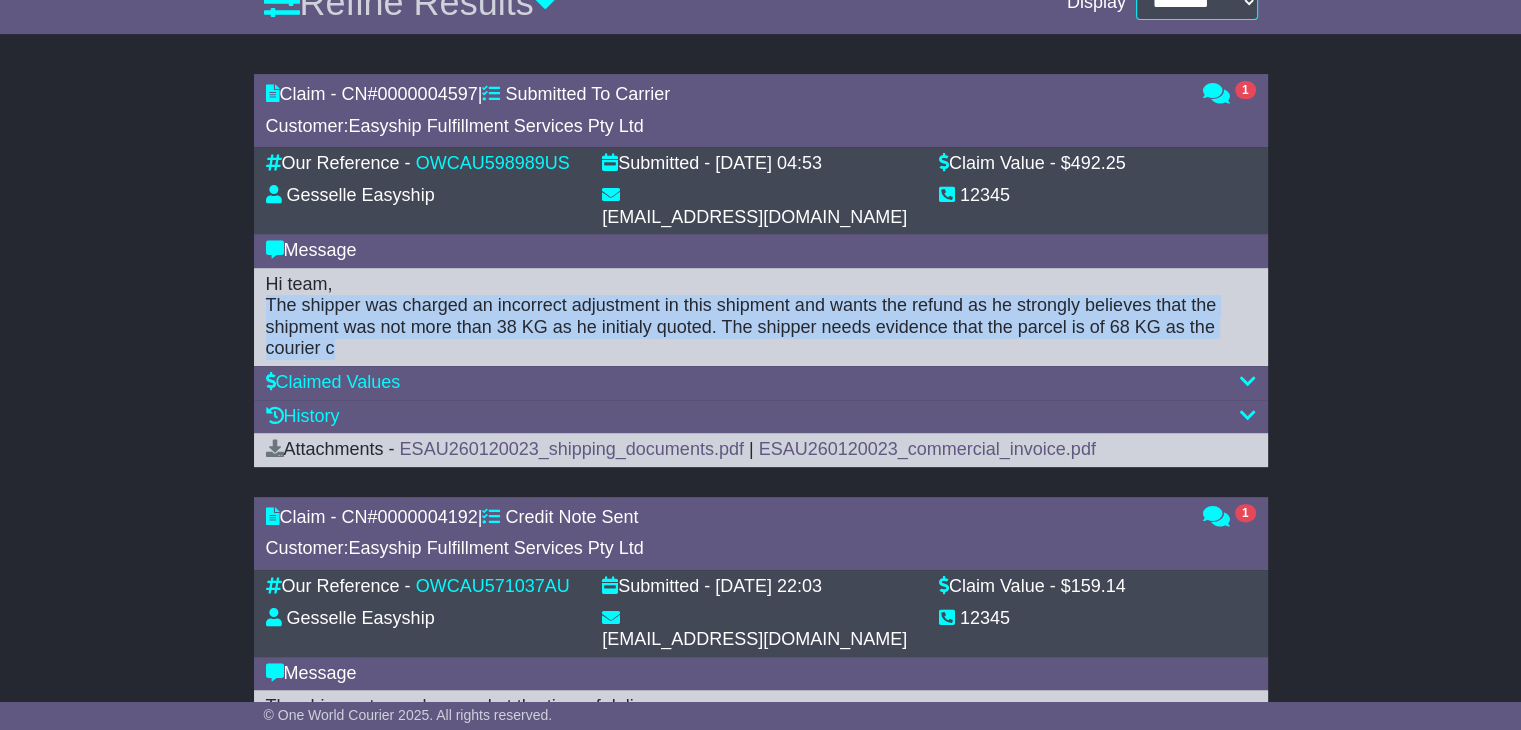 scroll, scrollTop: 0, scrollLeft: 0, axis: both 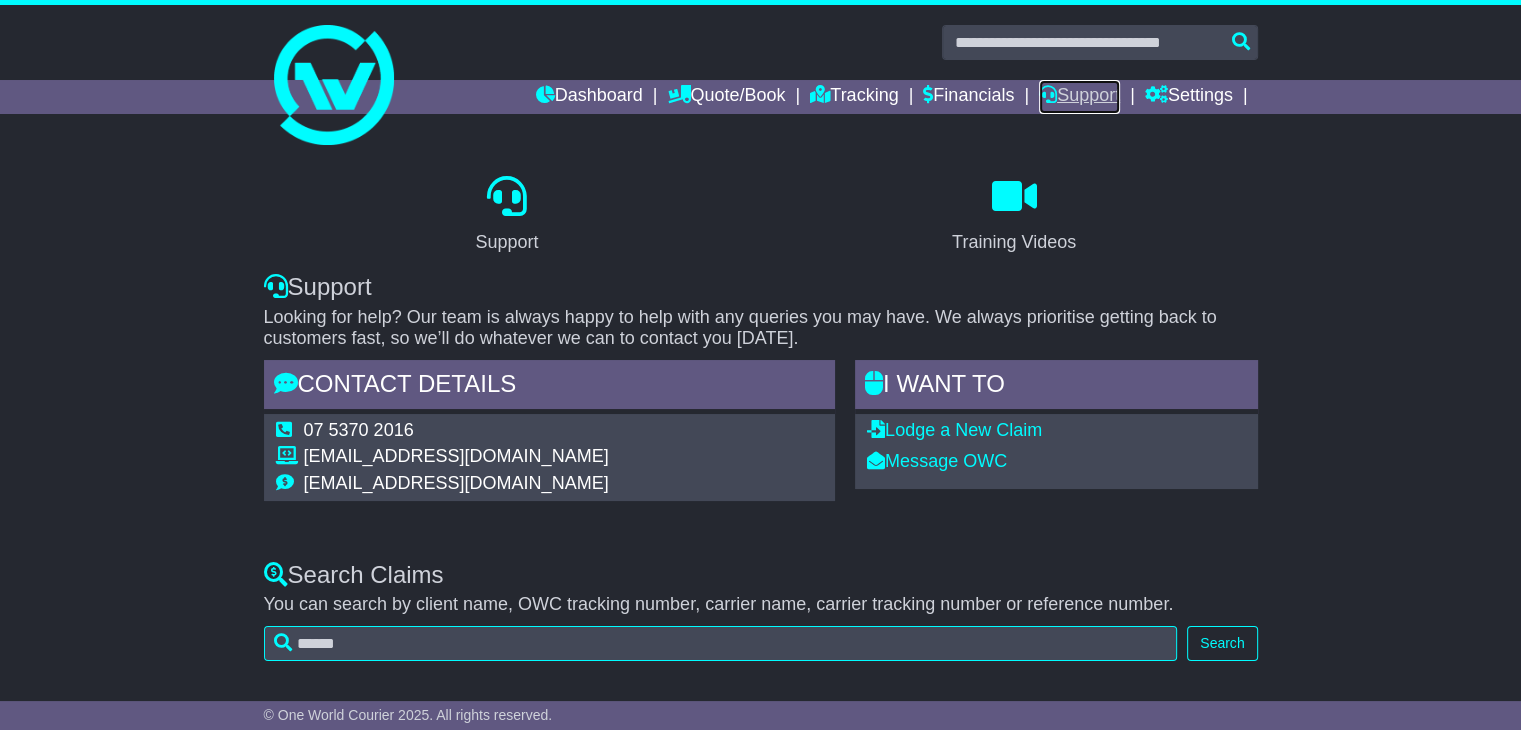click on "Support" at bounding box center (1079, 97) 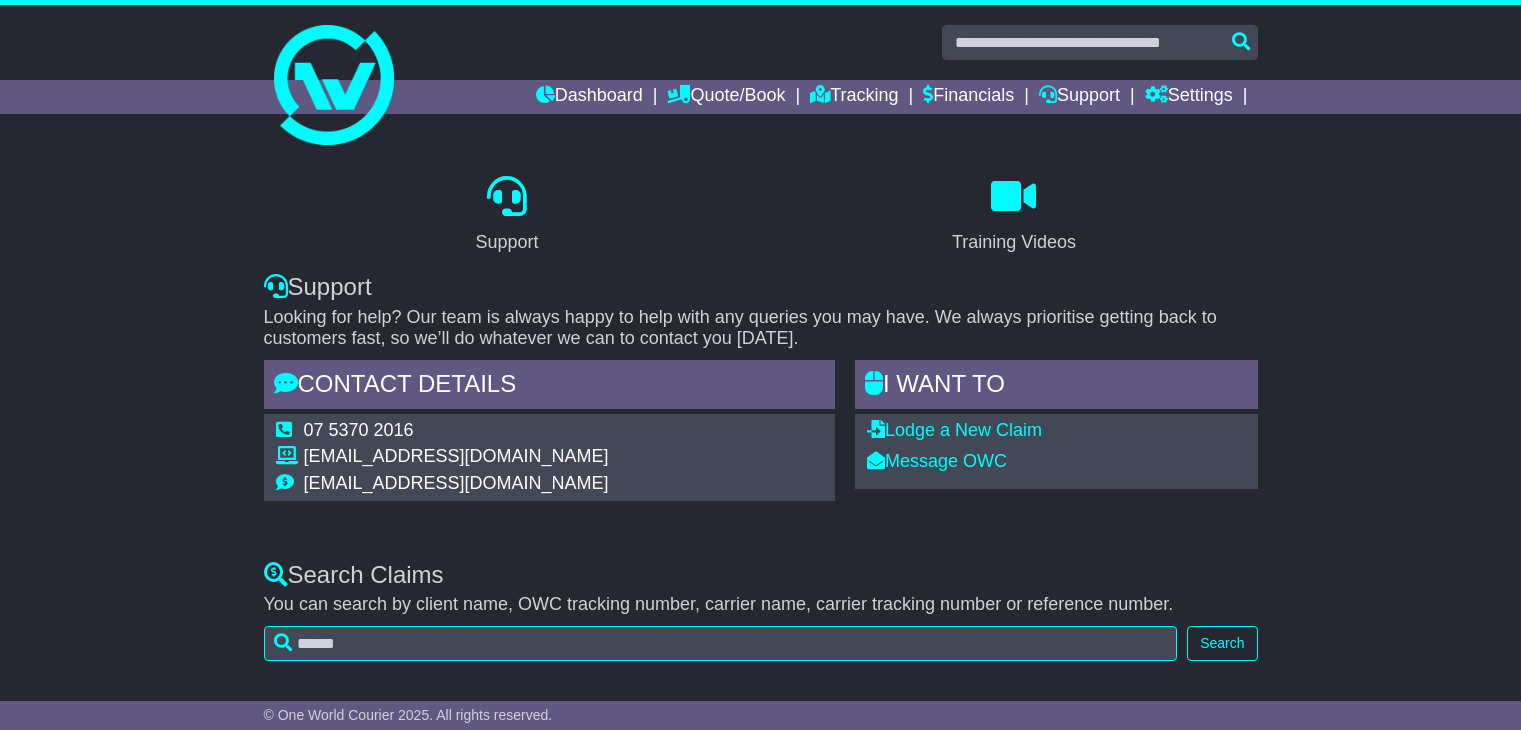 scroll, scrollTop: 0, scrollLeft: 0, axis: both 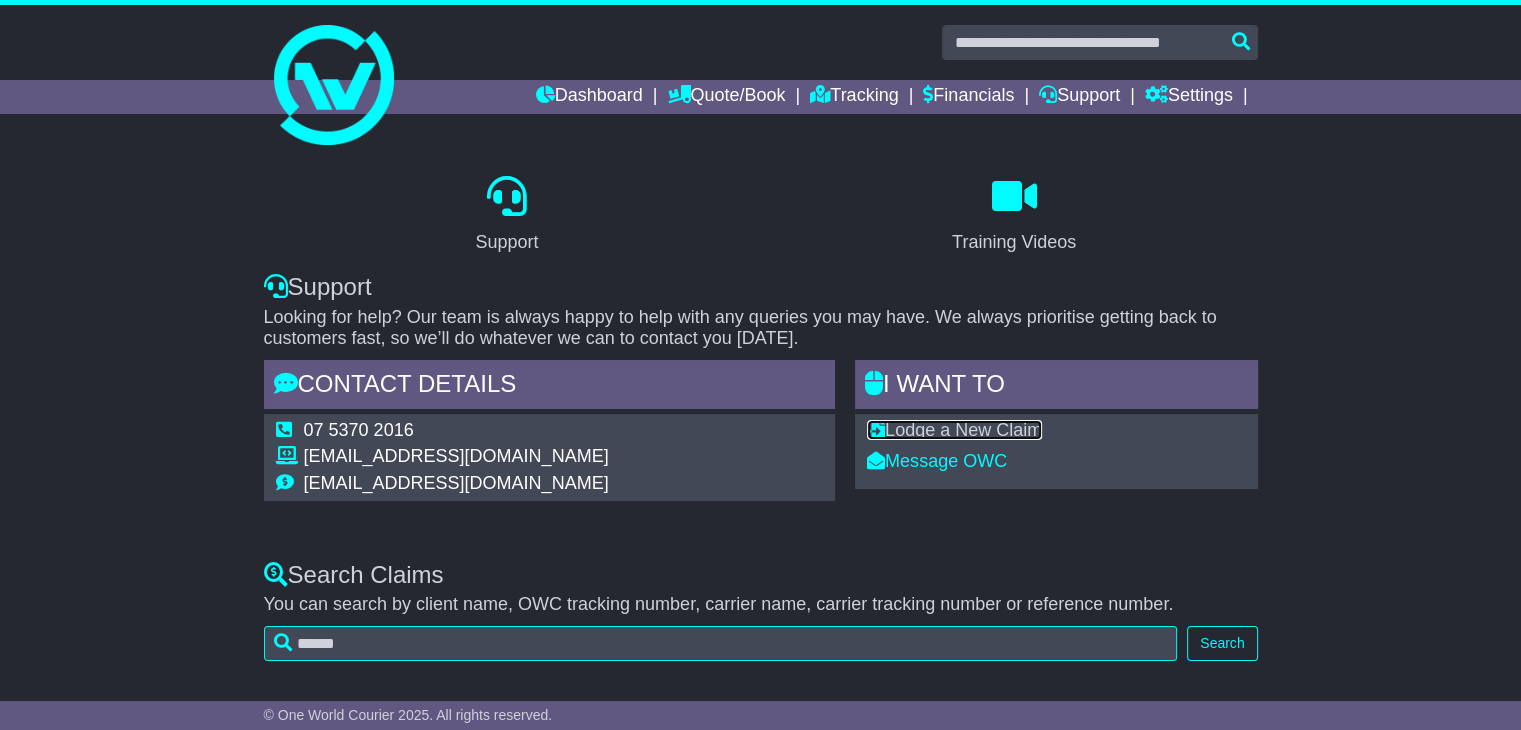 click on "Lodge a New Claim" at bounding box center (954, 430) 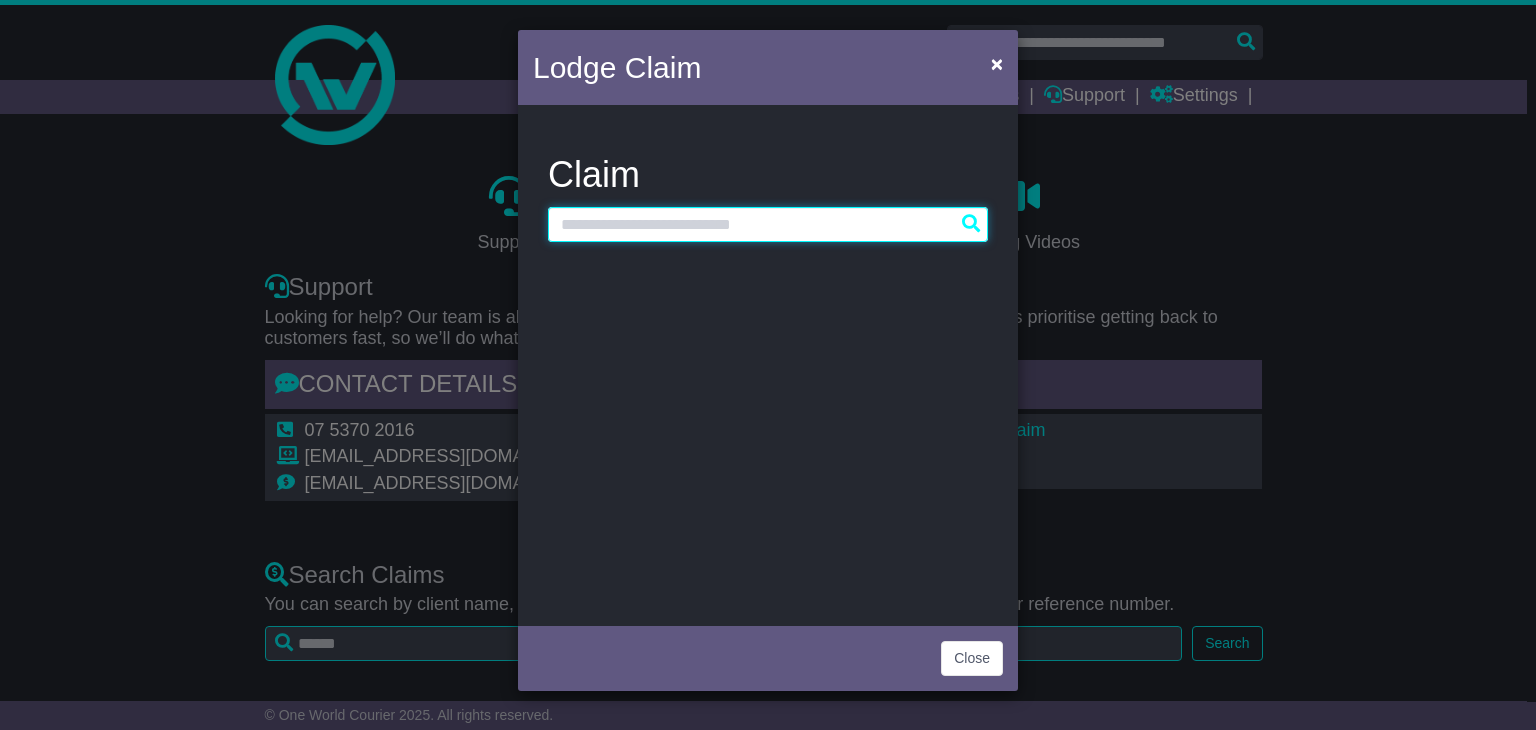 click at bounding box center [768, 224] 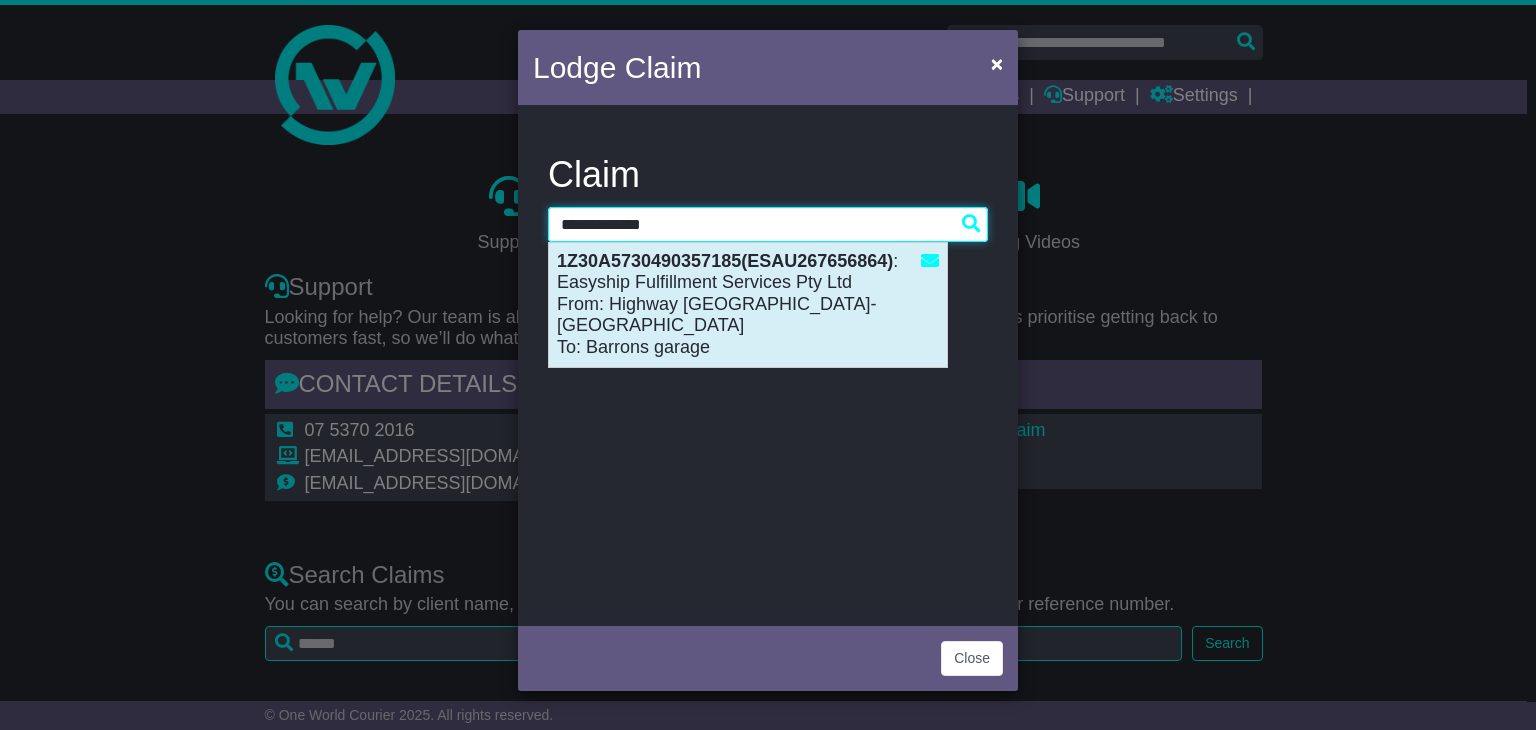 click on "1Z30A5730490357185(ESAU267656864) : Easyship Fulfillment Services Pty Ltd From: Highway Tyres-VIC To: Barrons garage" at bounding box center (748, 305) 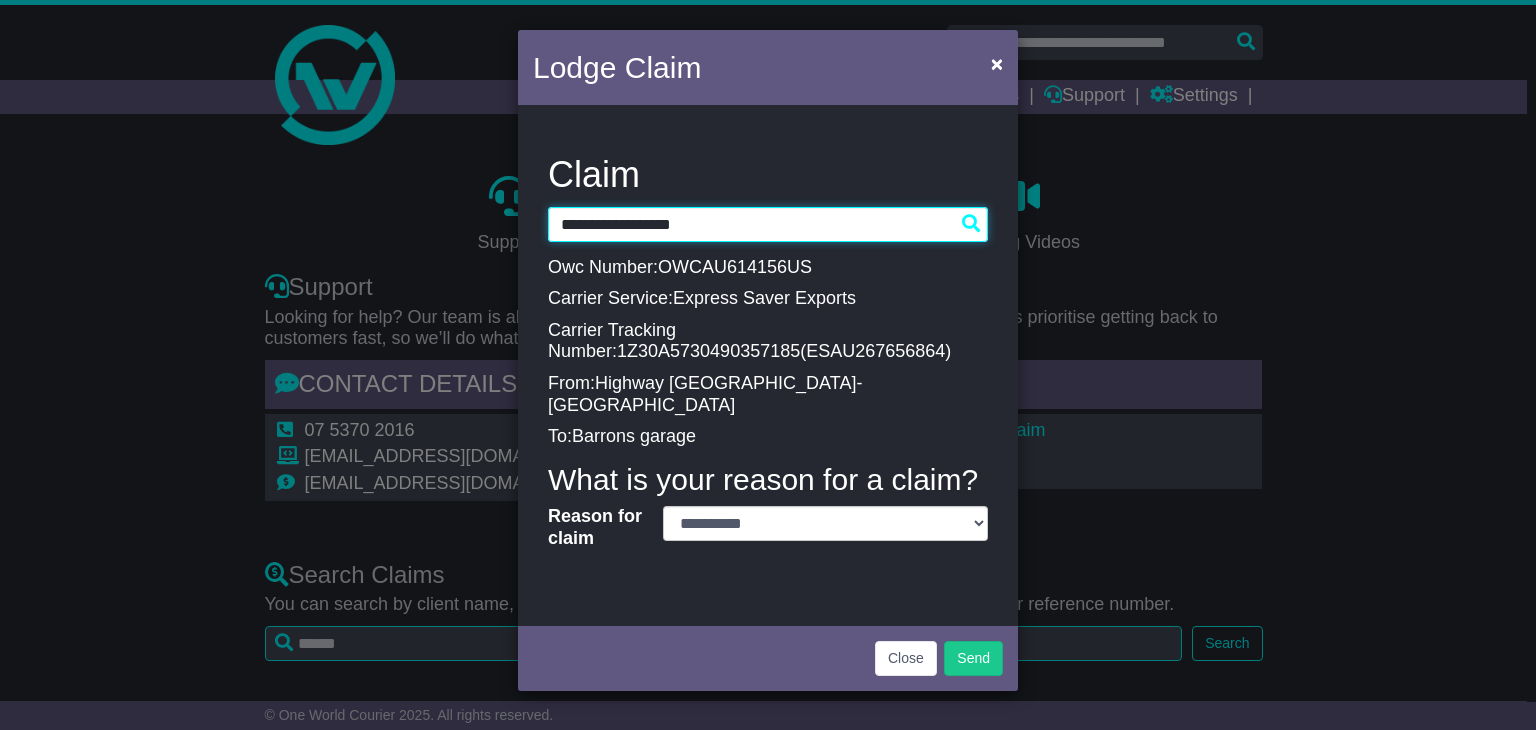 type on "**********" 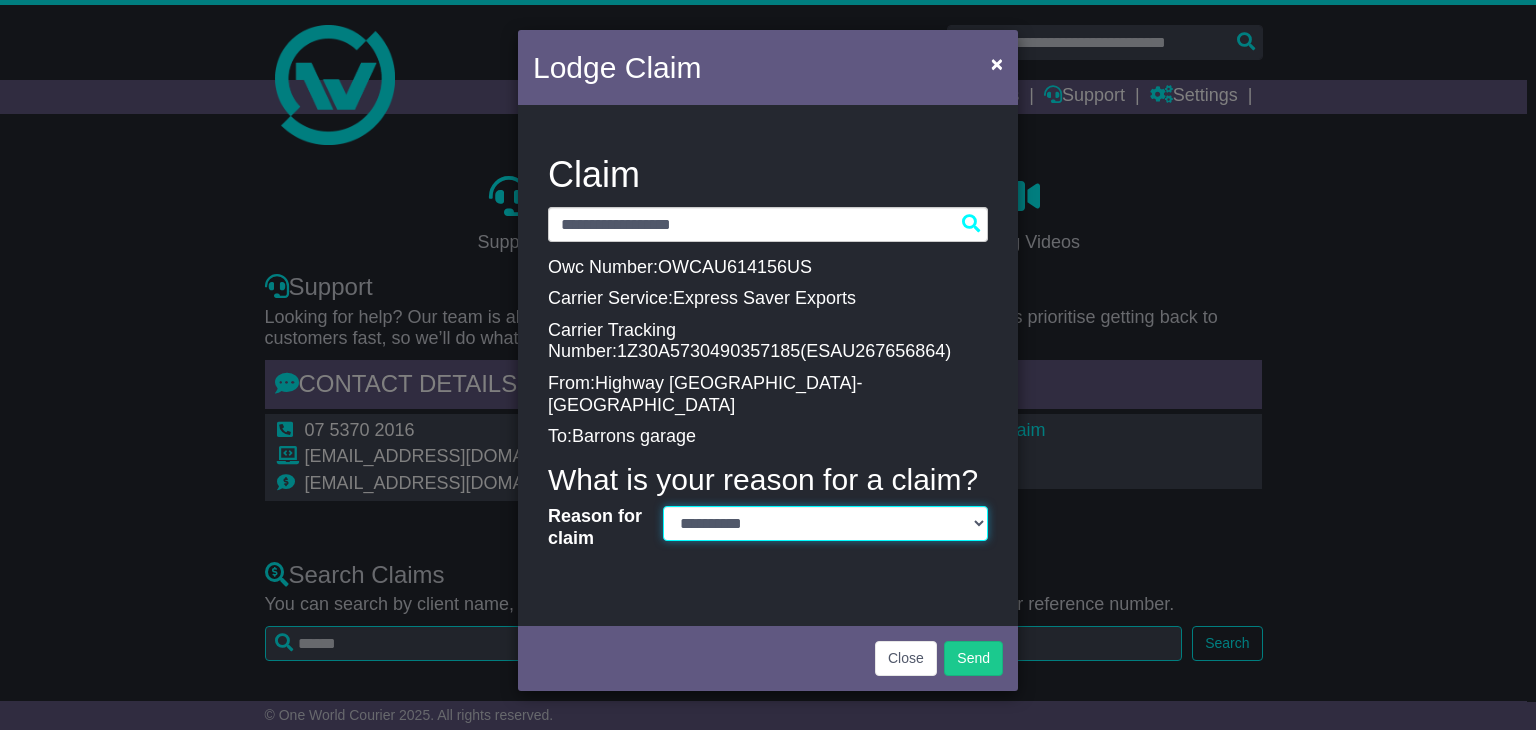 click on "**********" at bounding box center (825, 523) 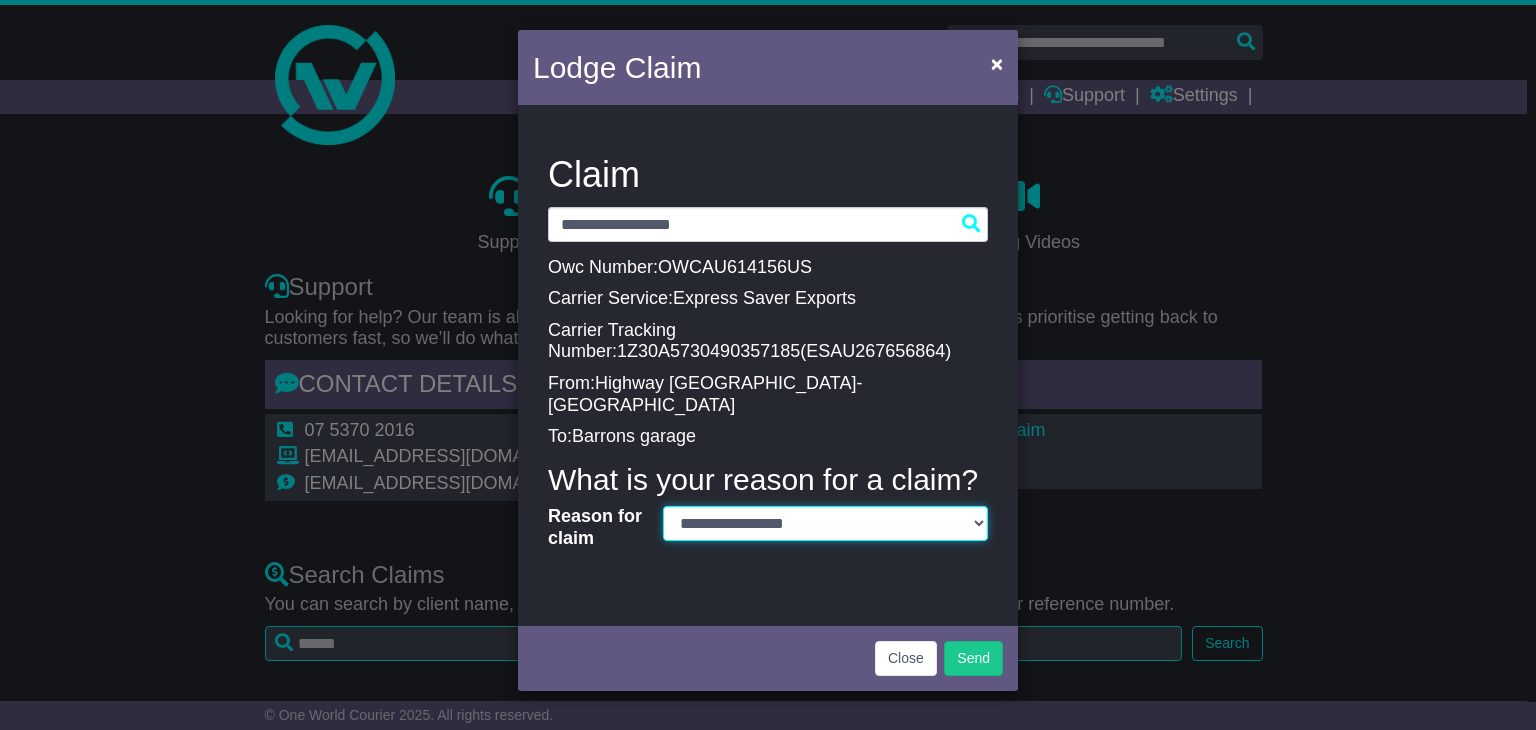 click on "**********" at bounding box center [825, 523] 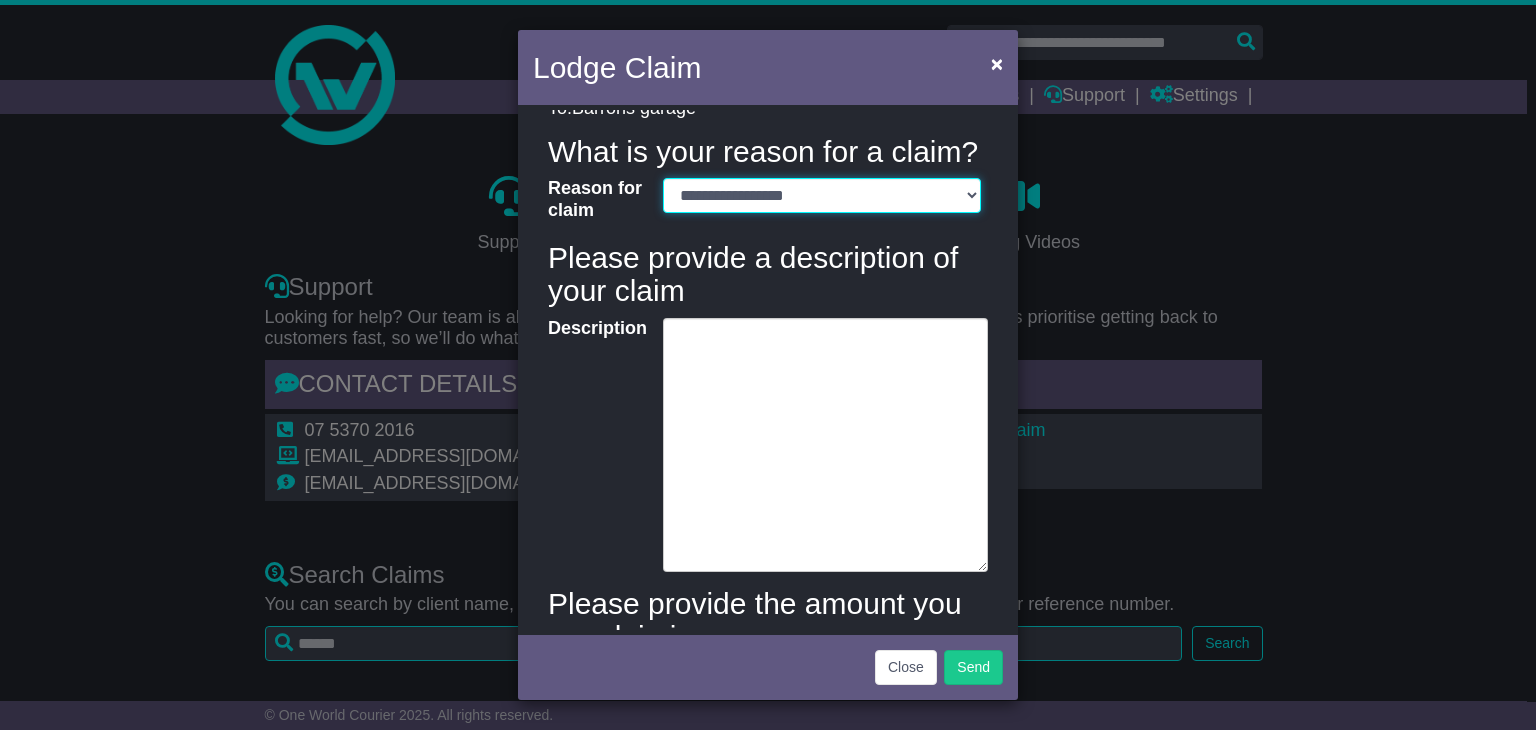 scroll, scrollTop: 500, scrollLeft: 0, axis: vertical 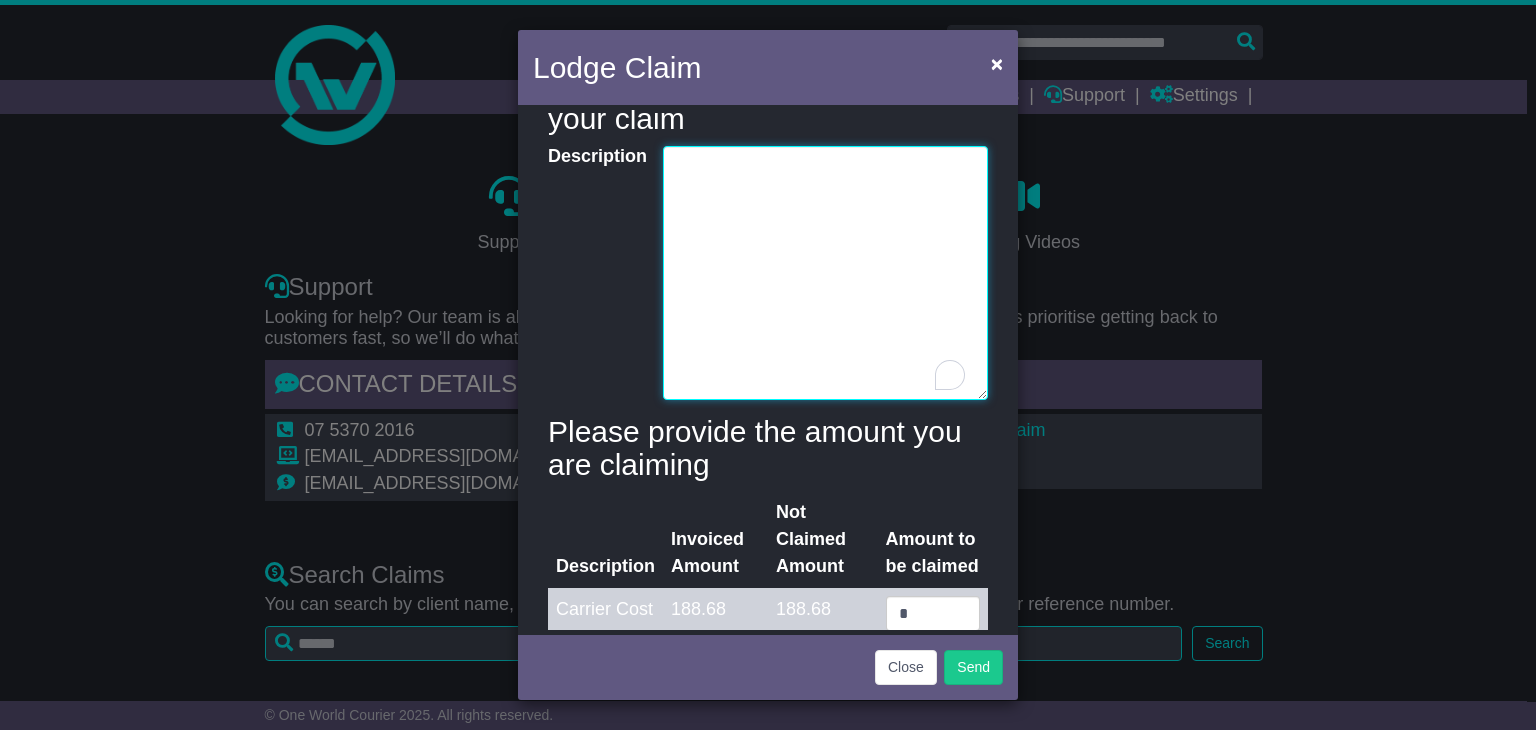 click on "Description" at bounding box center (825, 273) 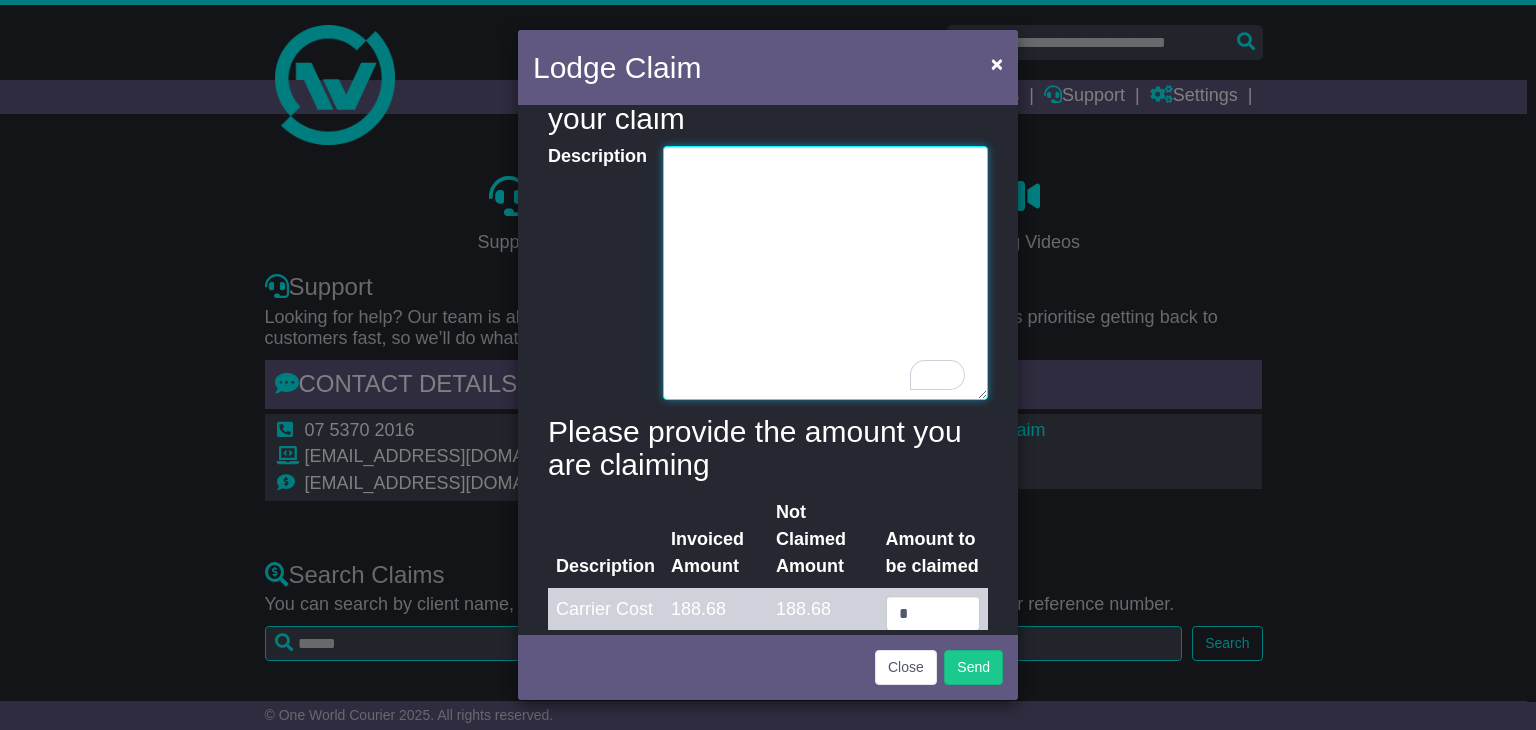 scroll, scrollTop: 0, scrollLeft: 0, axis: both 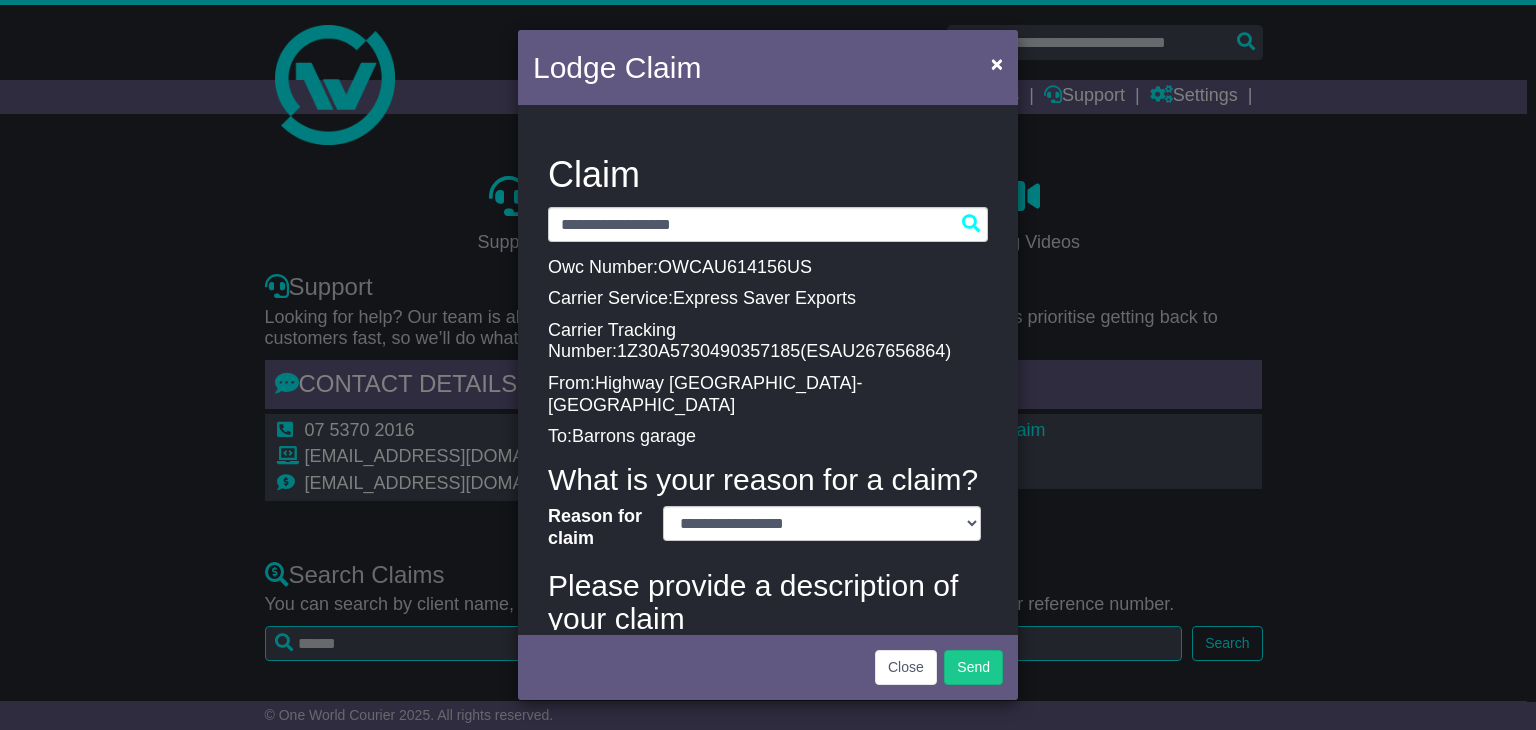 click on "1Z30A5730490357185" at bounding box center (708, 351) 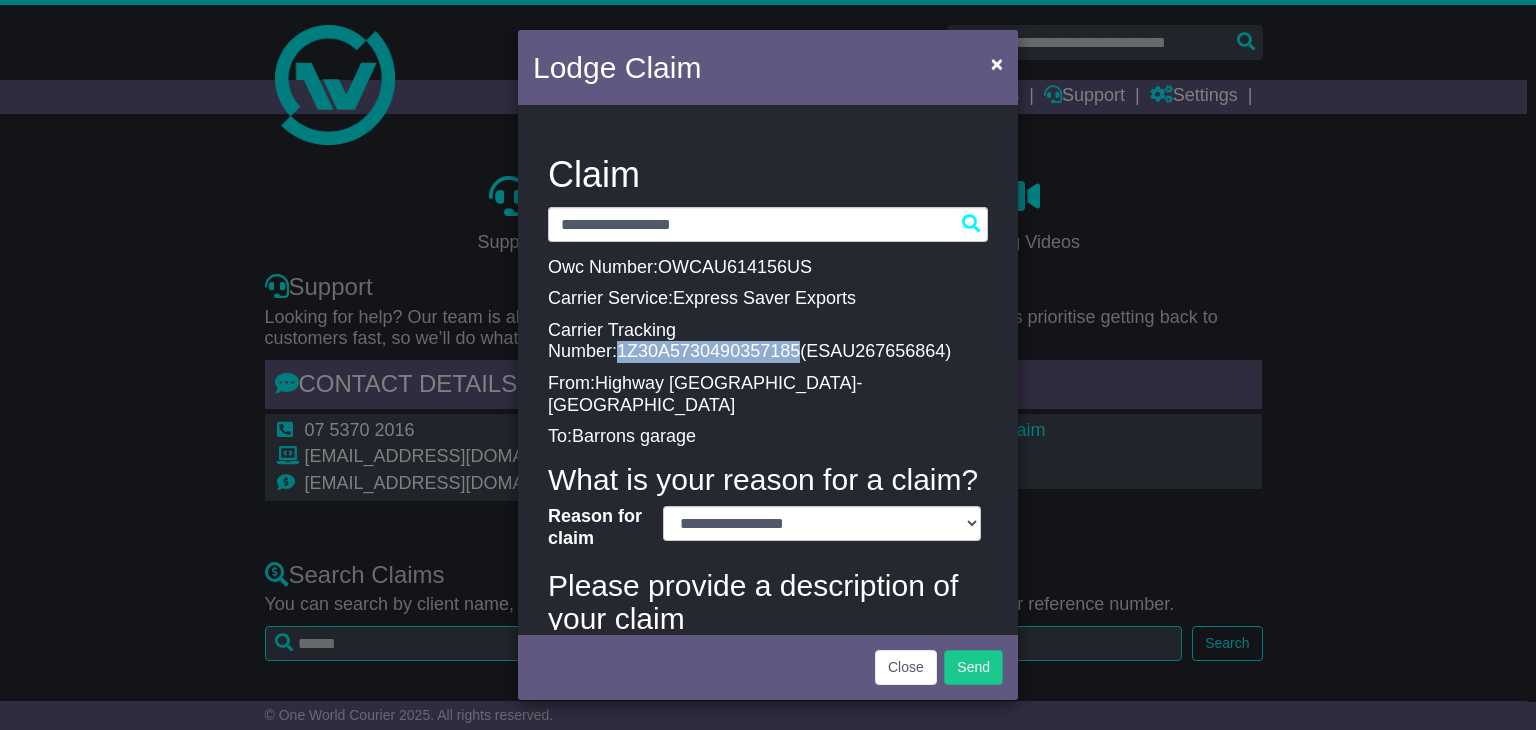 click on "1Z30A5730490357185" at bounding box center (708, 351) 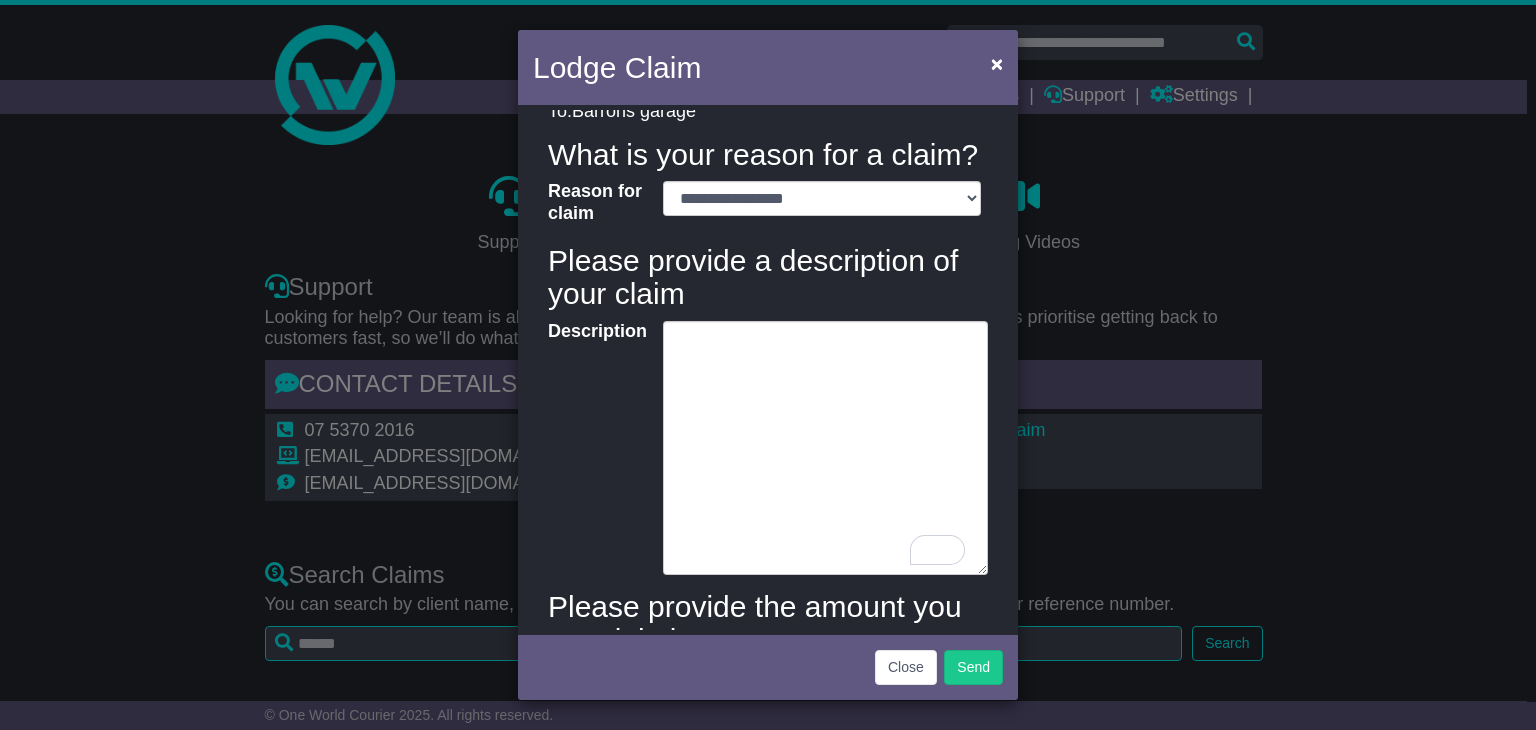 scroll, scrollTop: 333, scrollLeft: 0, axis: vertical 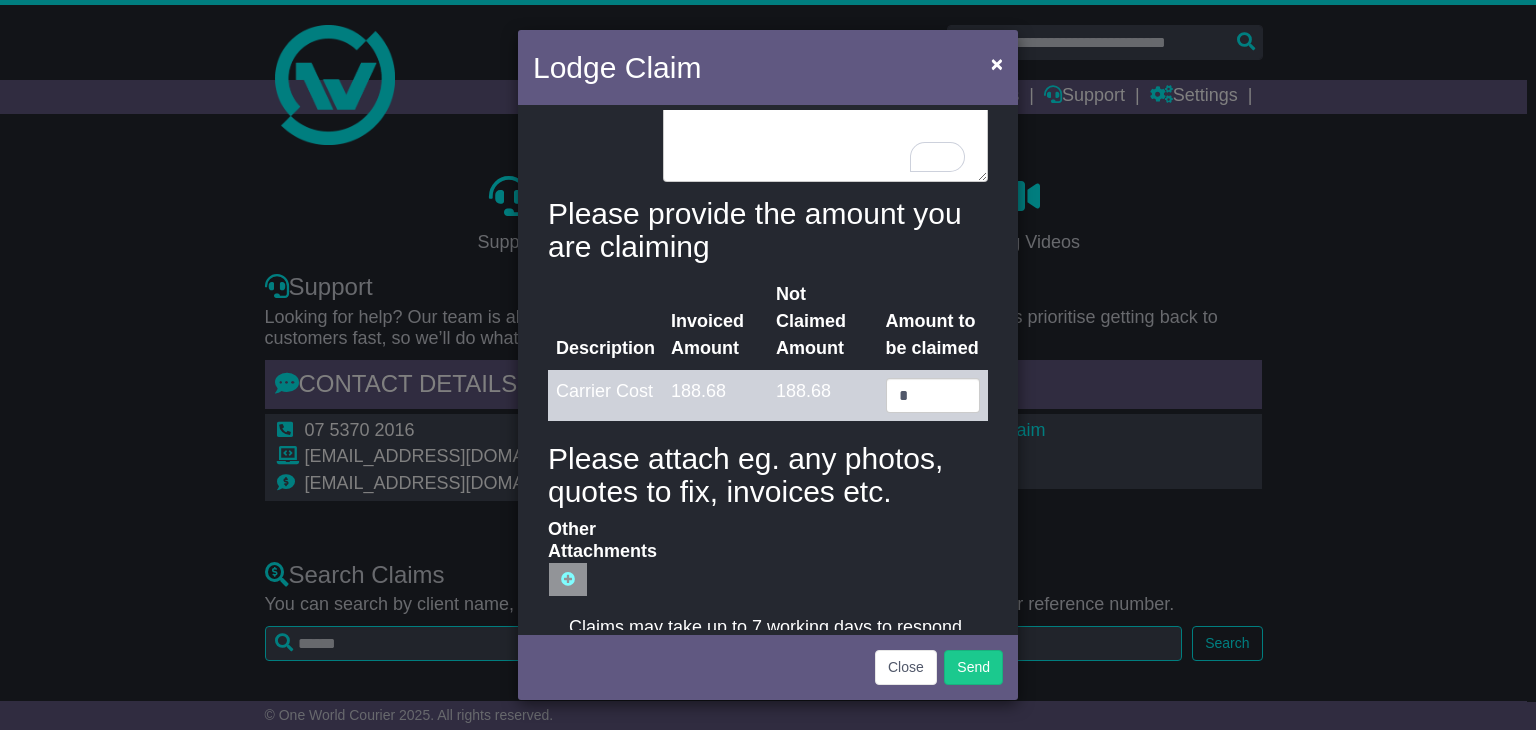 click on "Other Attachments" at bounding box center (435, 579) 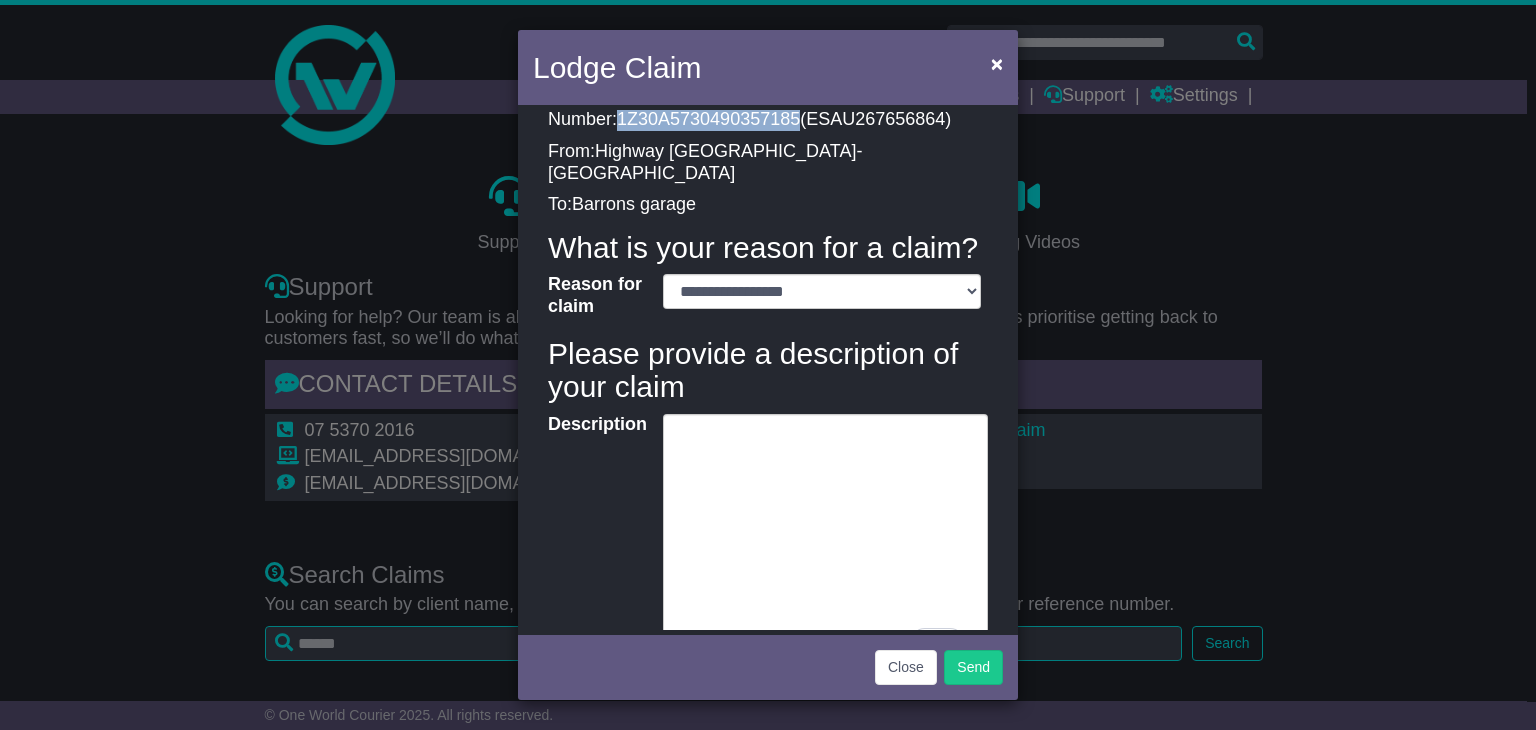 scroll, scrollTop: 218, scrollLeft: 0, axis: vertical 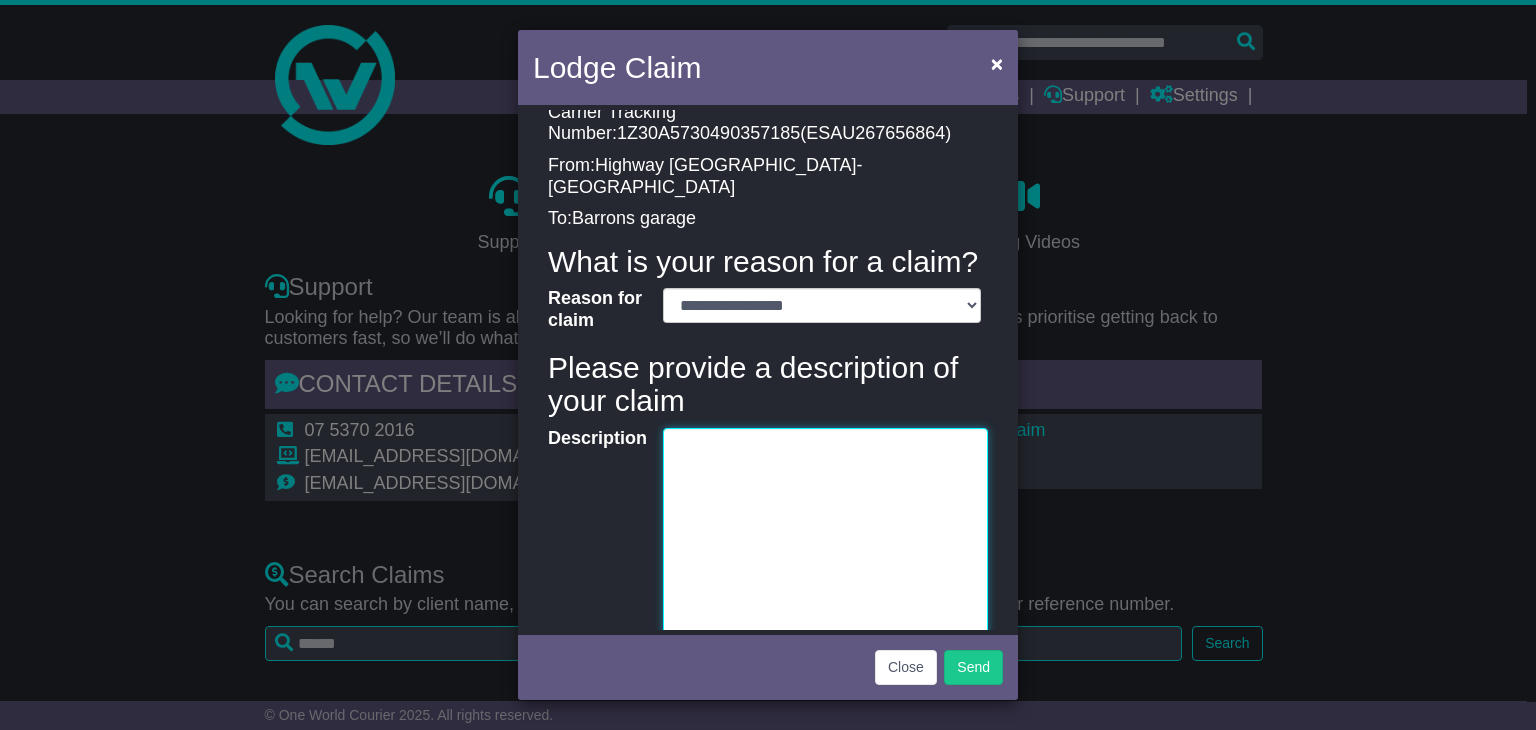 click on "Description" at bounding box center (825, 555) 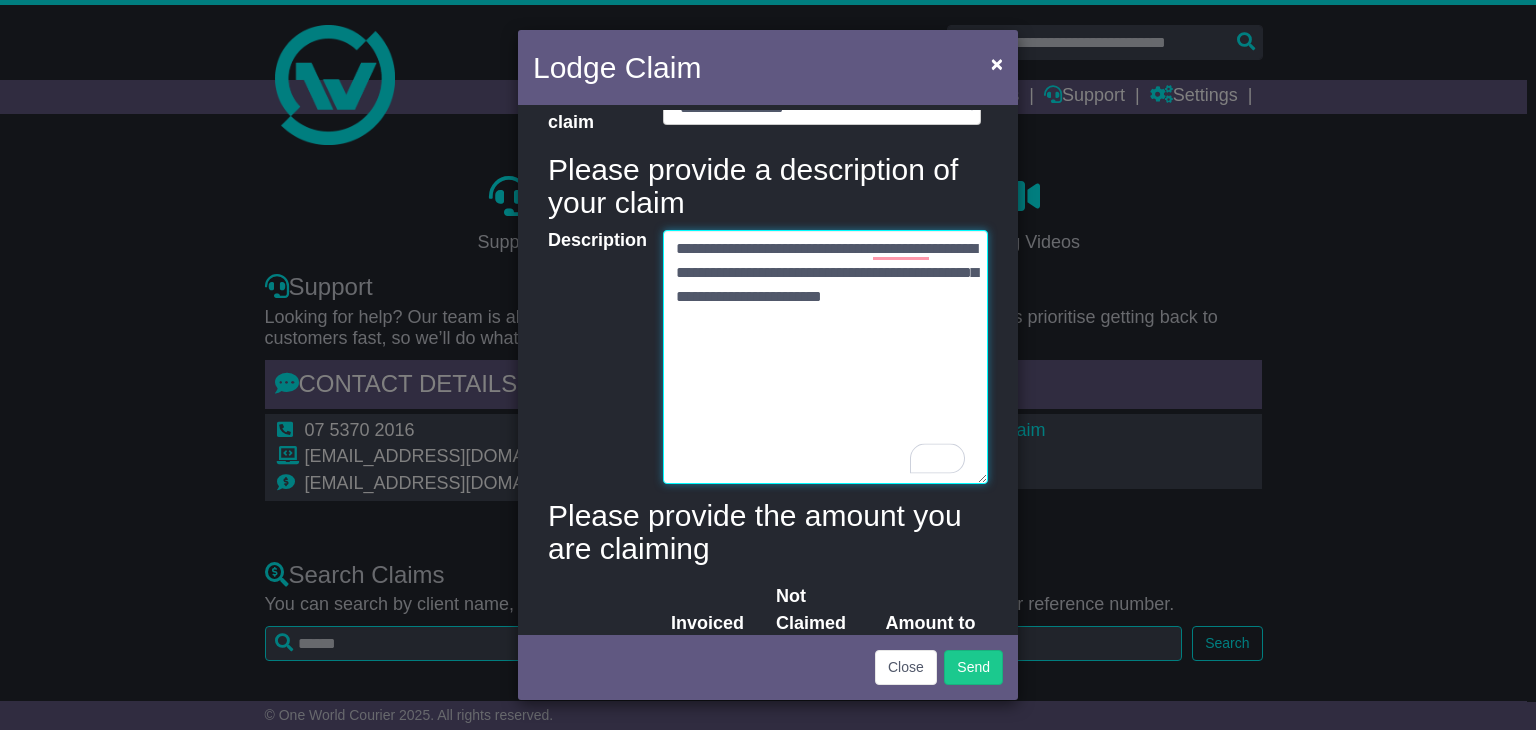 scroll, scrollTop: 384, scrollLeft: 0, axis: vertical 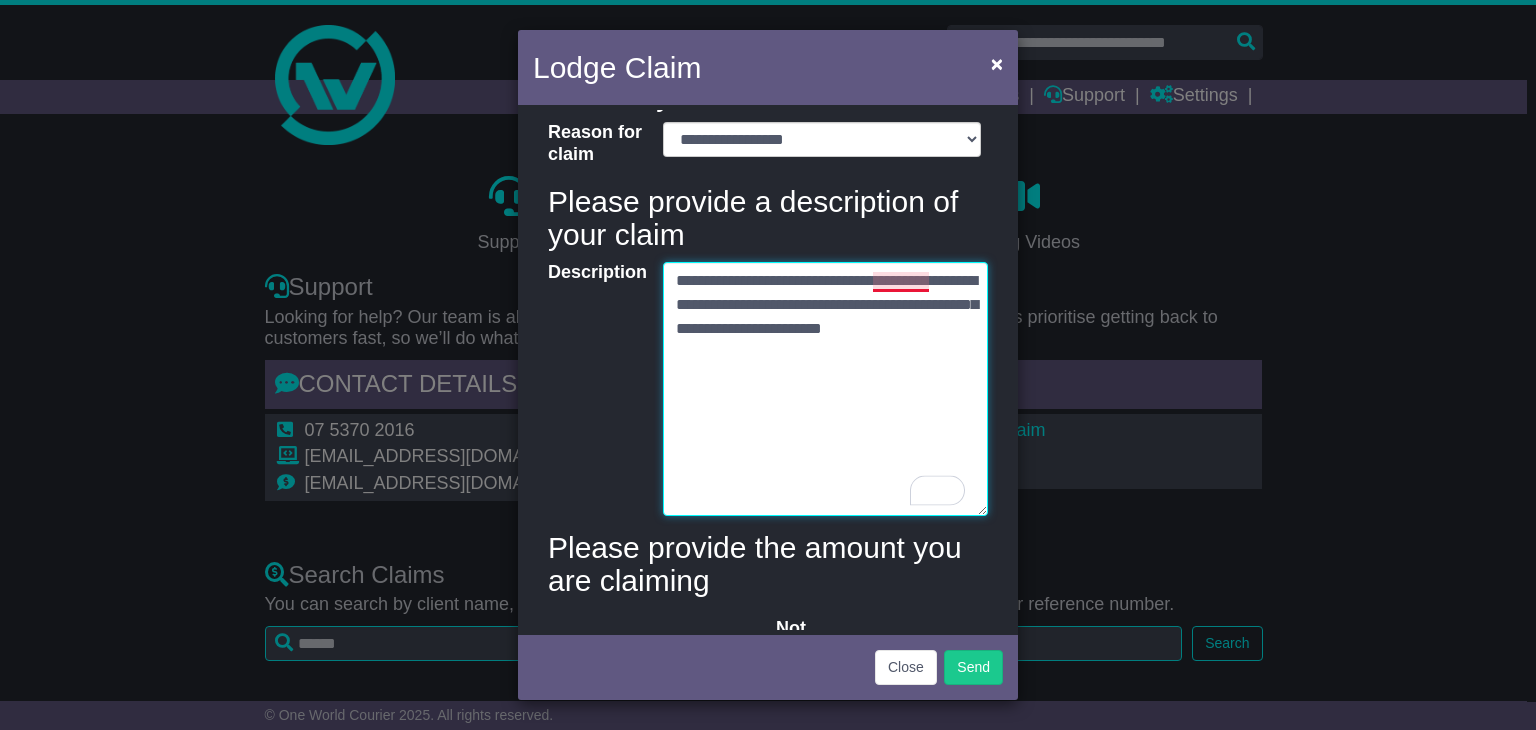 click on "**********" at bounding box center (825, 389) 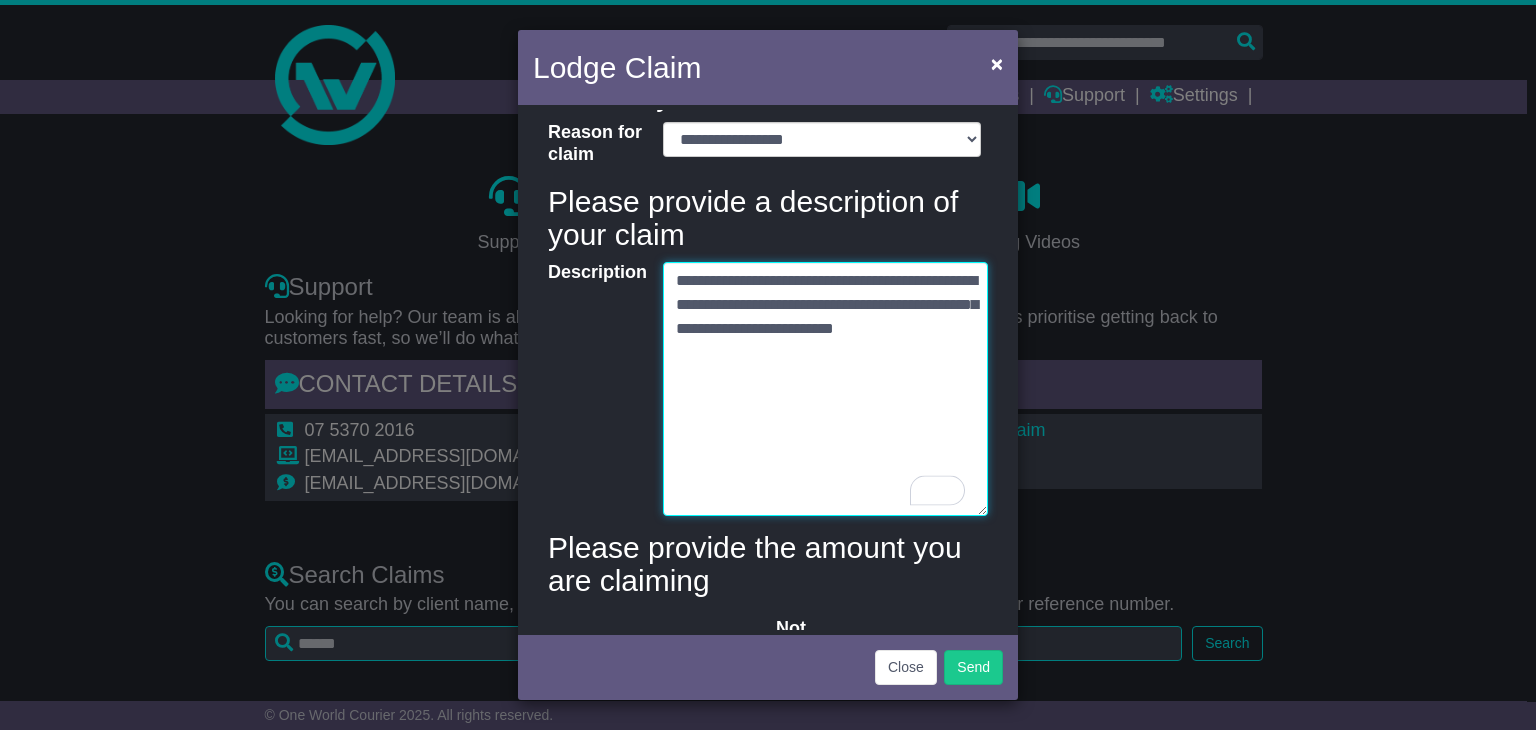 click on "**********" at bounding box center (825, 389) 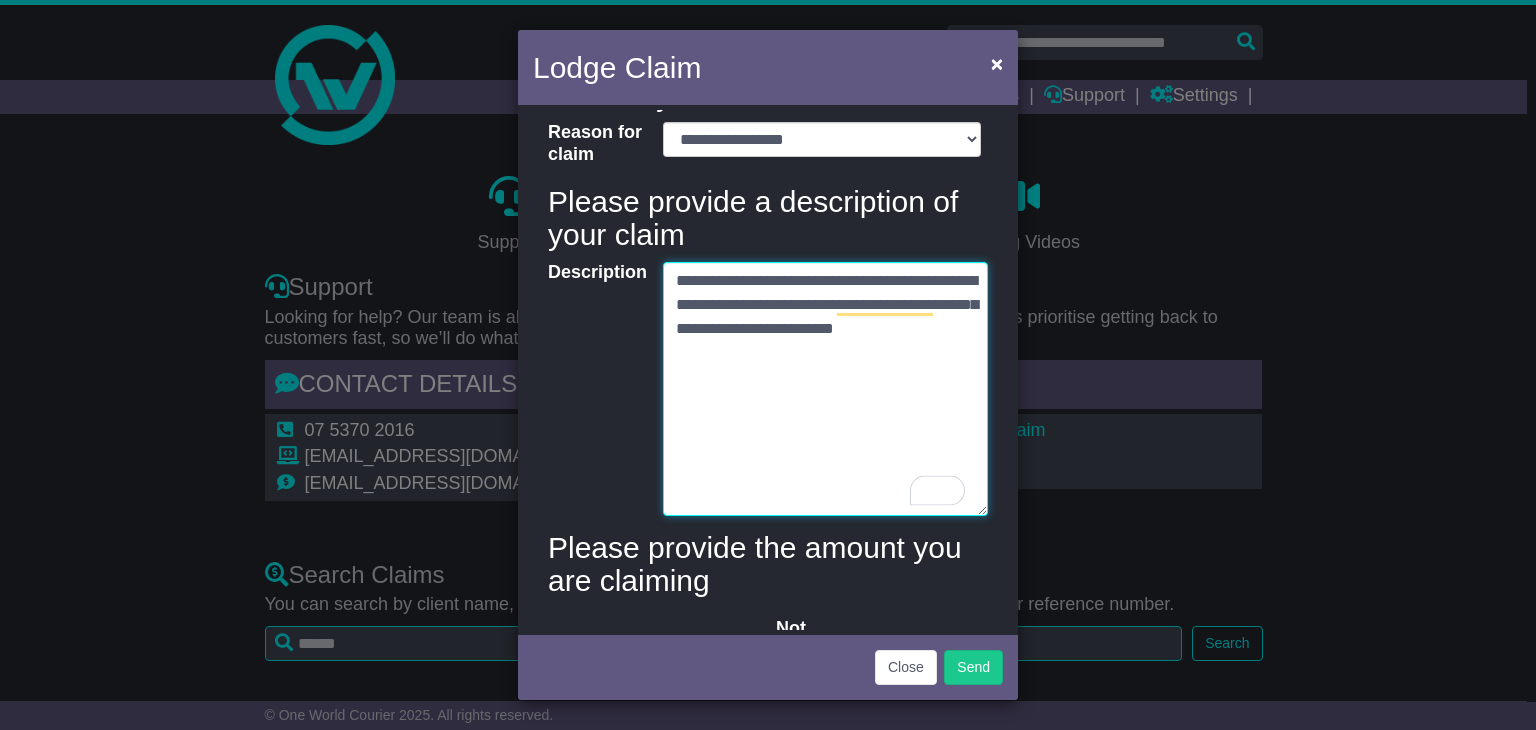 scroll, scrollTop: 718, scrollLeft: 0, axis: vertical 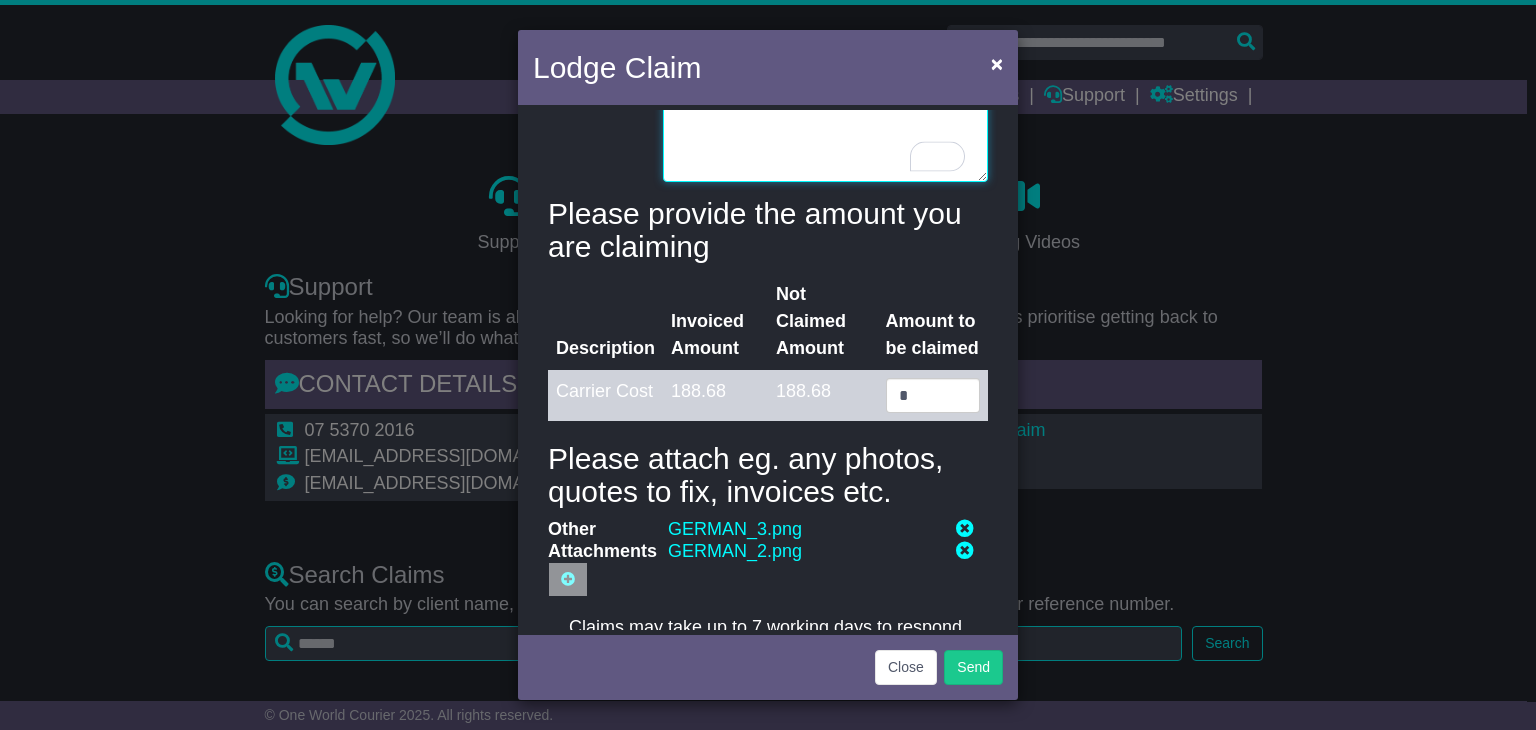 type on "**********" 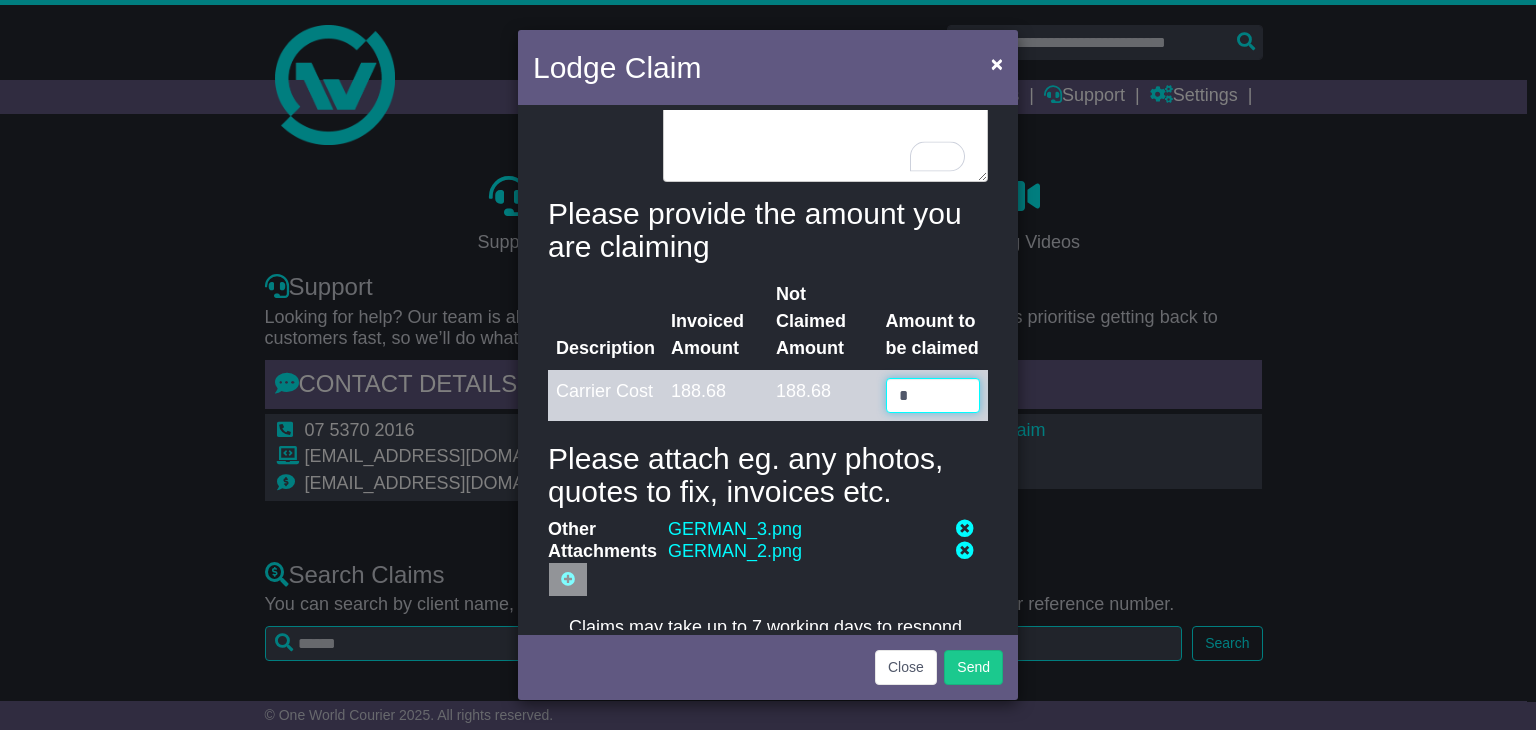 drag, startPoint x: 911, startPoint y: 374, endPoint x: 724, endPoint y: 358, distance: 187.68324 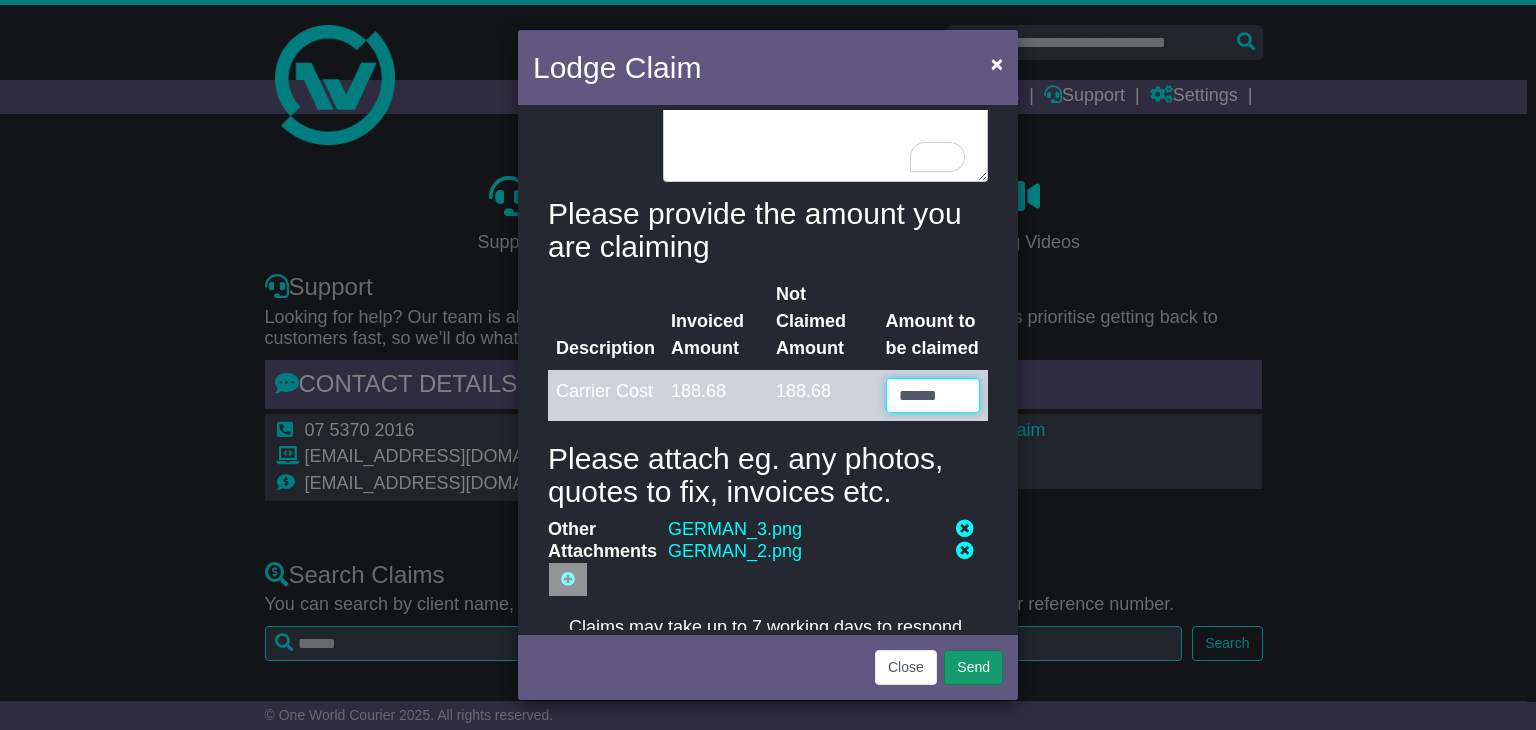 type on "******" 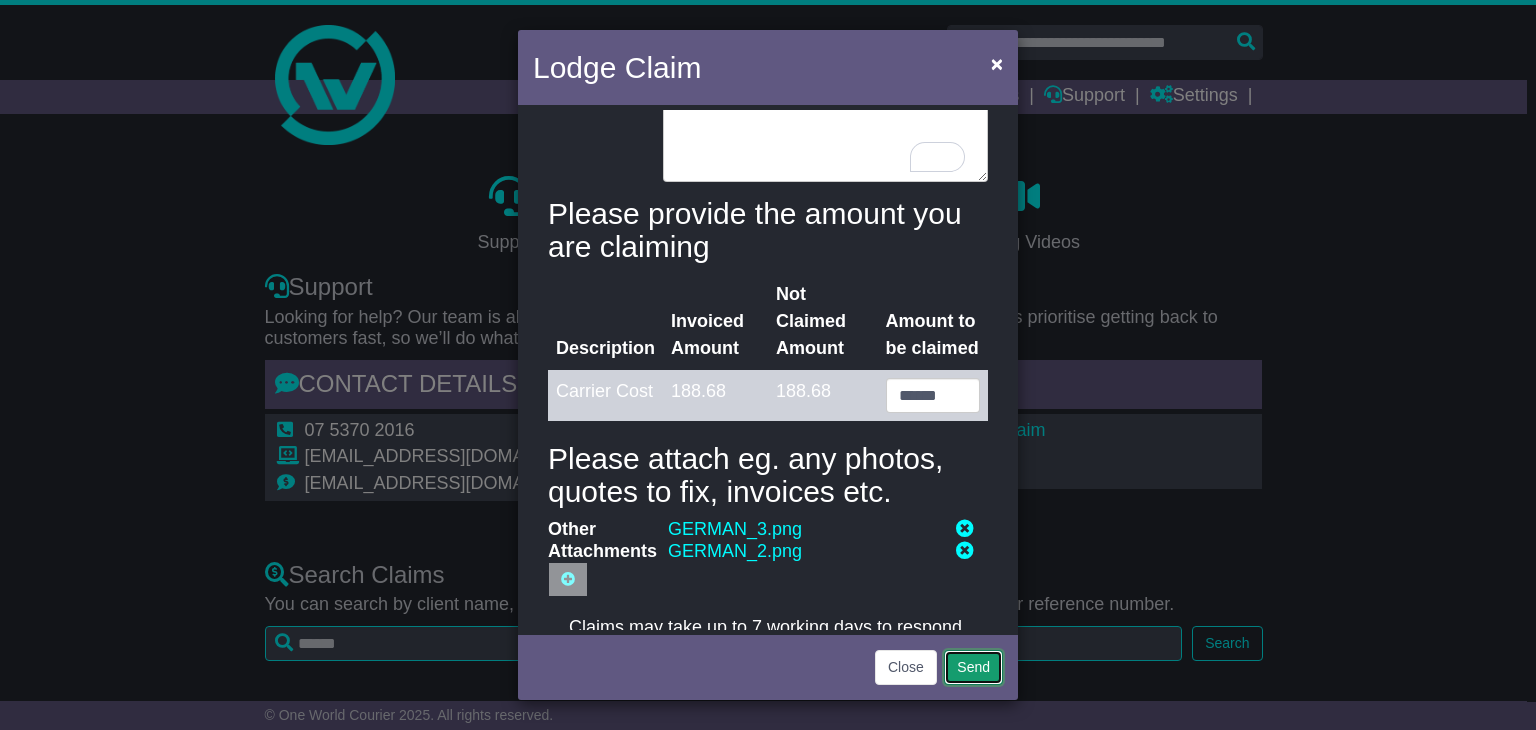 click on "Send" at bounding box center [973, 667] 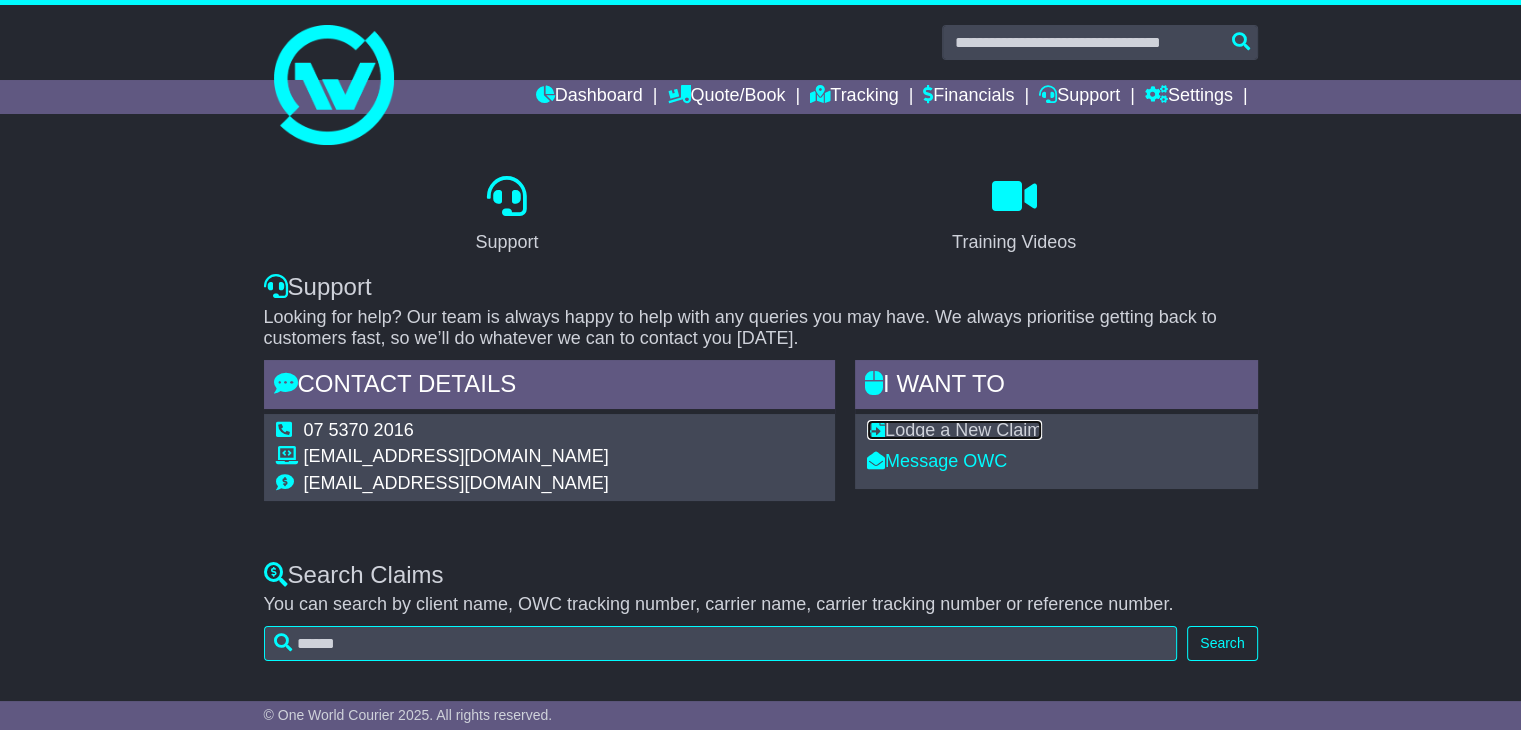 click on "Lodge a New Claim" at bounding box center (954, 430) 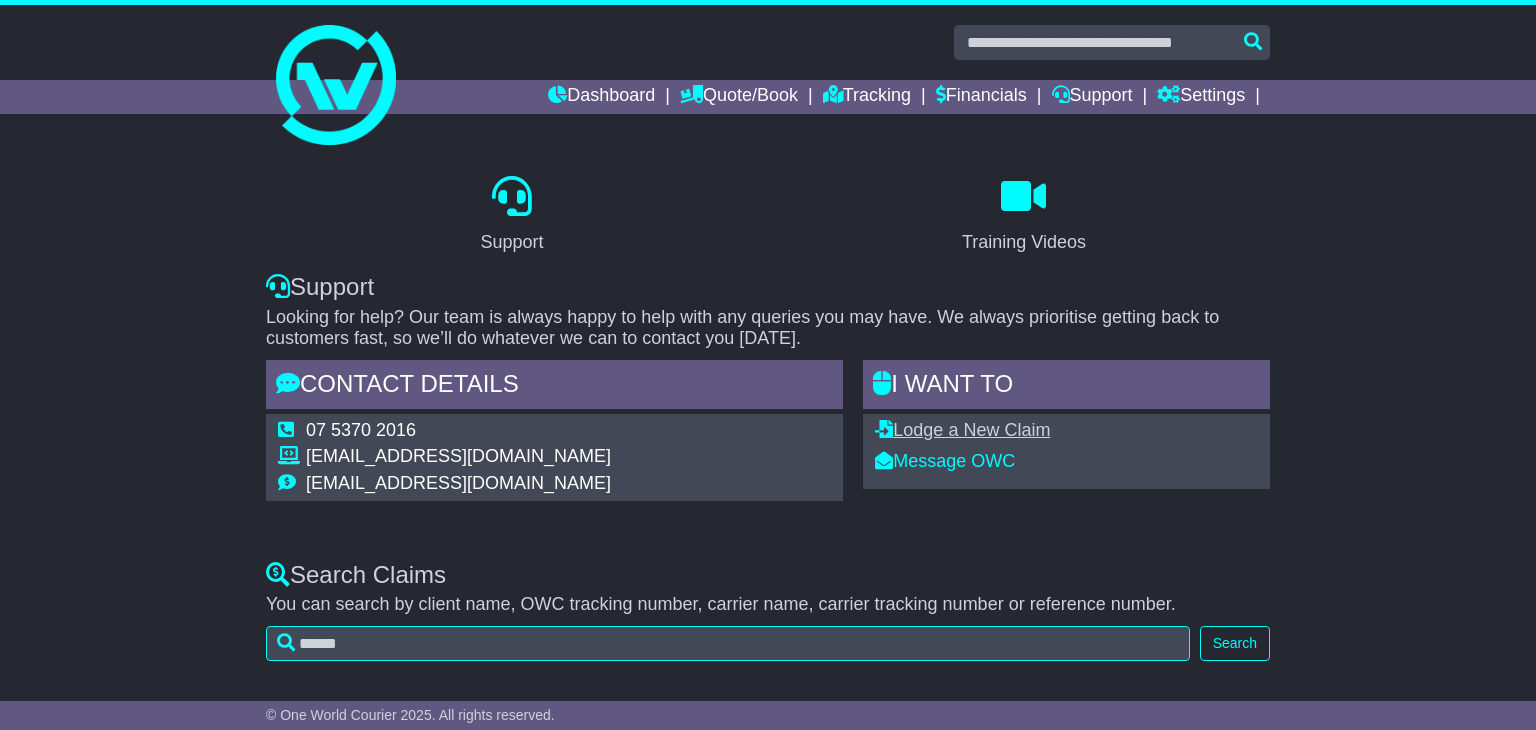 scroll, scrollTop: 0, scrollLeft: 0, axis: both 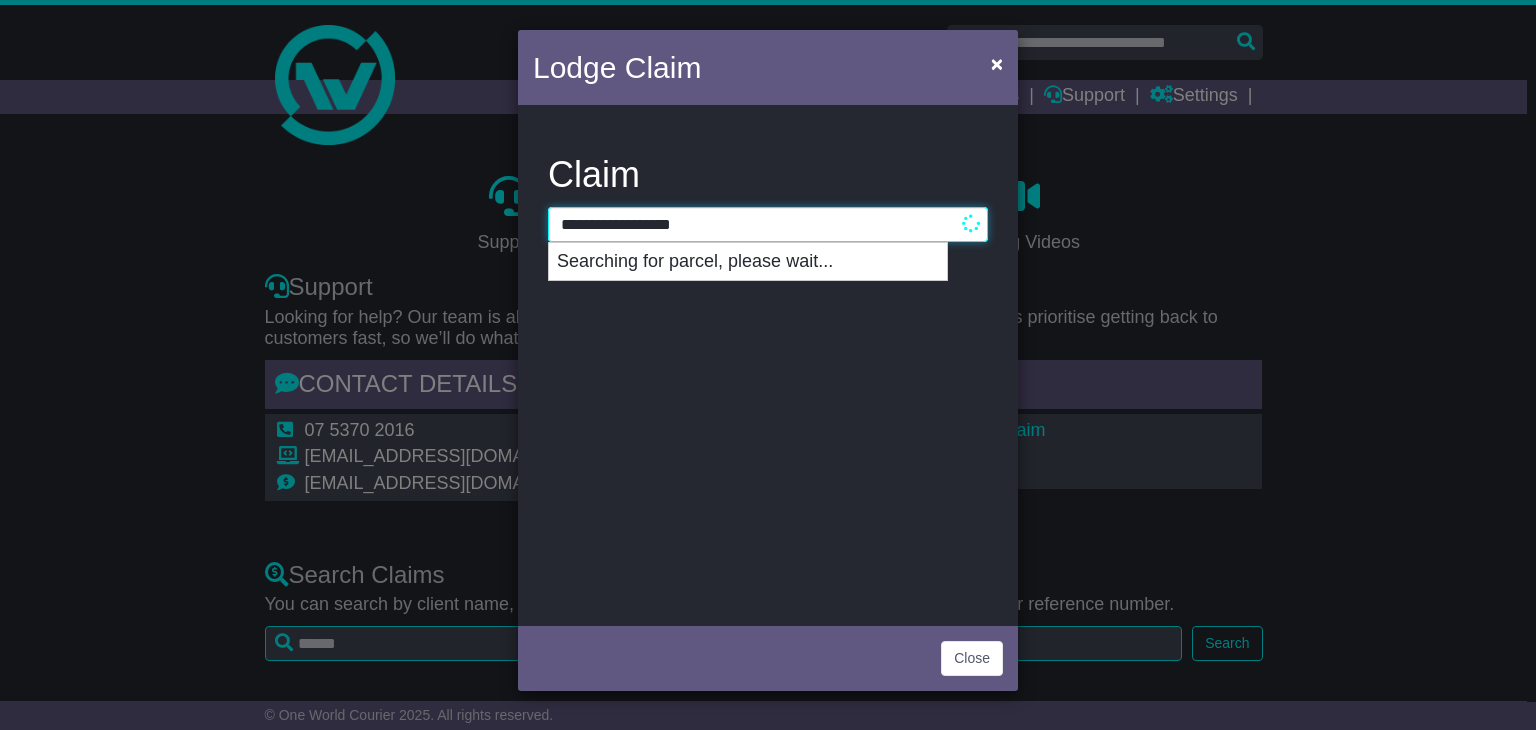click on "**********" at bounding box center (768, 224) 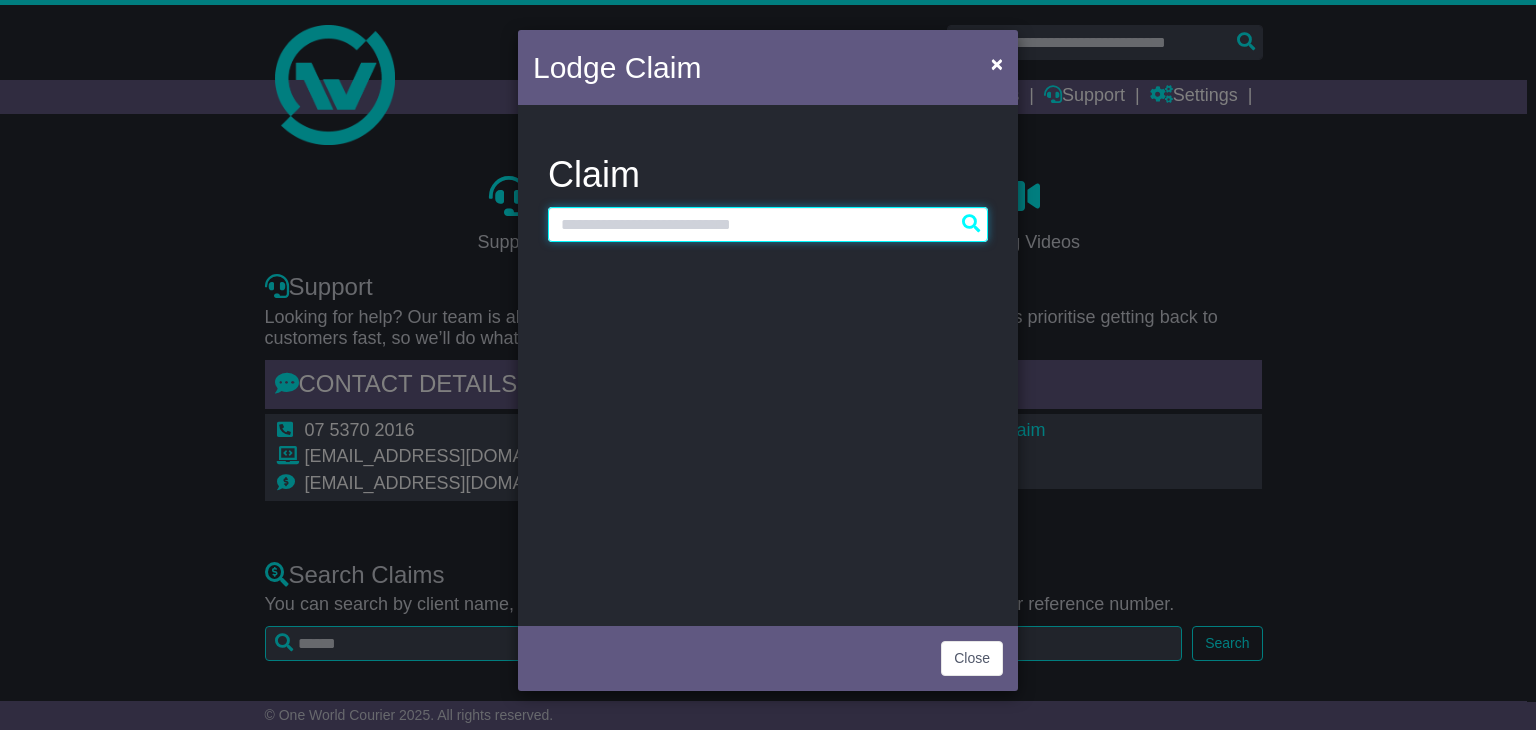 paste on "**********" 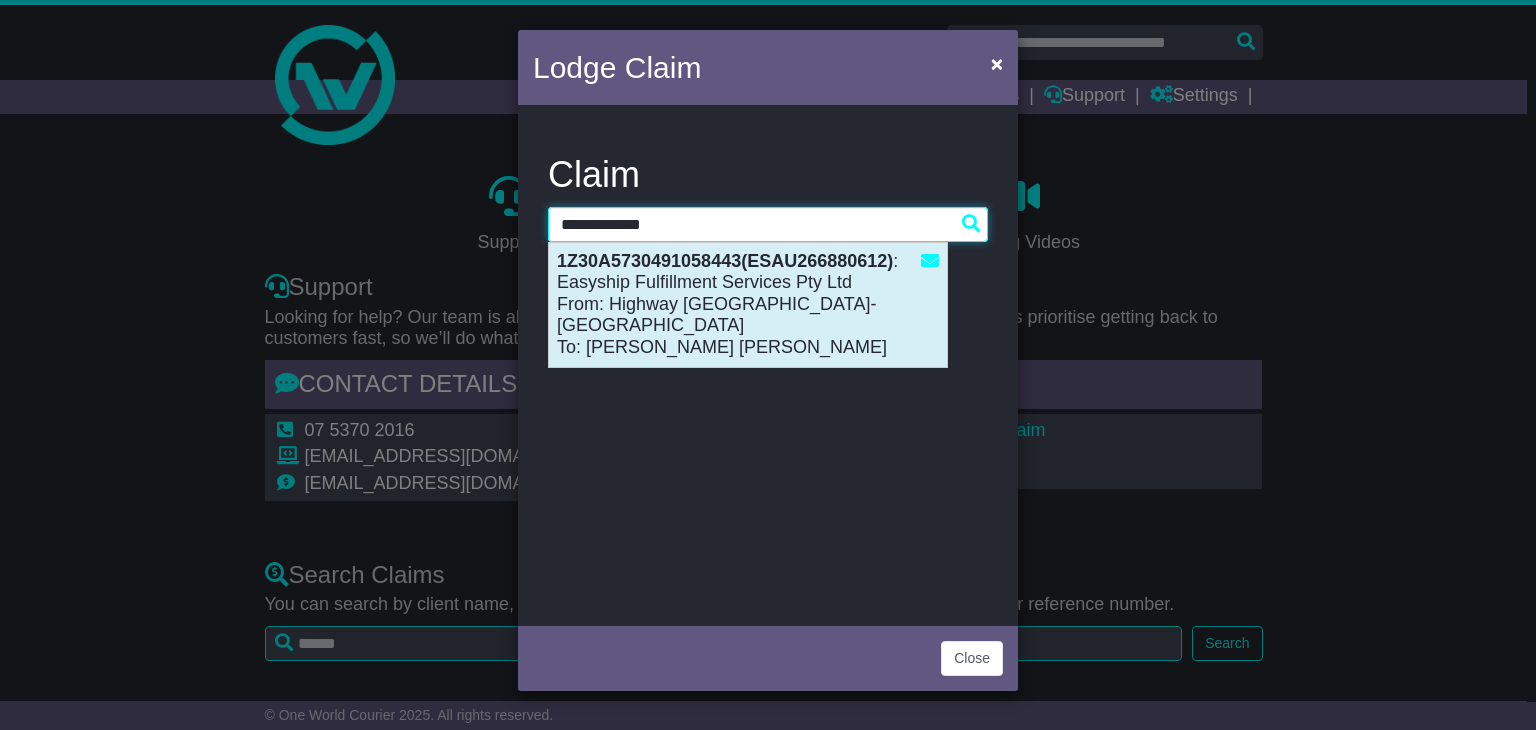 click on "1Z30A5730491058443(ESAU266880612) : Easyship Fulfillment Services Pty Ltd From: Highway Tyres-VIC To: Raina Oneil Raina Oneil" at bounding box center [748, 305] 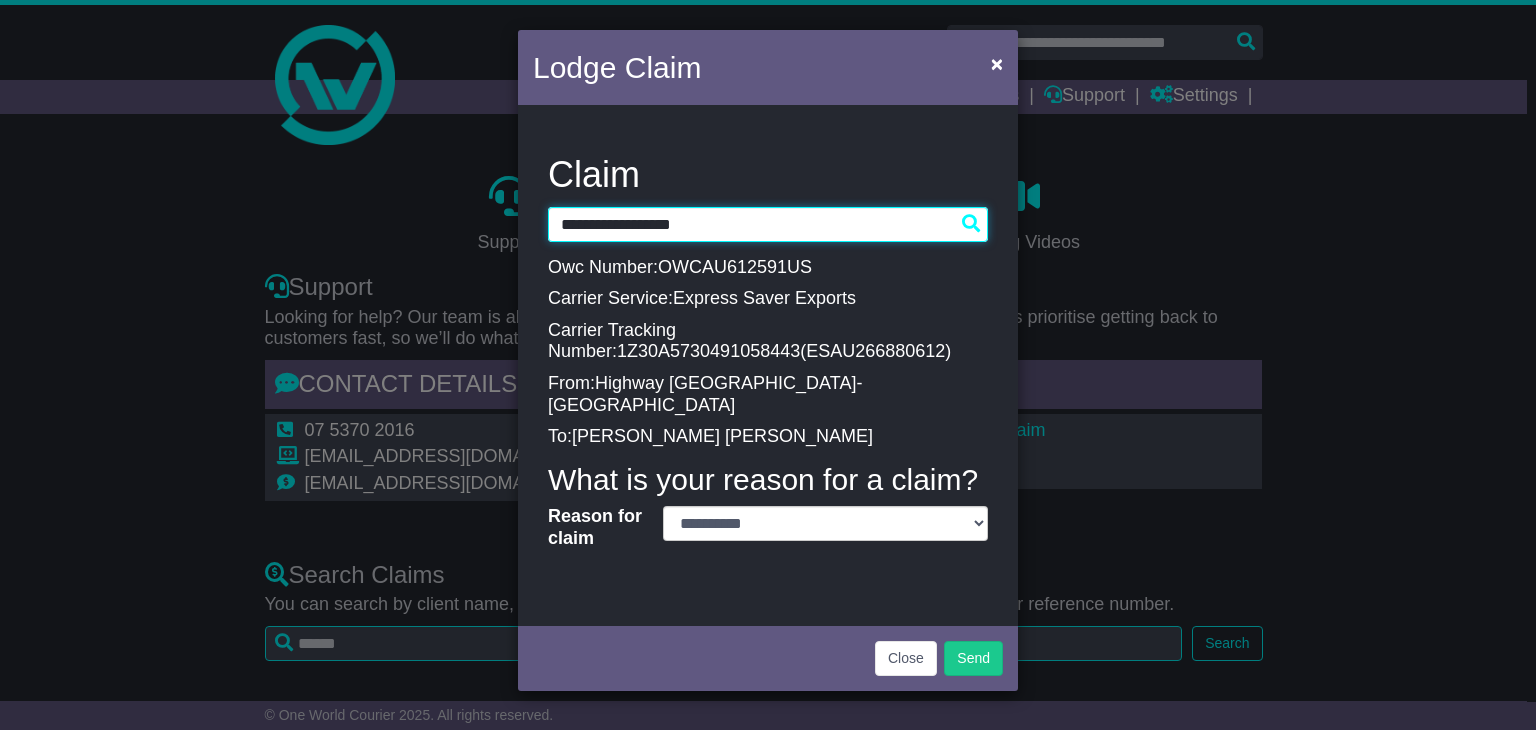 type on "**********" 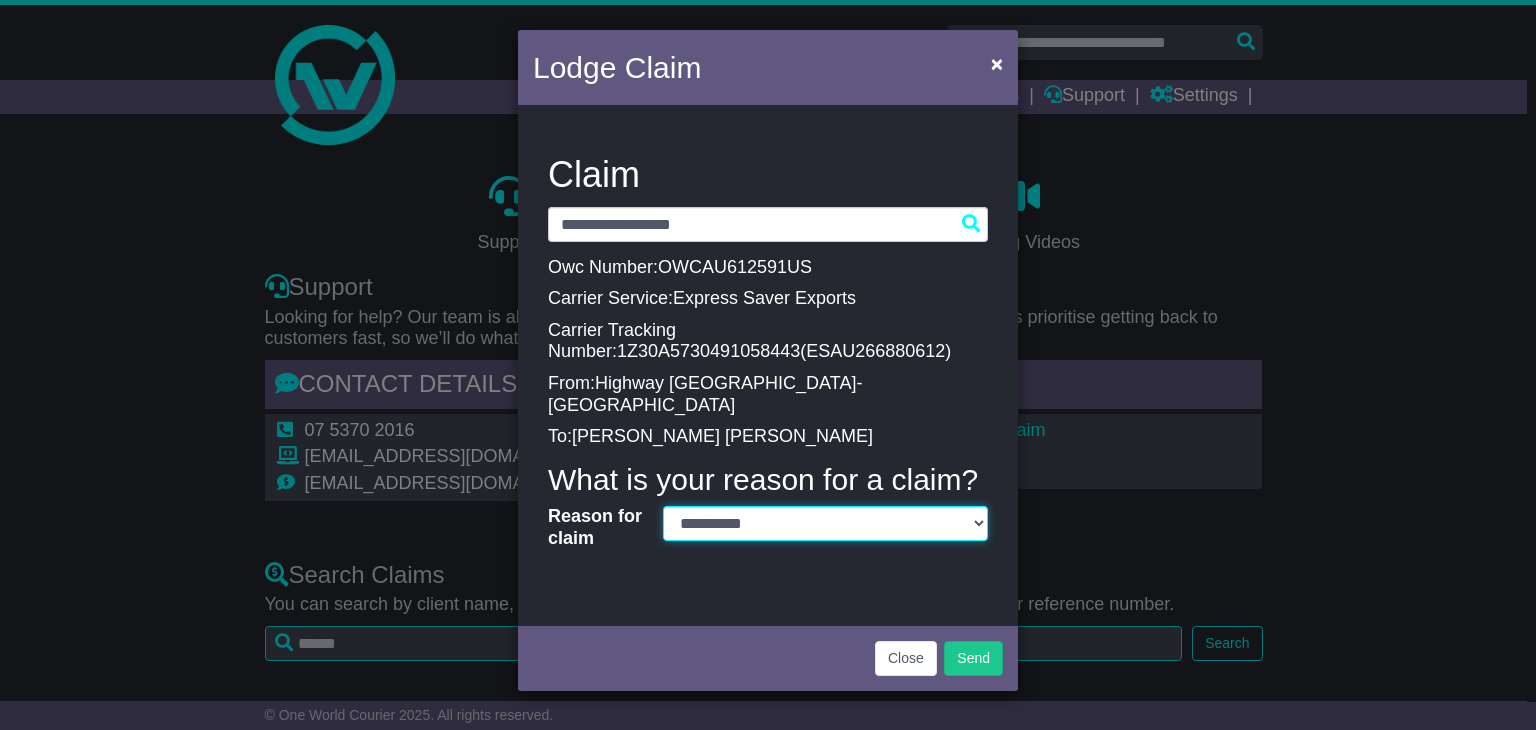 click on "**********" at bounding box center [825, 523] 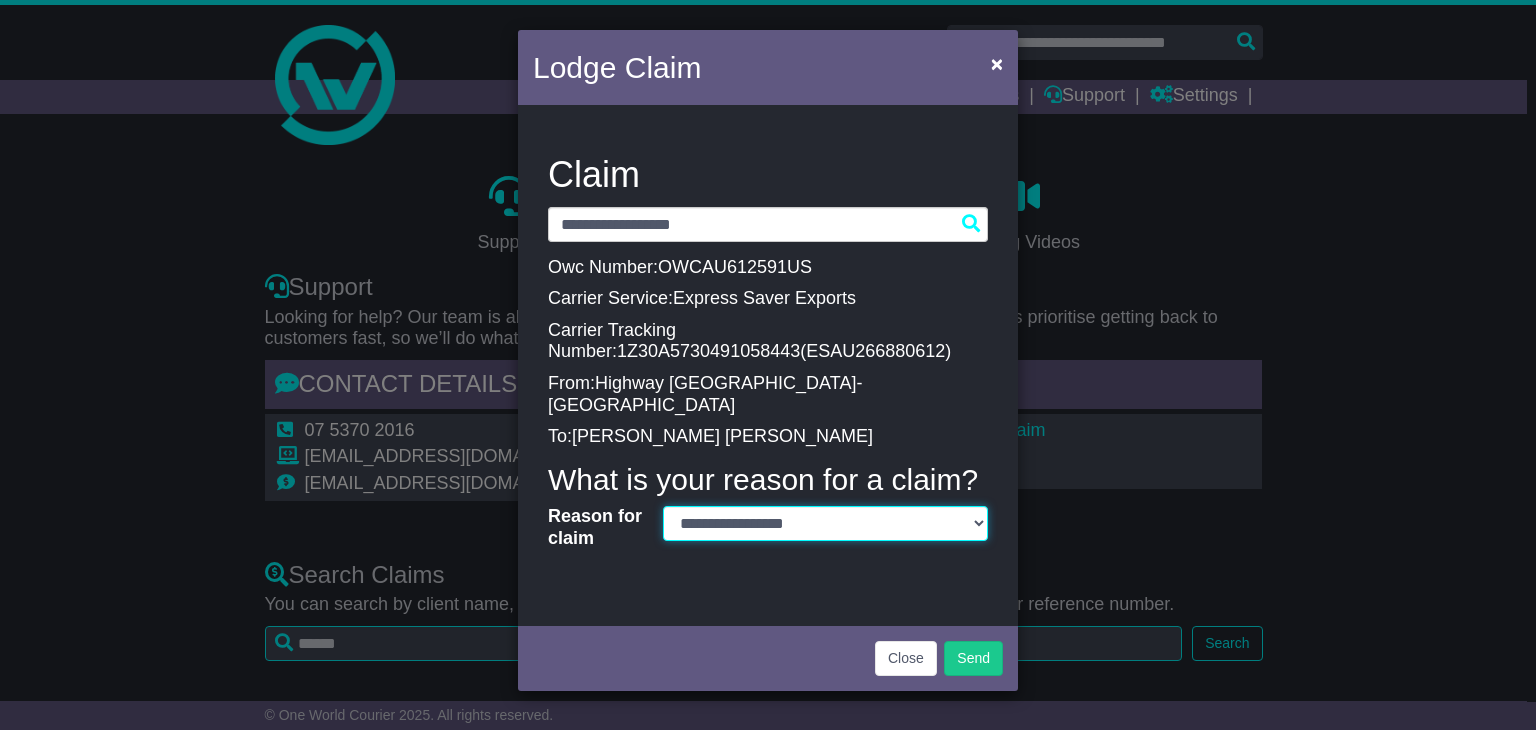 click on "**********" at bounding box center [825, 523] 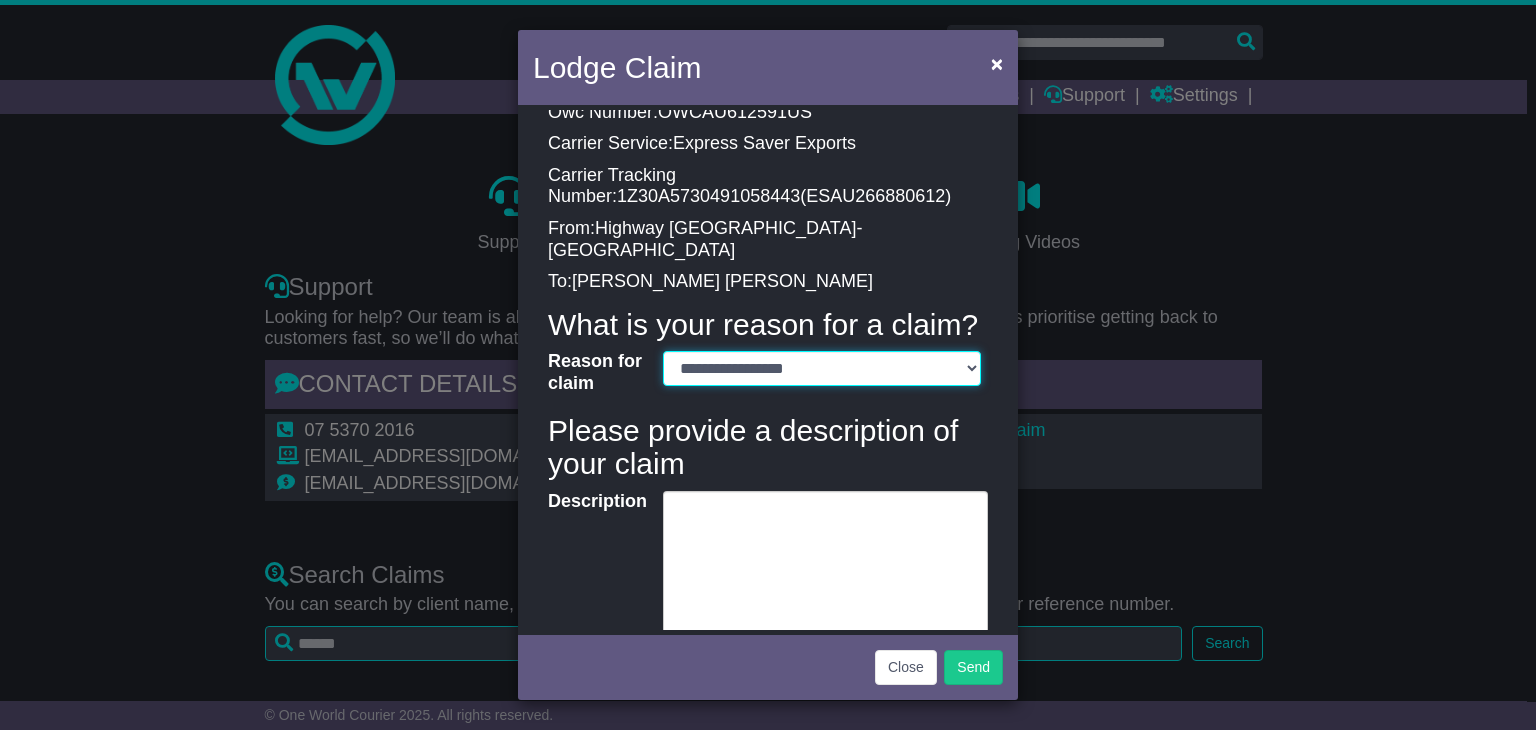 scroll, scrollTop: 333, scrollLeft: 0, axis: vertical 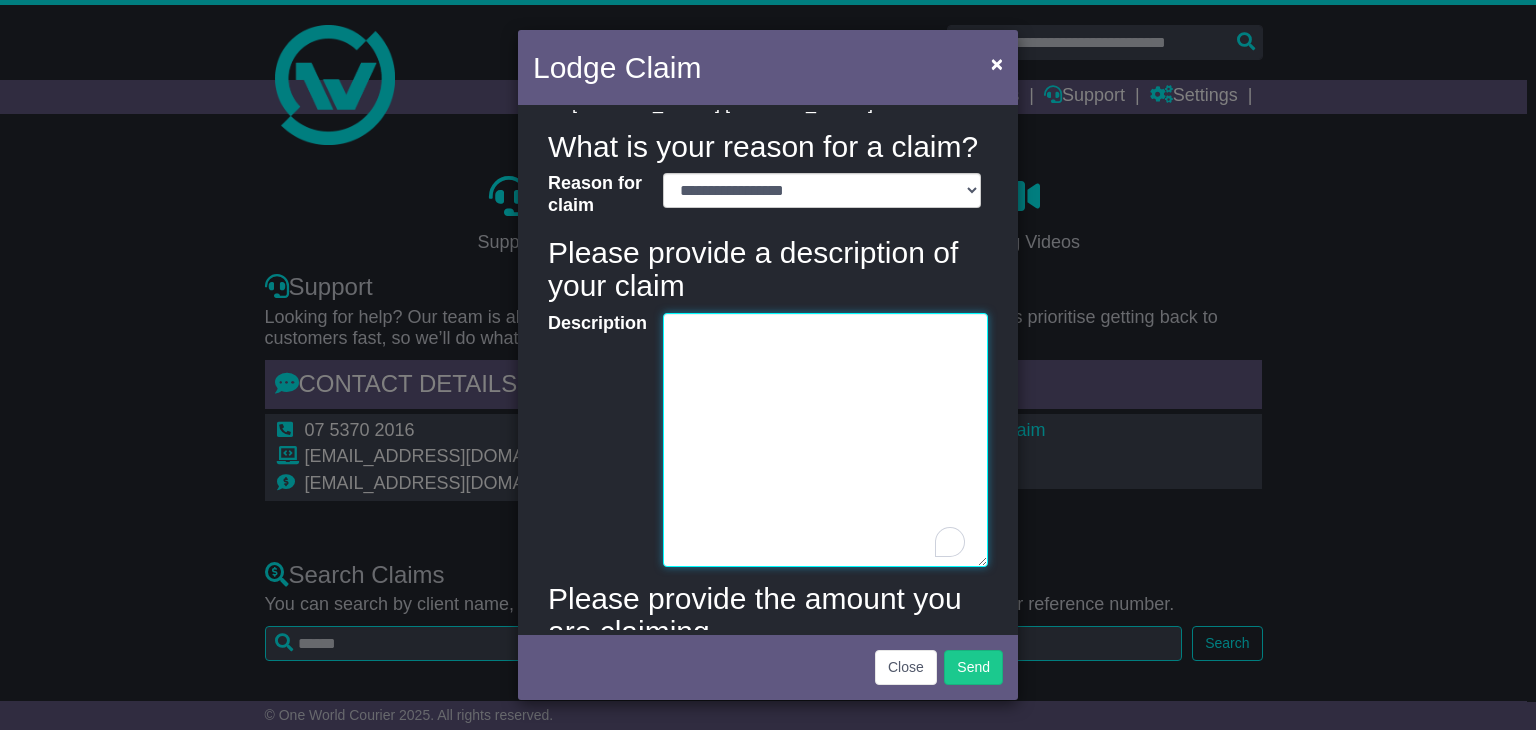 click on "Description" at bounding box center [825, 440] 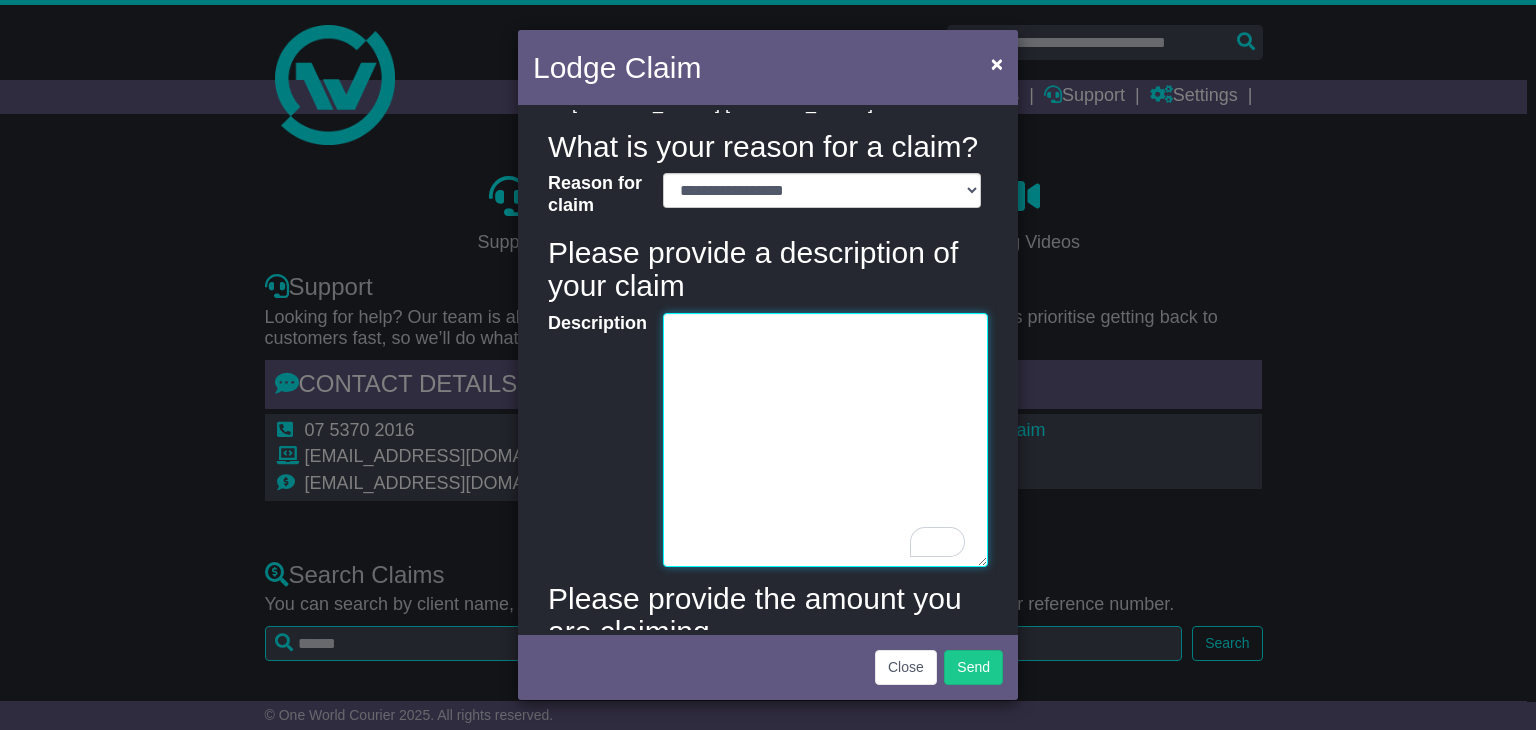 click on "Description" at bounding box center [825, 440] 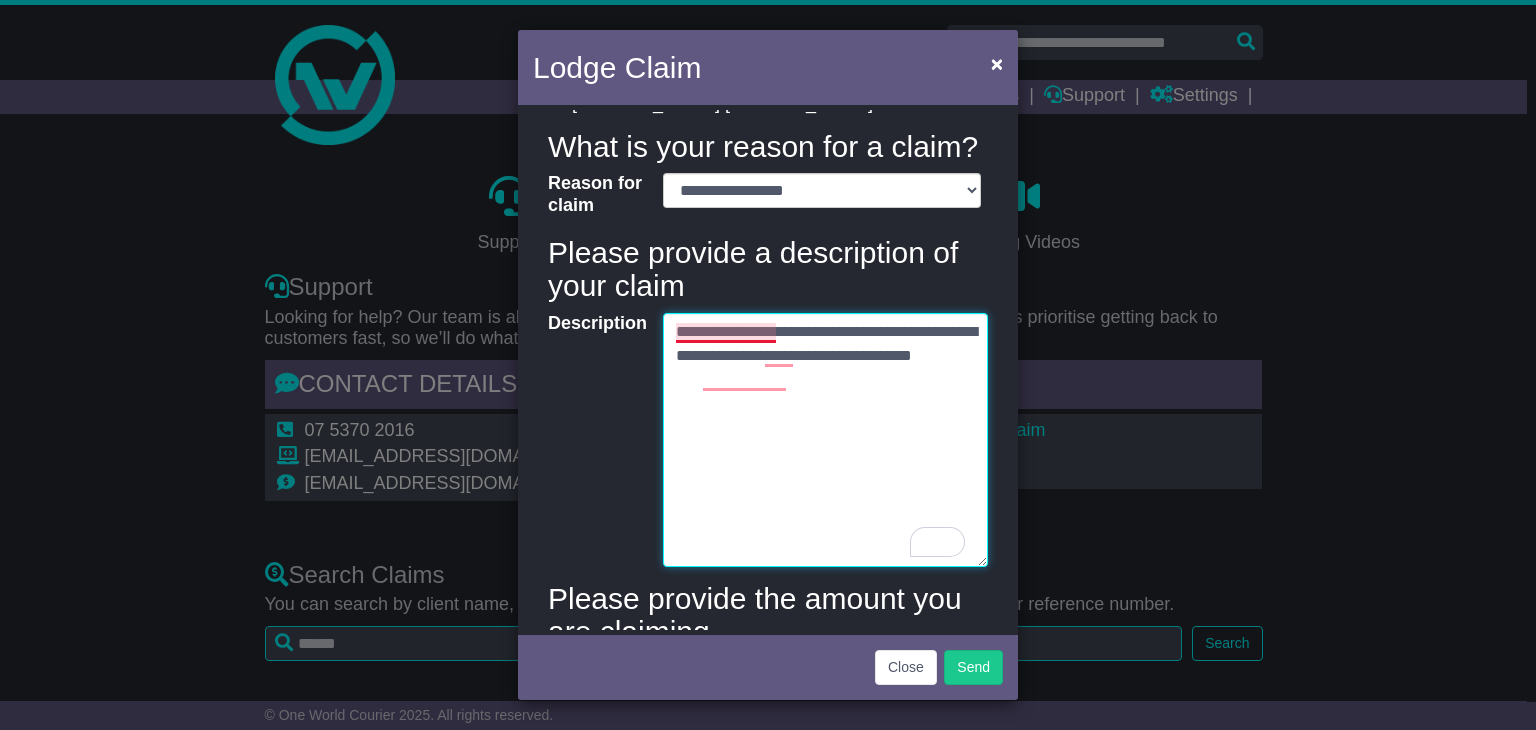 click on "**********" at bounding box center [825, 440] 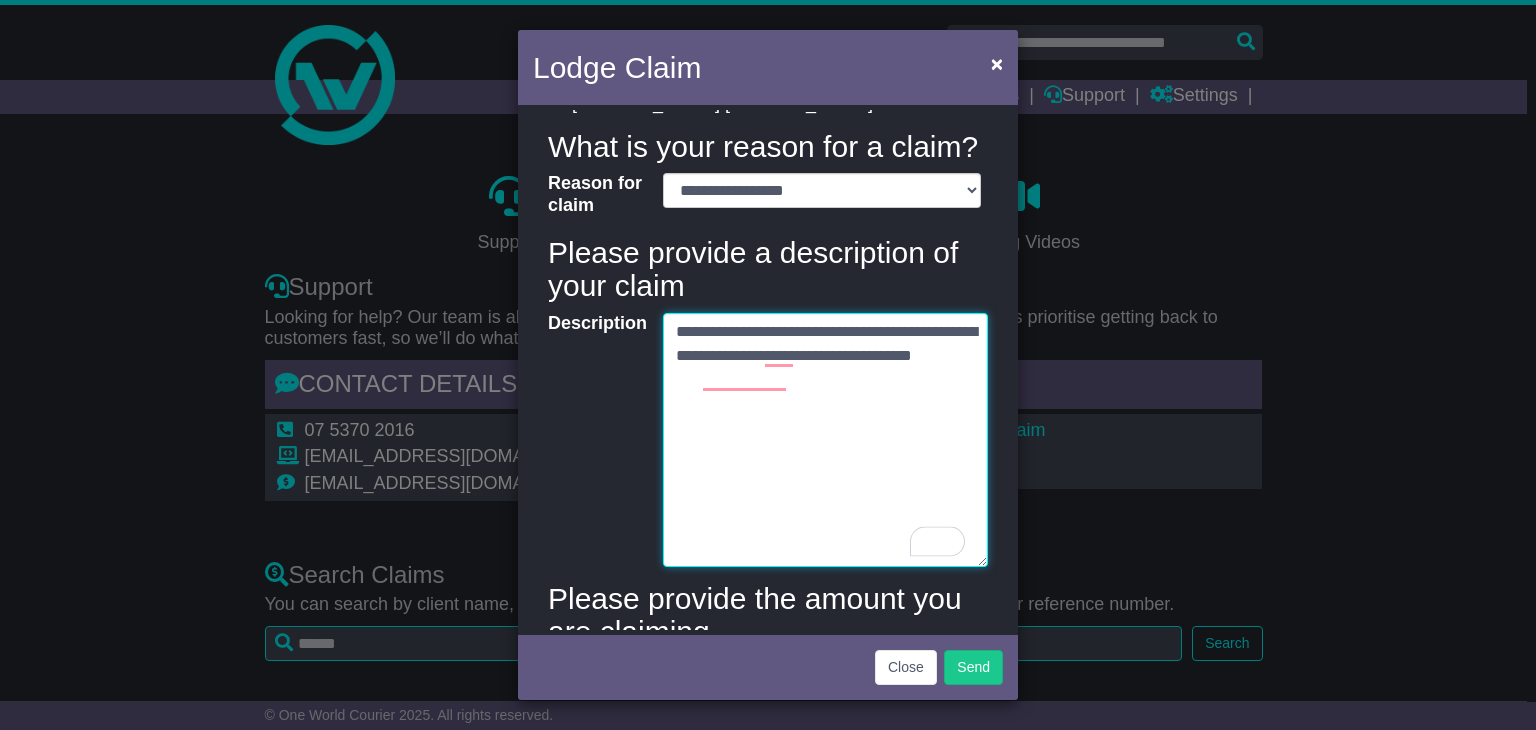 click on "**********" at bounding box center [825, 440] 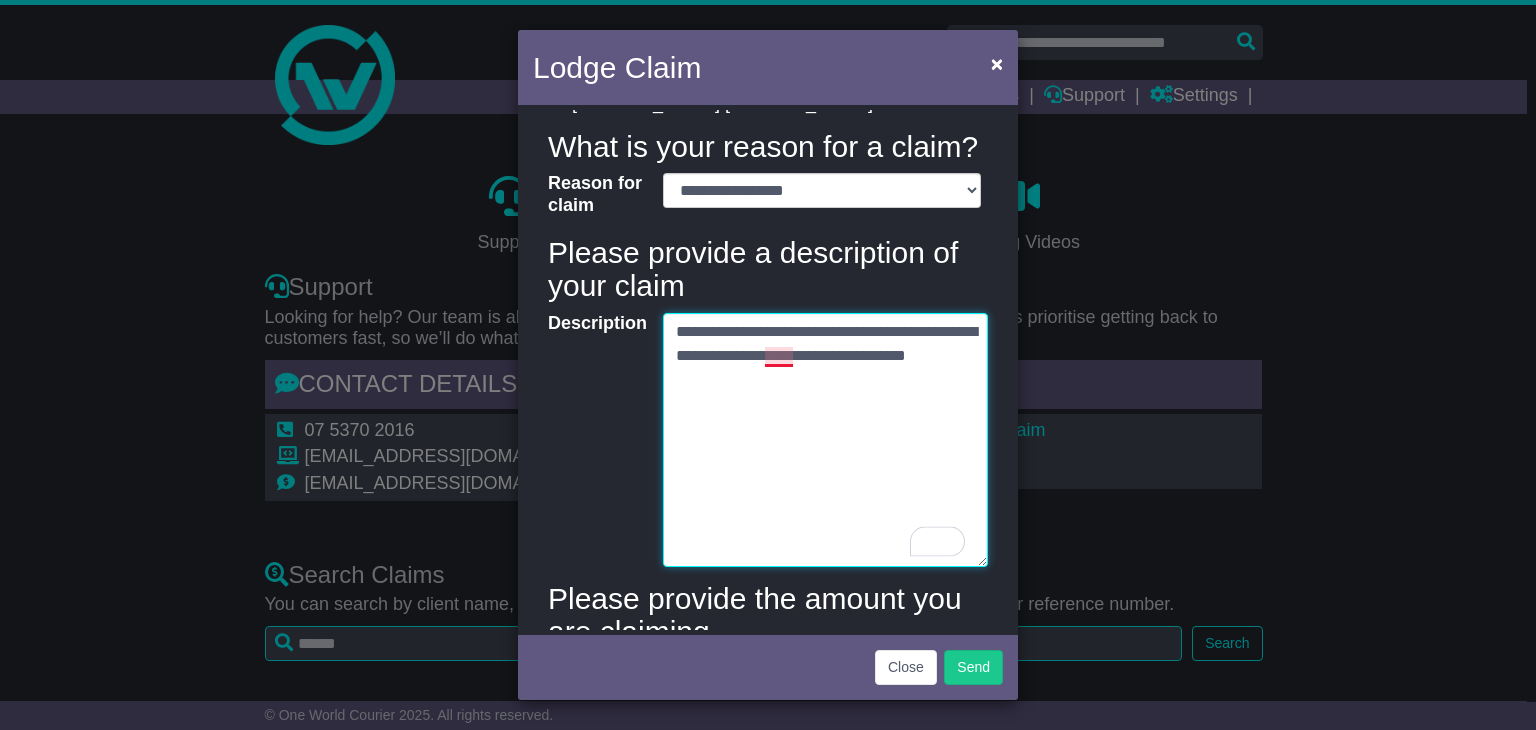 click on "**********" at bounding box center [825, 440] 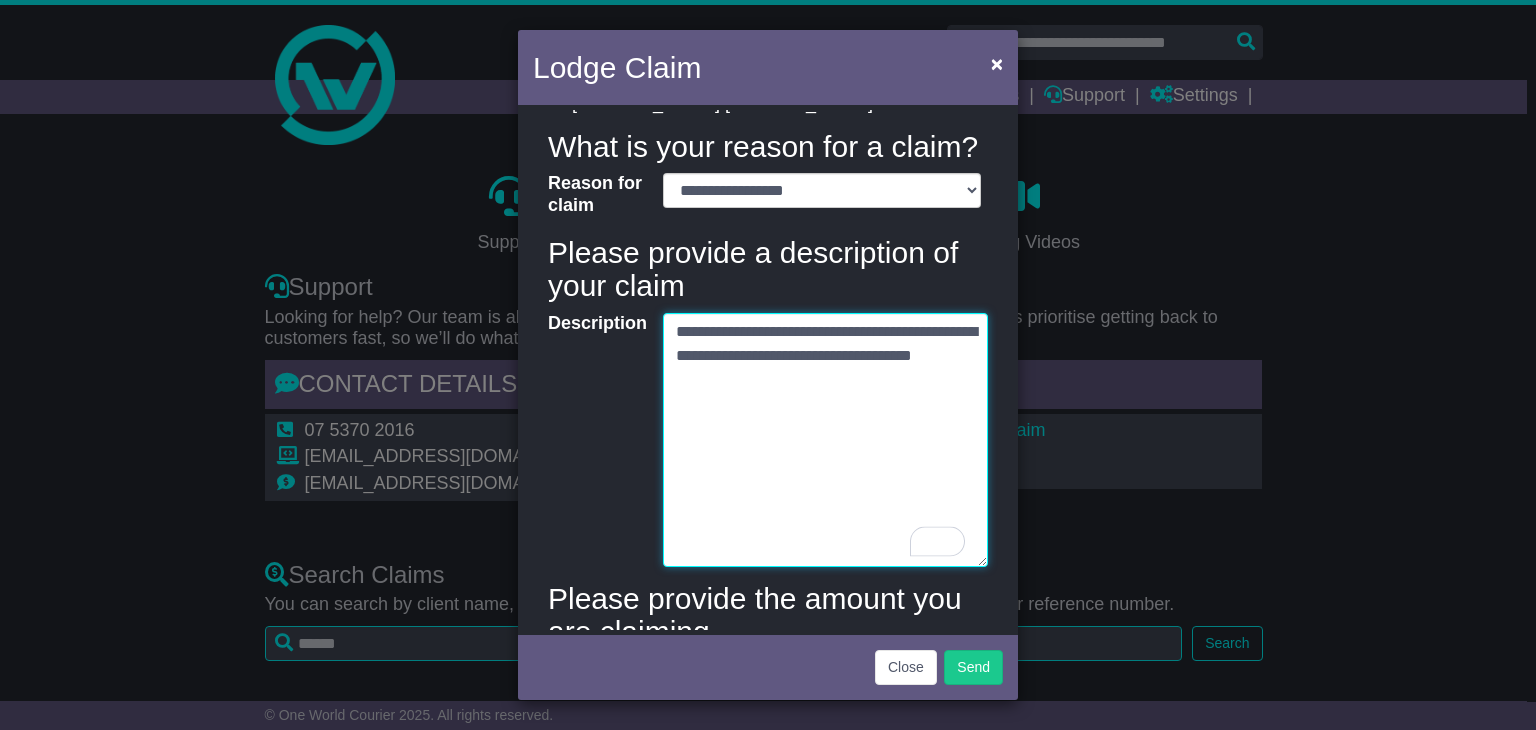 click on "**********" at bounding box center [825, 440] 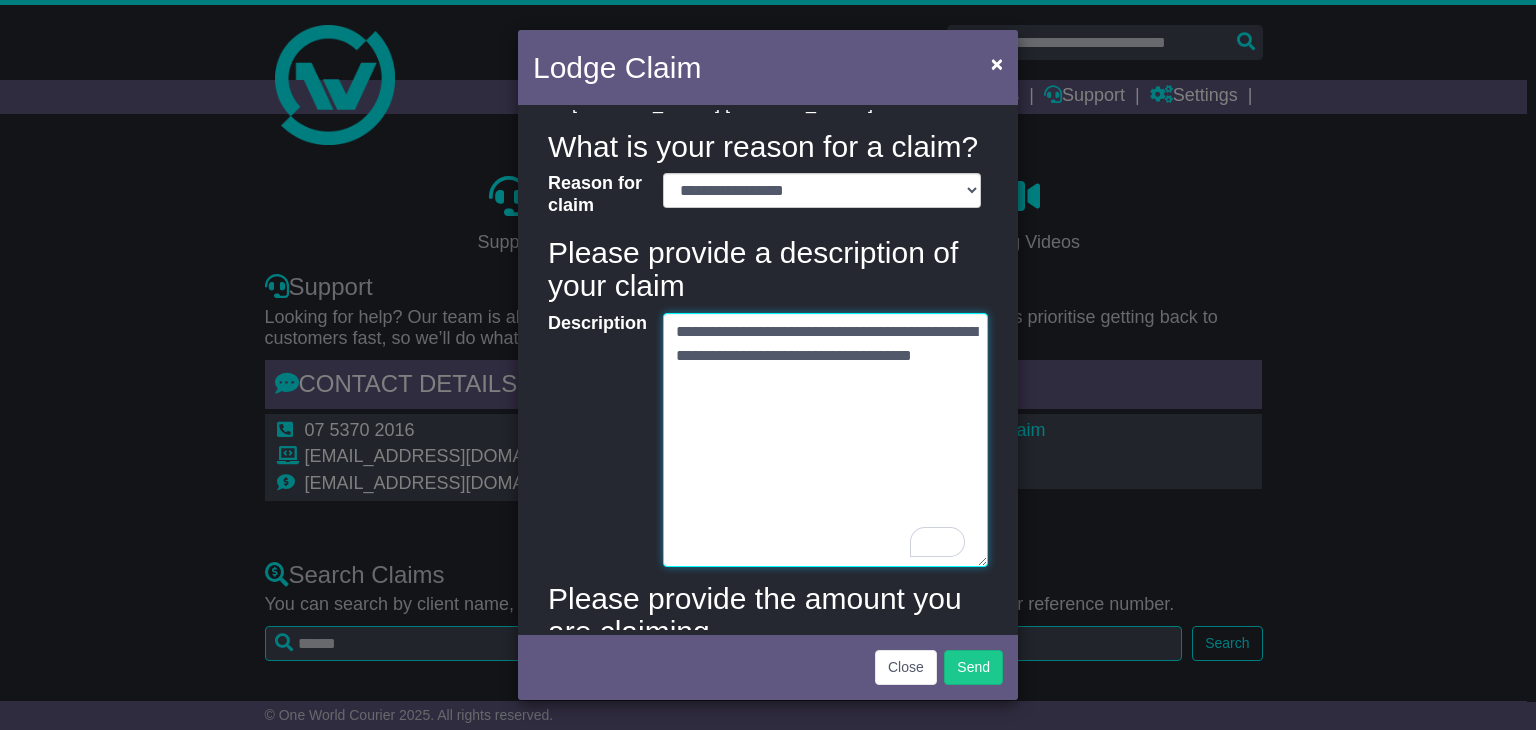 click on "**********" at bounding box center (825, 440) 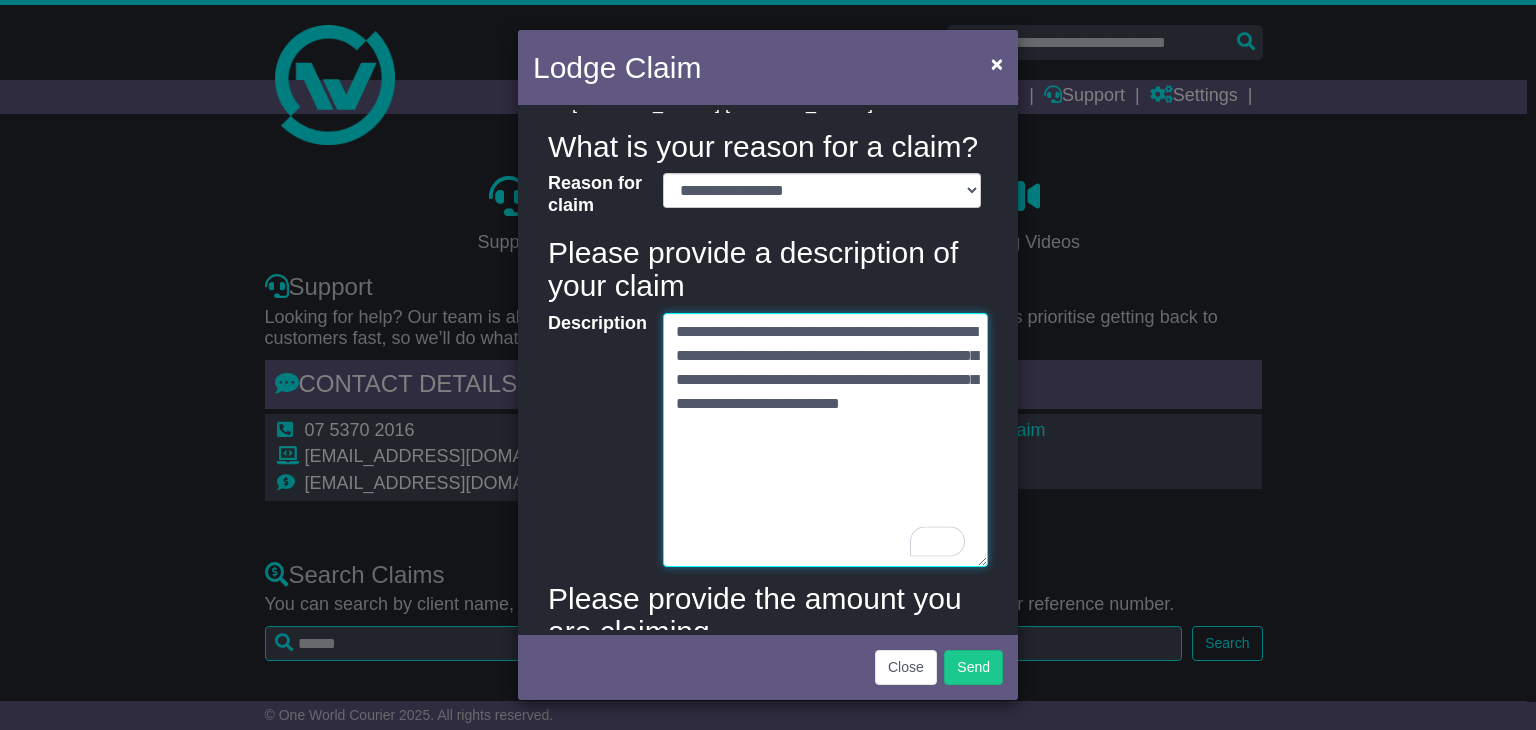 scroll, scrollTop: 666, scrollLeft: 0, axis: vertical 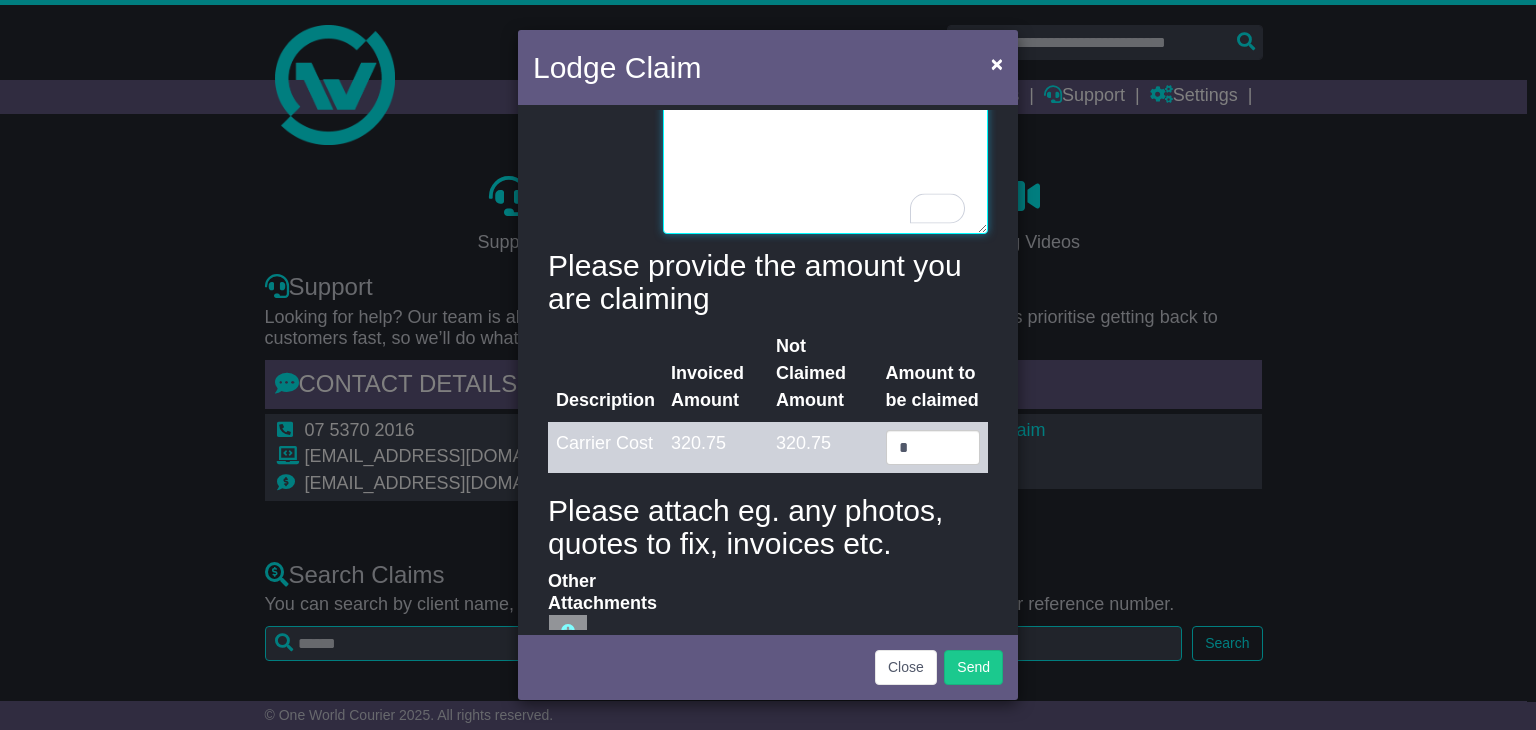 type on "**********" 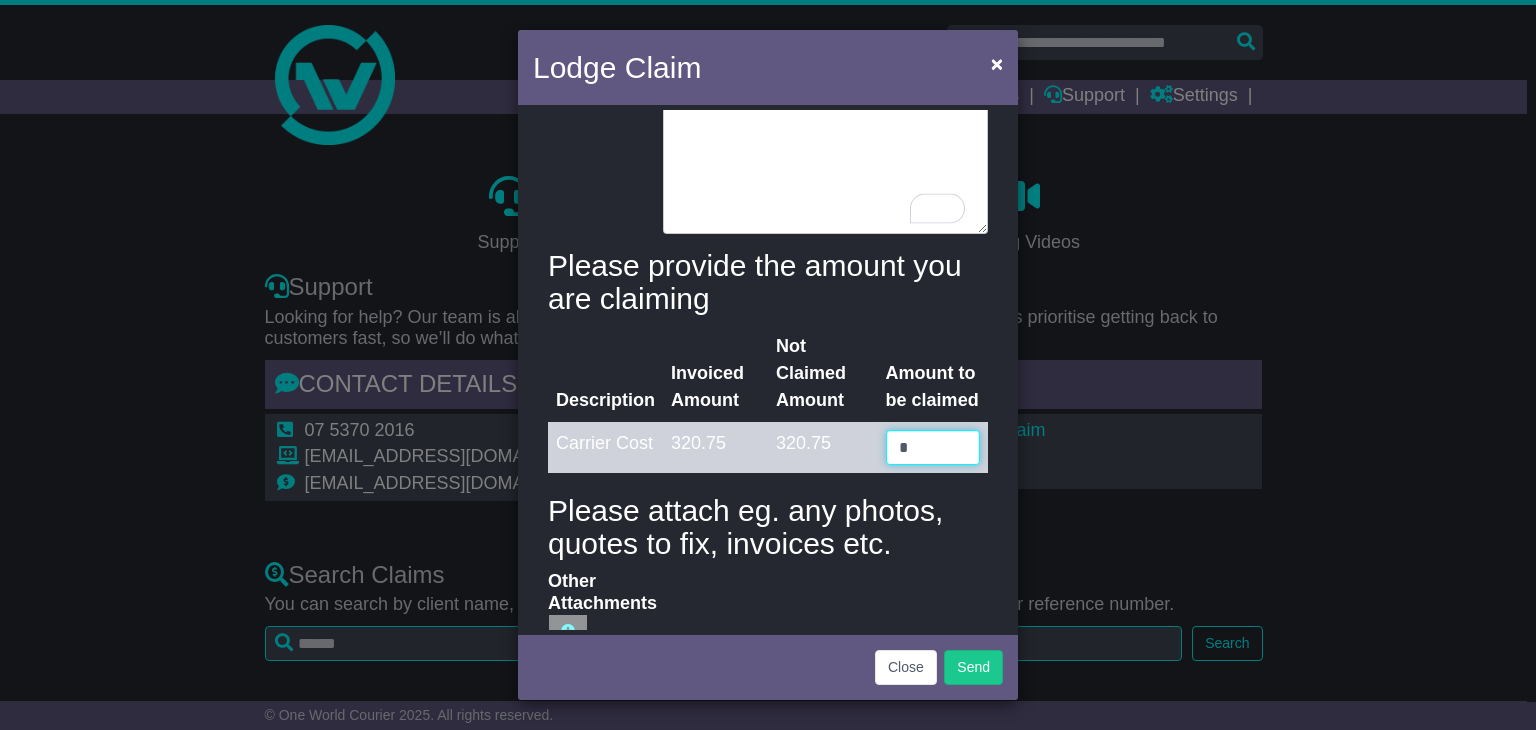 drag, startPoint x: 927, startPoint y: 434, endPoint x: 750, endPoint y: 434, distance: 177 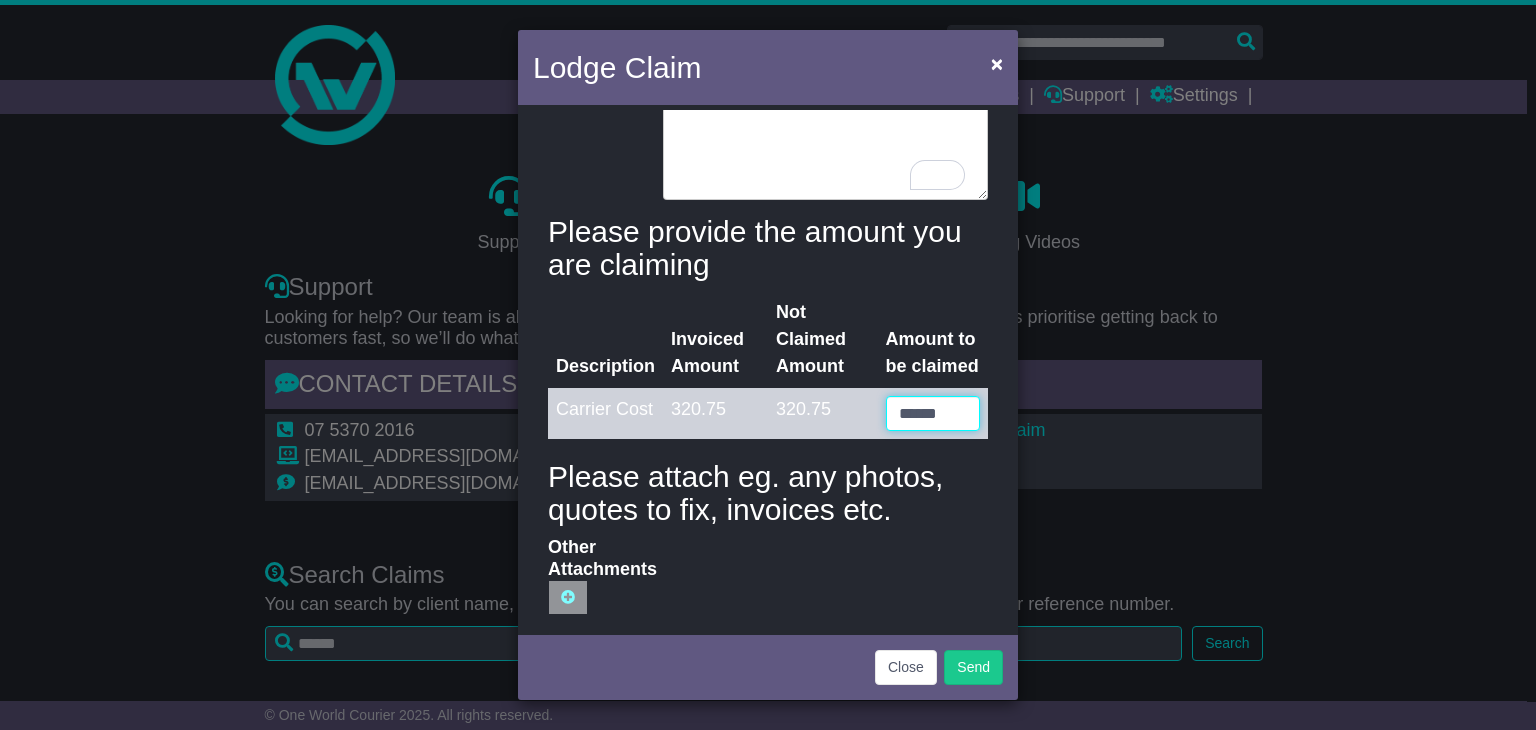 scroll, scrollTop: 718, scrollLeft: 0, axis: vertical 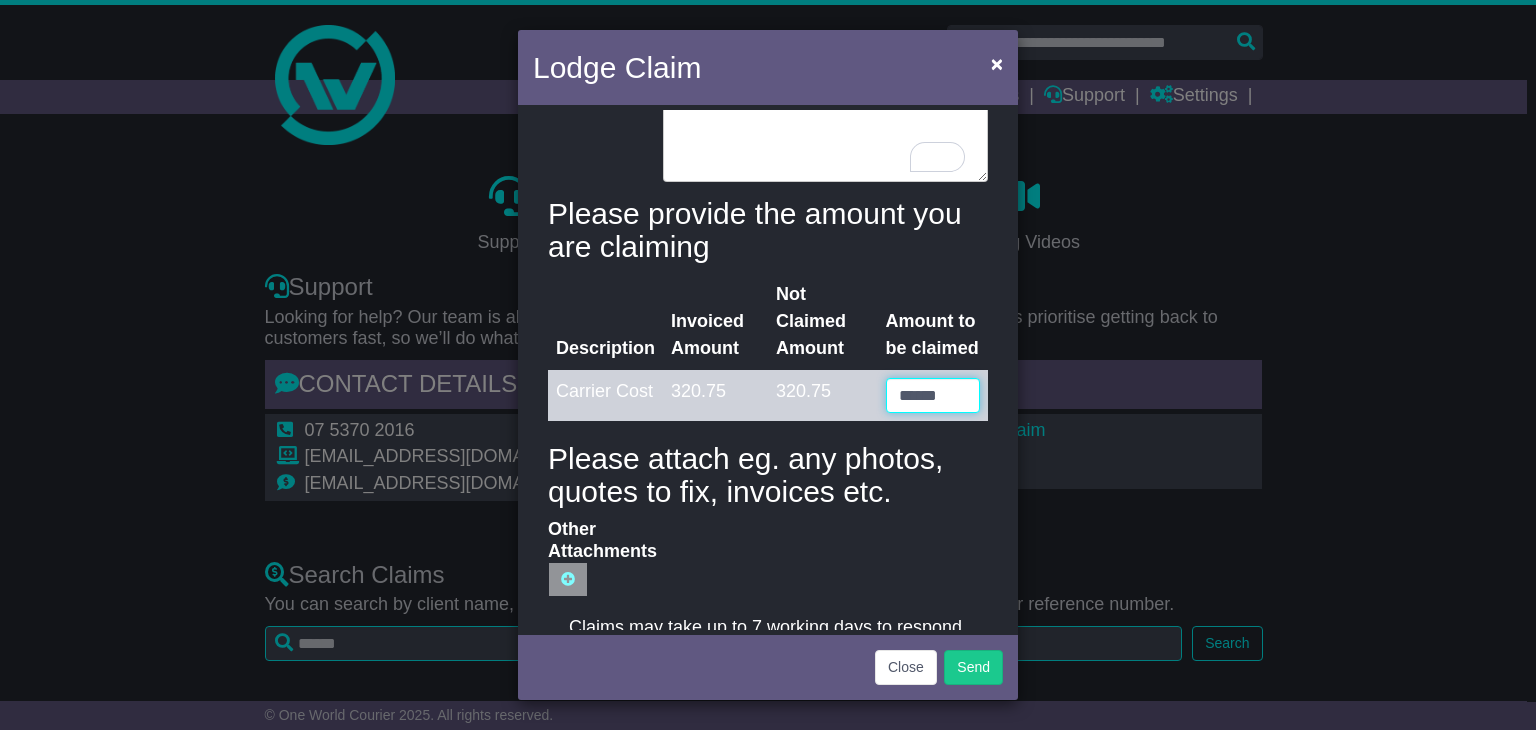 type on "******" 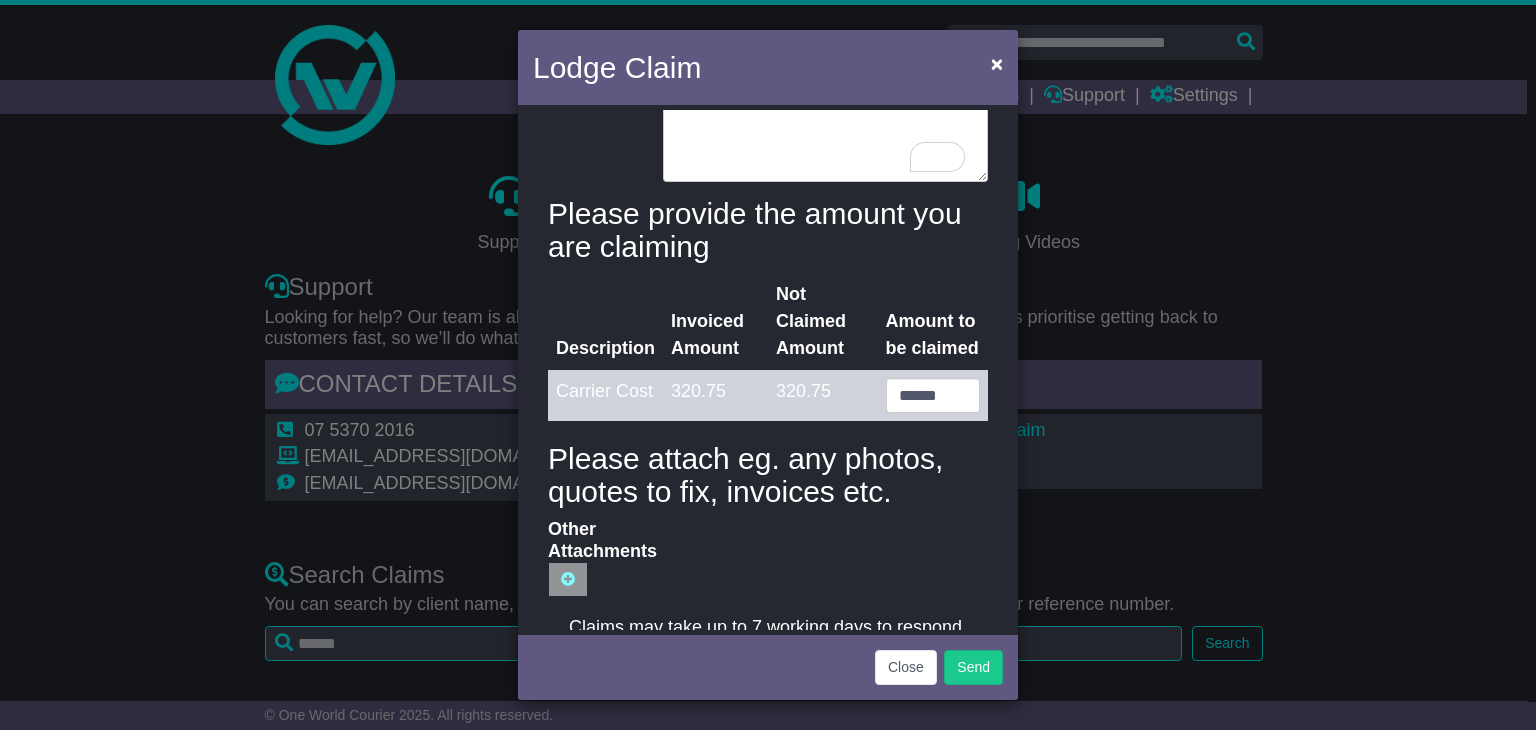 click on "Other Attachments" at bounding box center [435, 579] 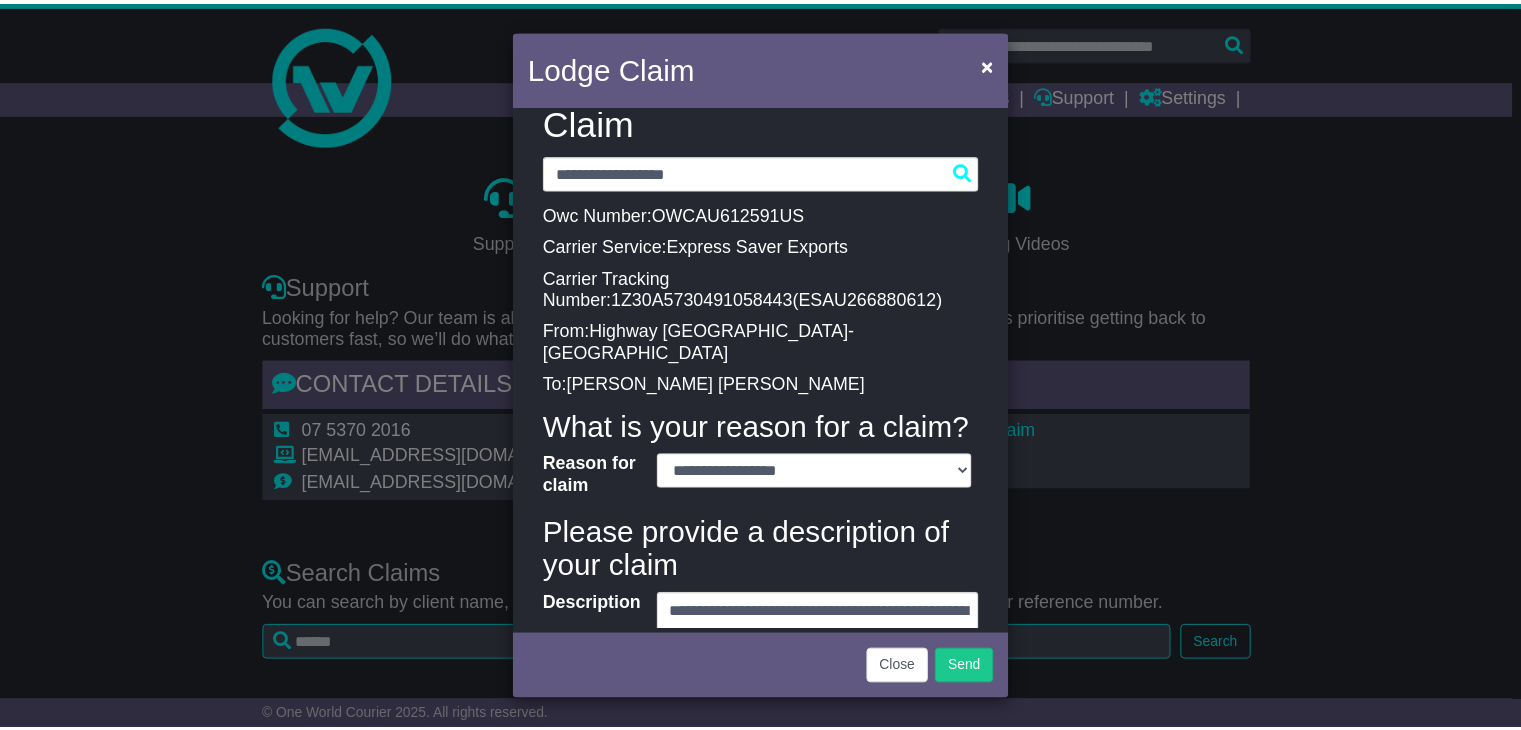 scroll, scrollTop: 218, scrollLeft: 0, axis: vertical 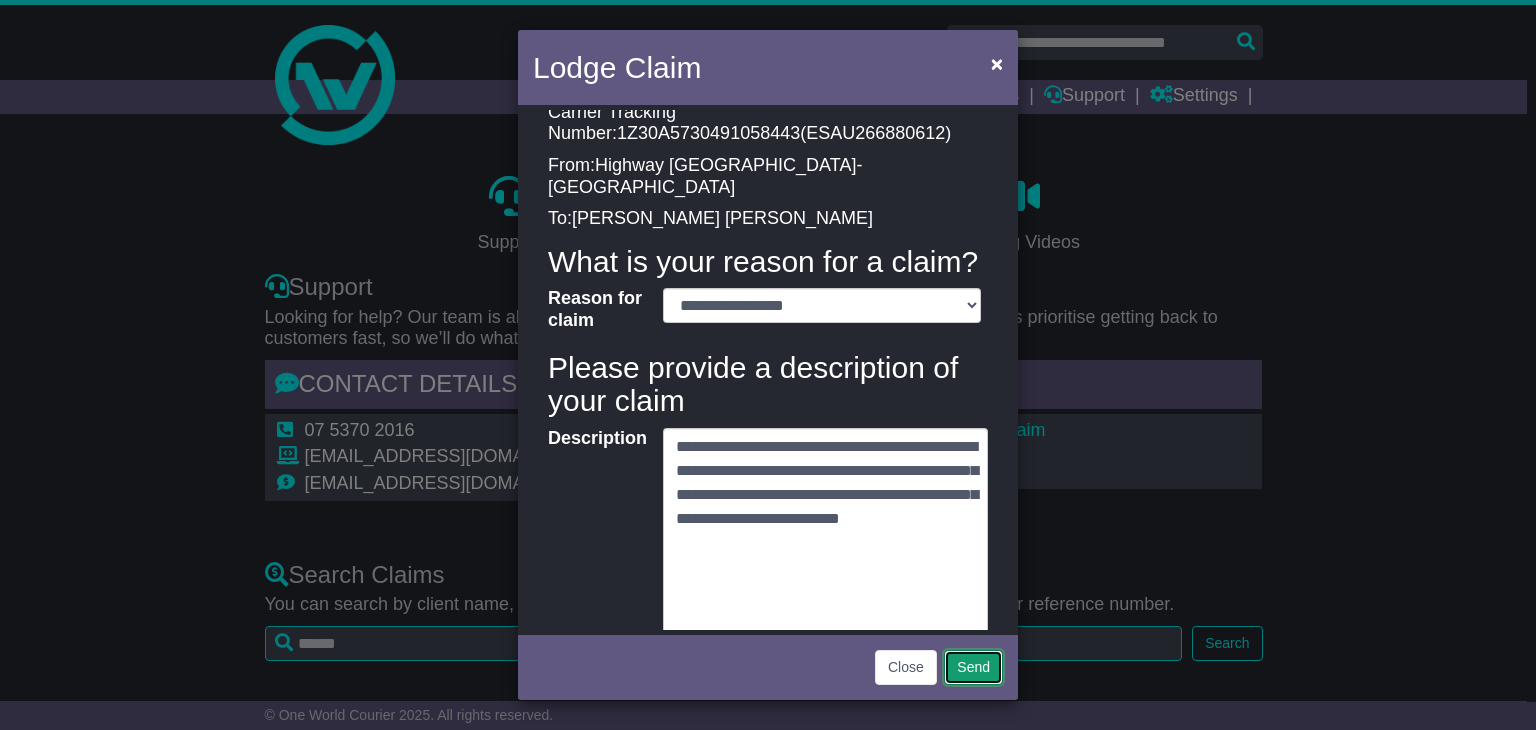 click on "Send" at bounding box center (973, 667) 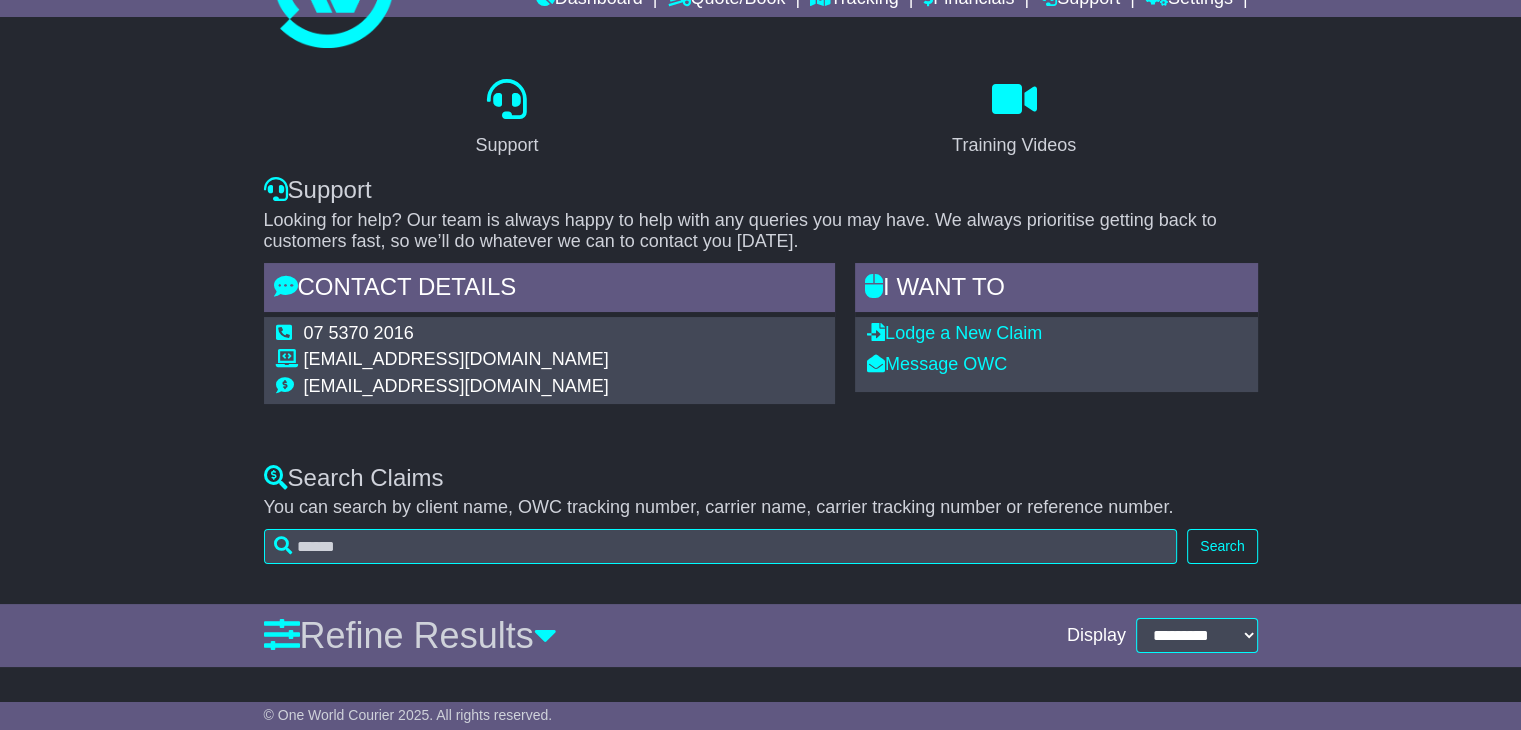 scroll, scrollTop: 0, scrollLeft: 0, axis: both 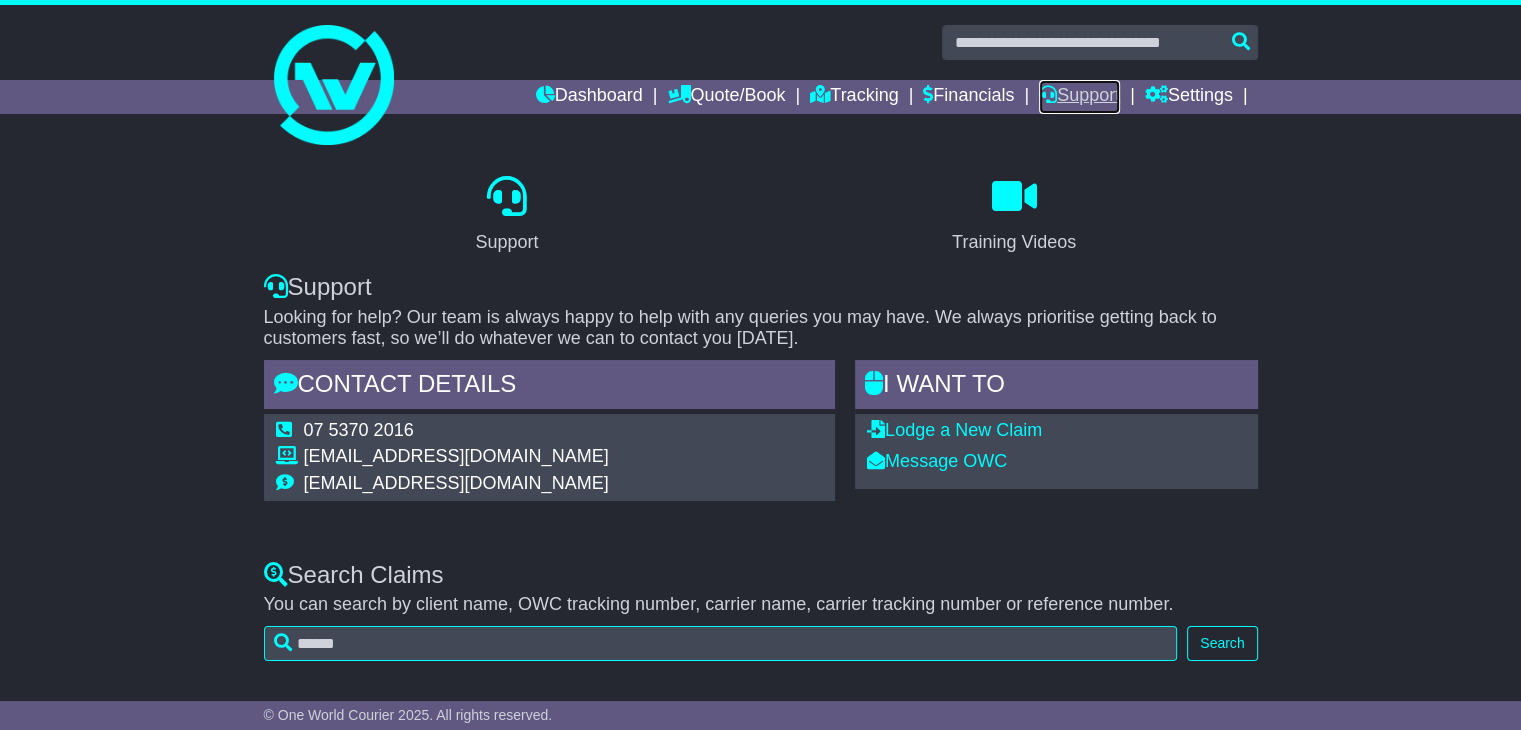 click on "Support" at bounding box center (1079, 97) 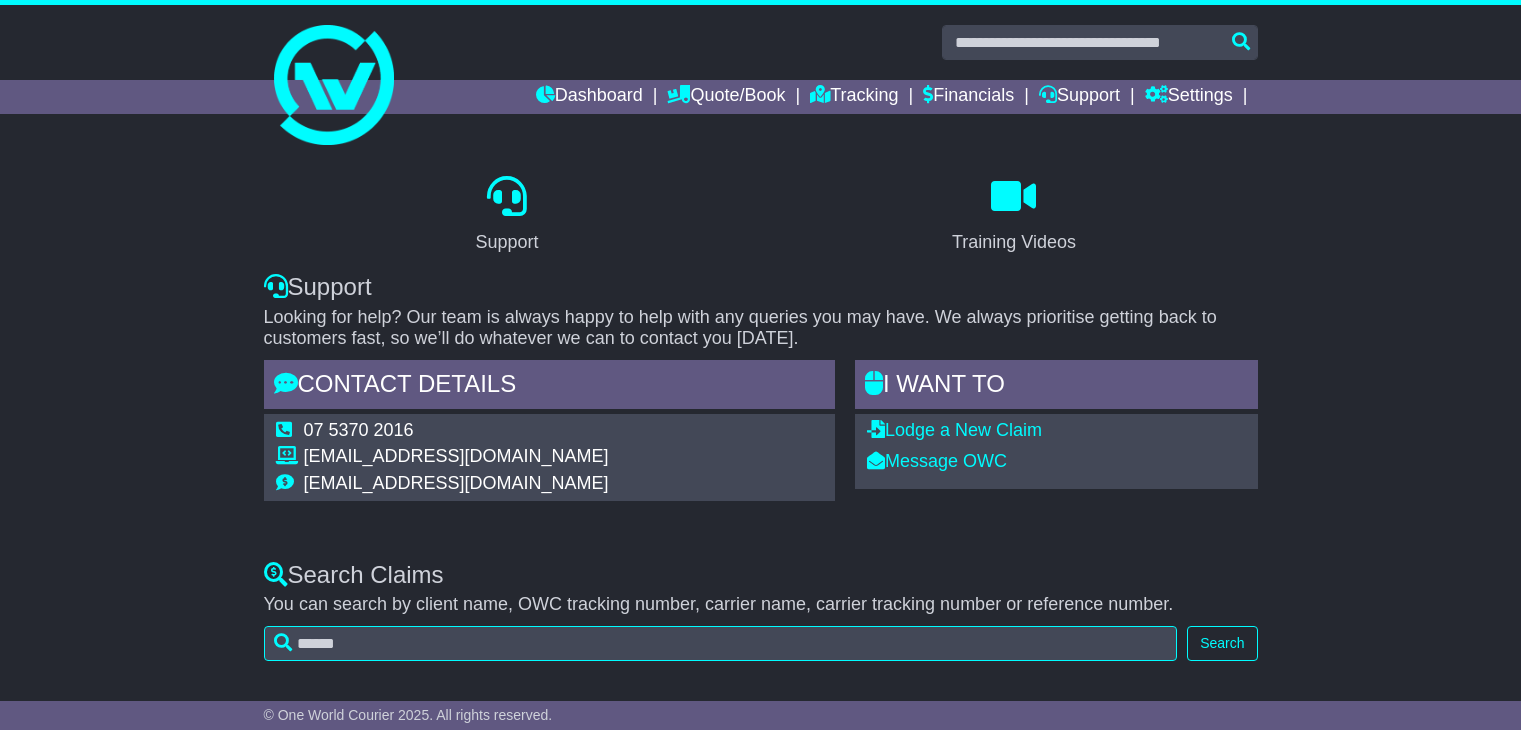 scroll, scrollTop: 124, scrollLeft: 0, axis: vertical 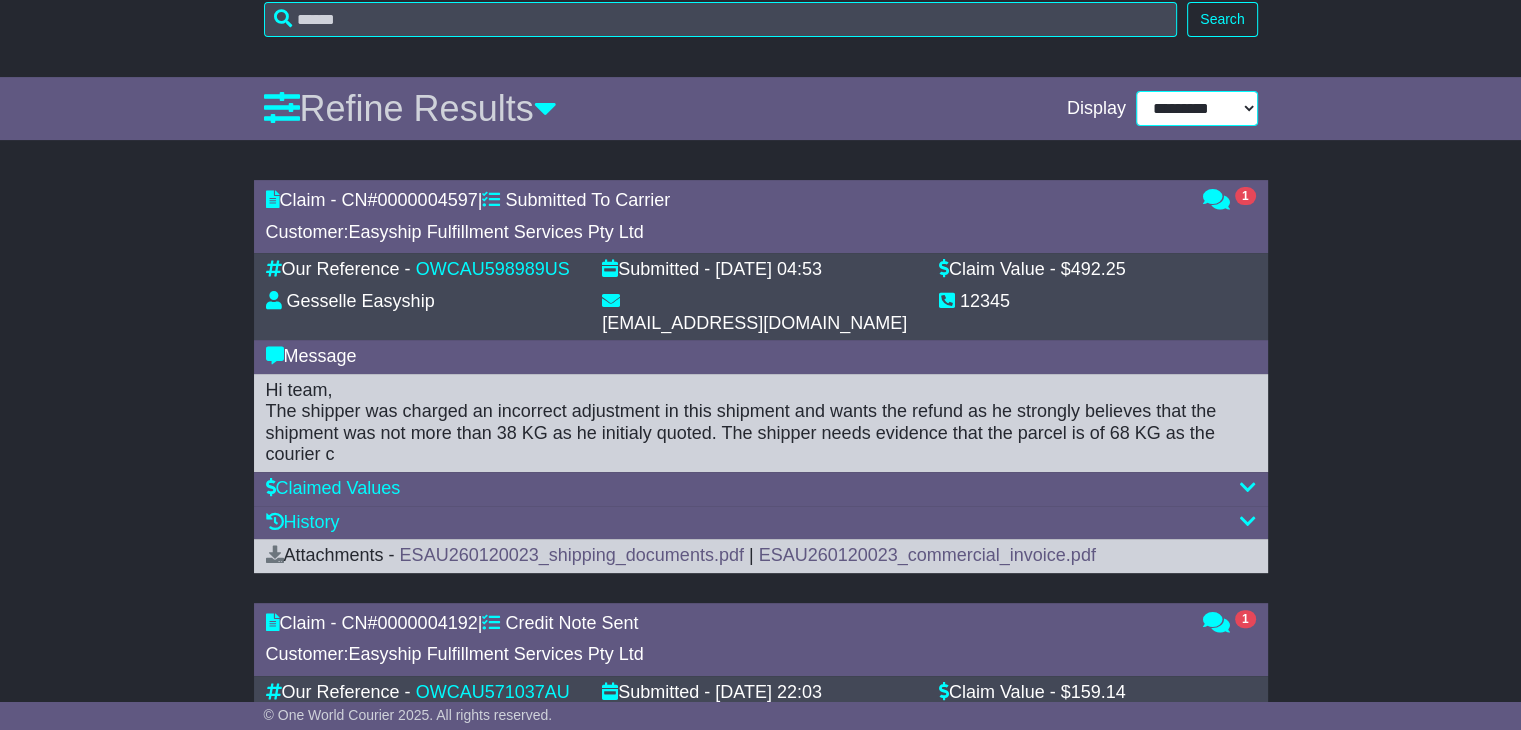 click on "**********" at bounding box center (1197, 108) 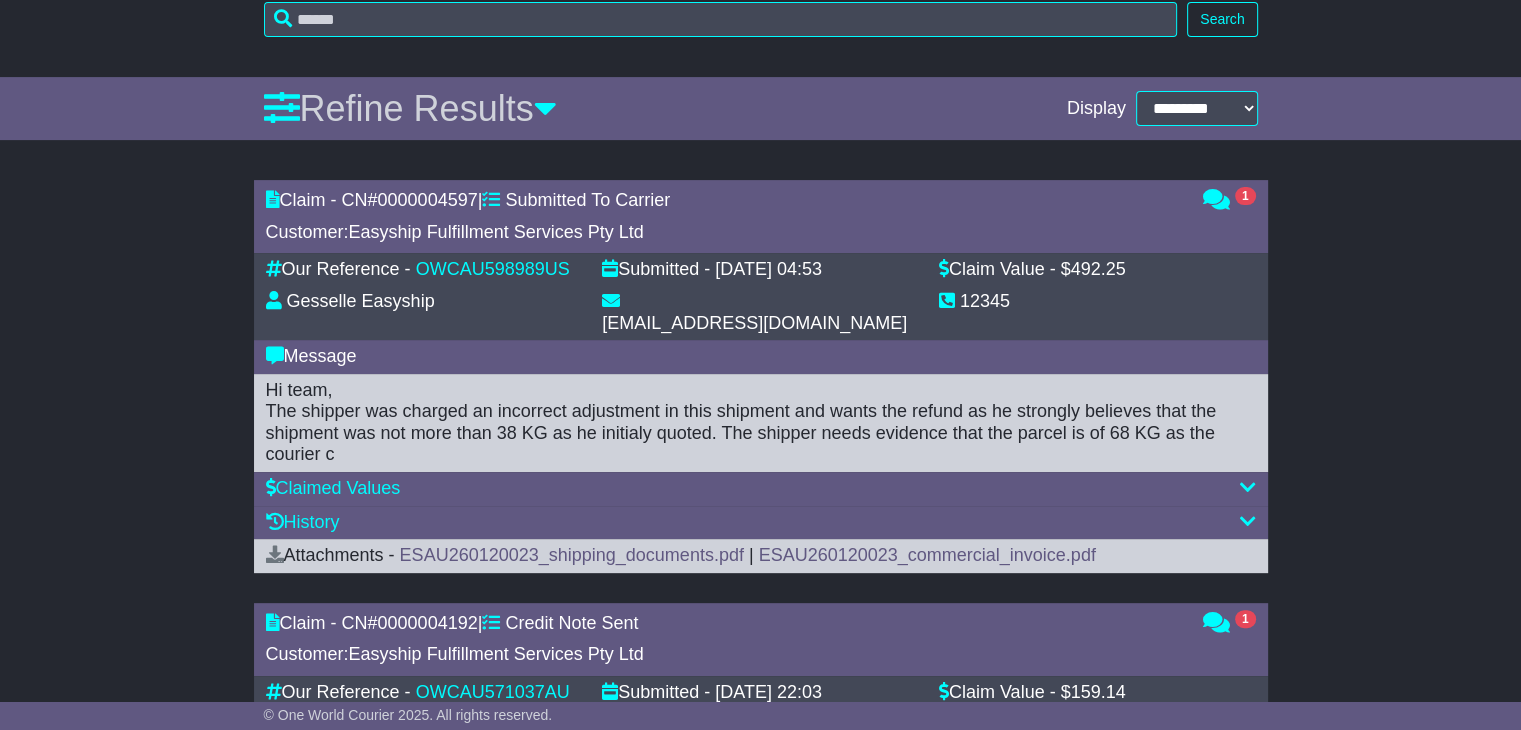 click on "Hi team,
The shipper was charged an incorrect adjustment in this shipment and wants the refund as he strongly believes that the shipment was not more than 38 KG as he initialy quoted. The shipper needs evidence that the parcel is of 68 KG as the courier c" at bounding box center (761, 423) 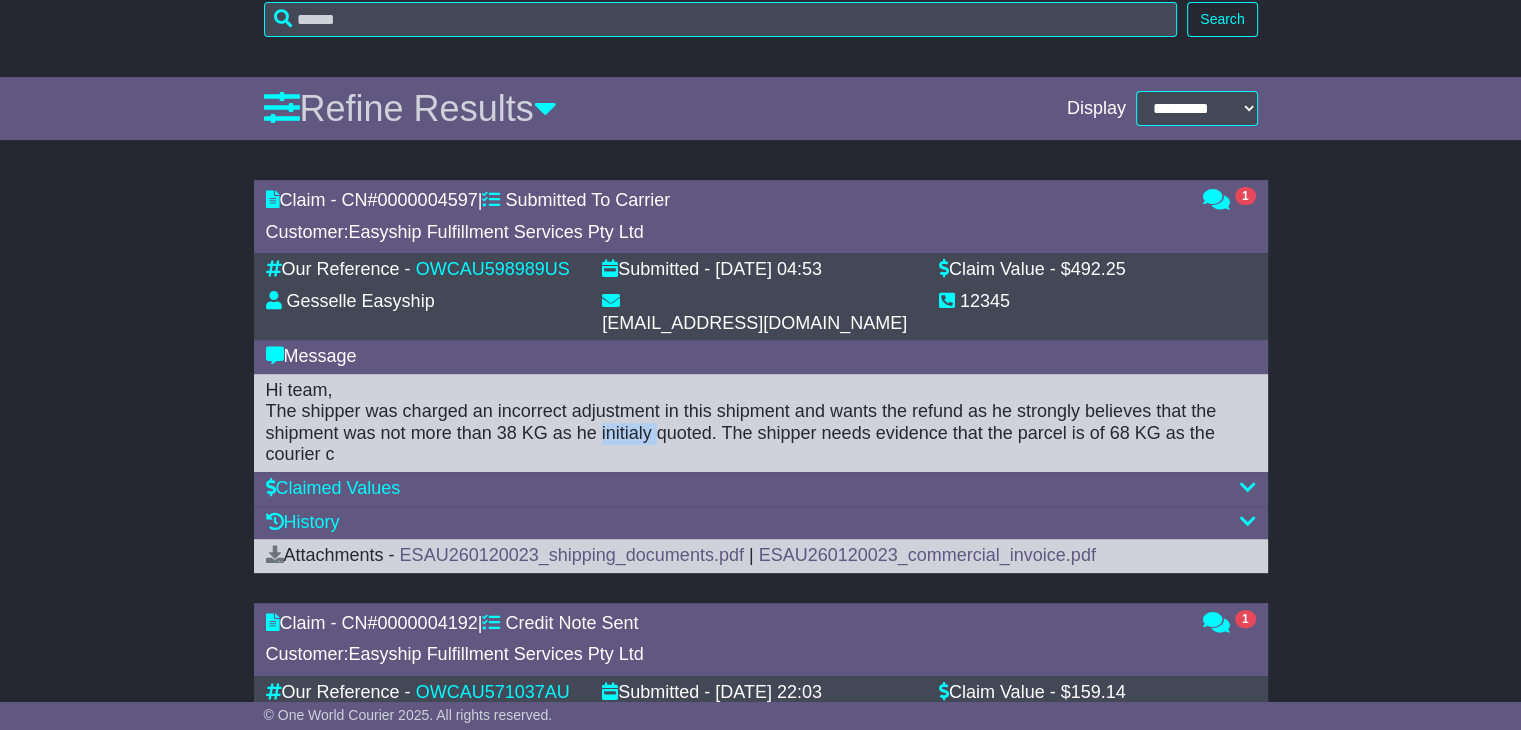 click on "Hi team,
The shipper was charged an incorrect adjustment in this shipment and wants the refund as he strongly believes that the shipment was not more than 38 KG as he initialy quoted. The shipper needs evidence that the parcel is of 68 KG as the courier c" at bounding box center (761, 423) 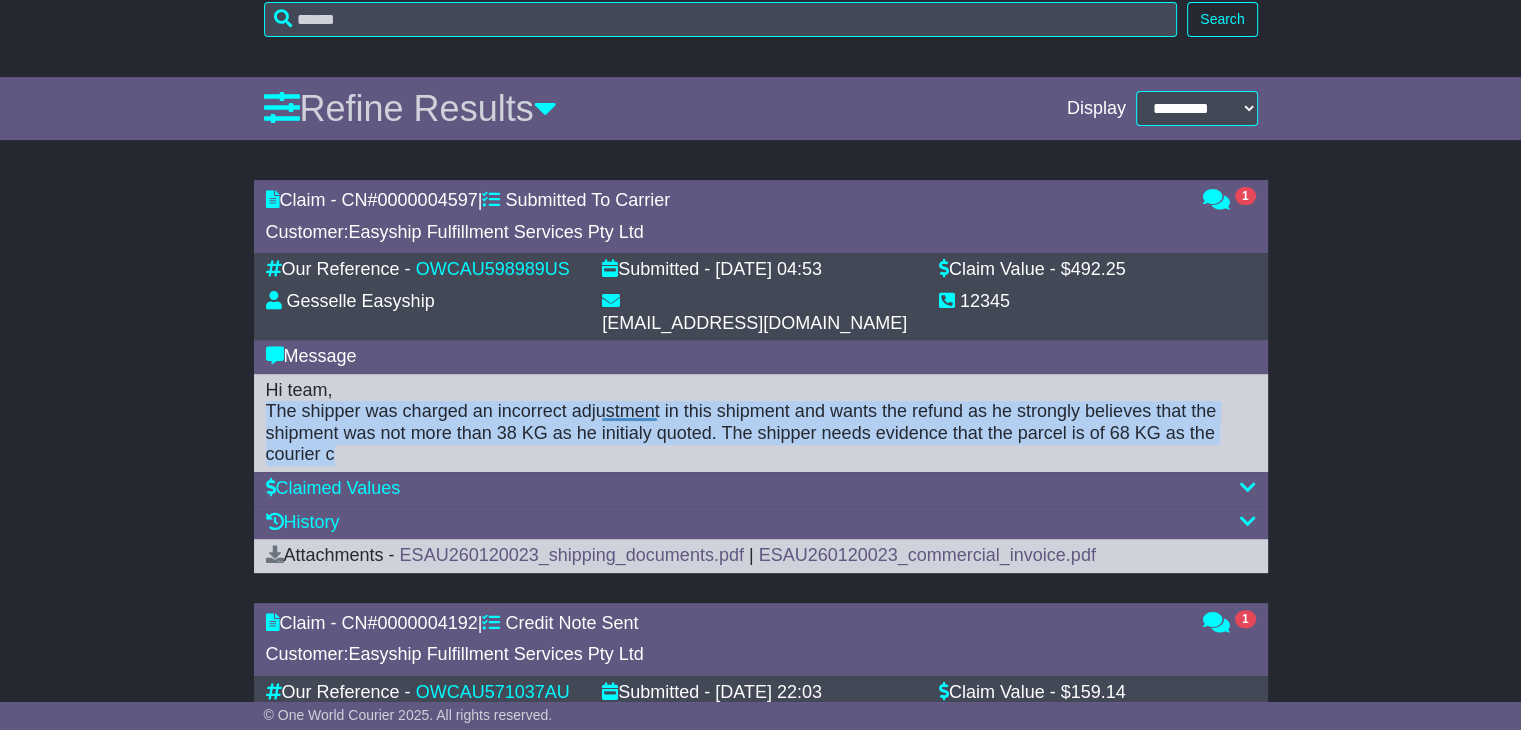 click on "Hi team,
The shipper was charged an incorrect adjustment in this shipment and wants the refund as he strongly believes that the shipment was not more than 38 KG as he initialy quoted. The shipper needs evidence that the parcel is of 68 KG as the courier c" at bounding box center (761, 423) 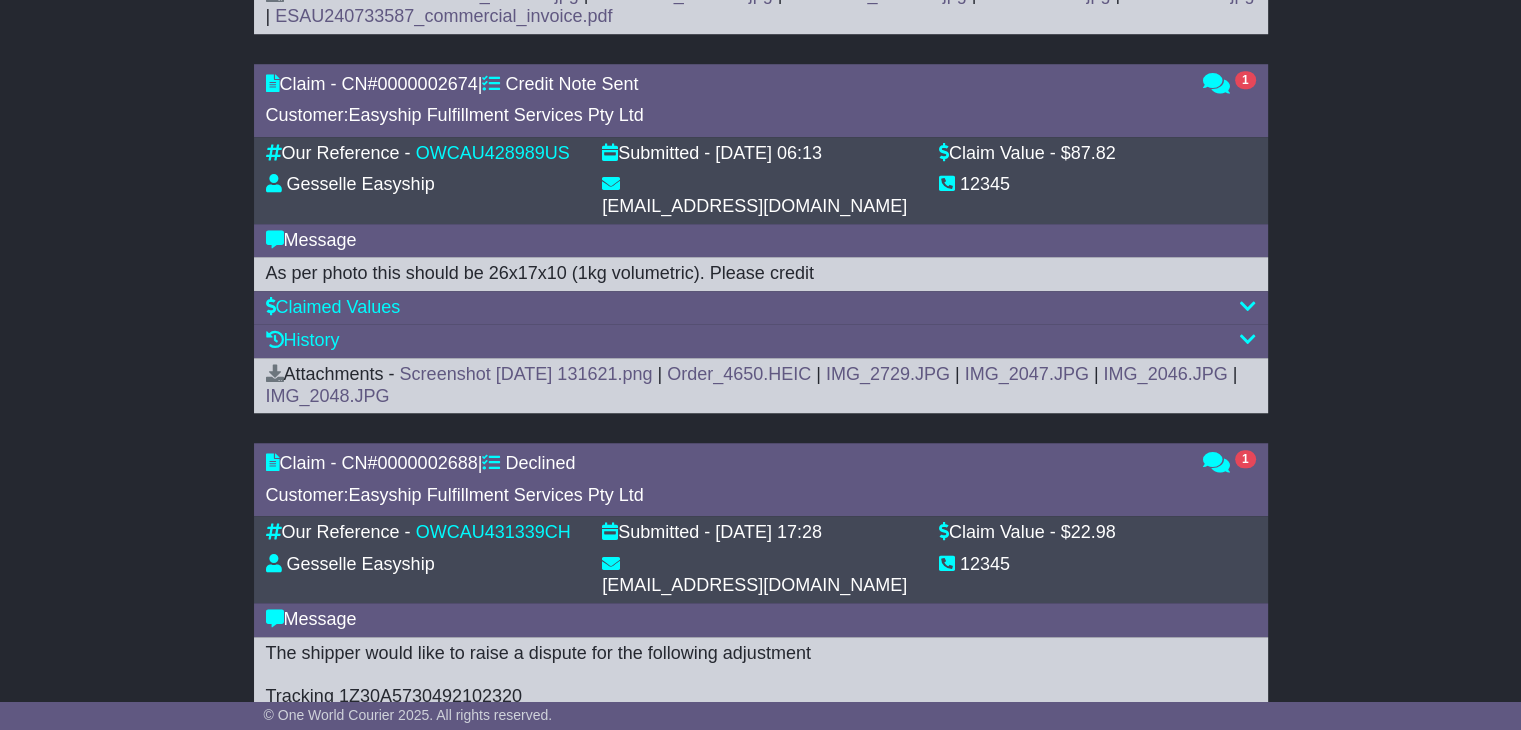 scroll, scrollTop: 1624, scrollLeft: 0, axis: vertical 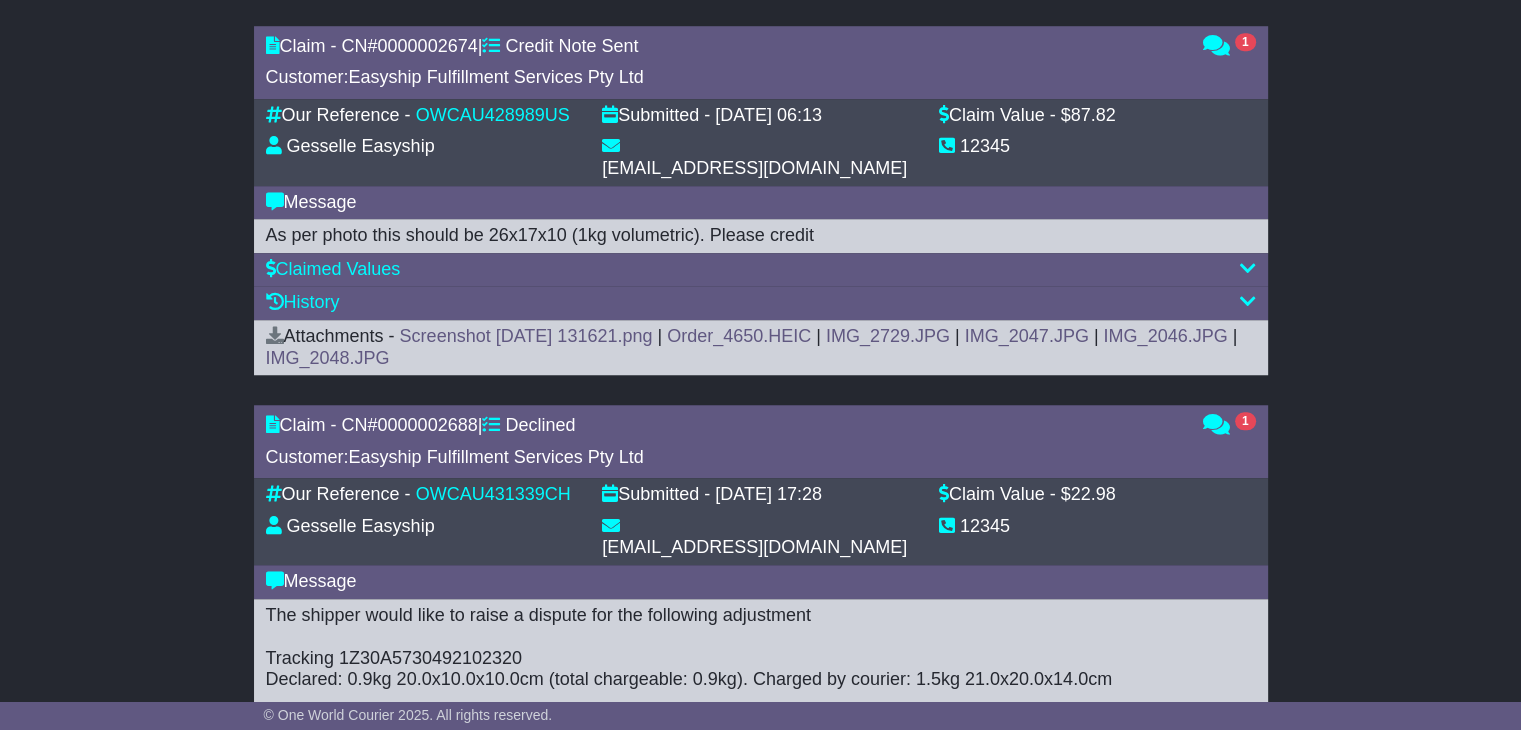 click on "[EMAIL_ADDRESS][DOMAIN_NAME]" at bounding box center (754, 548) 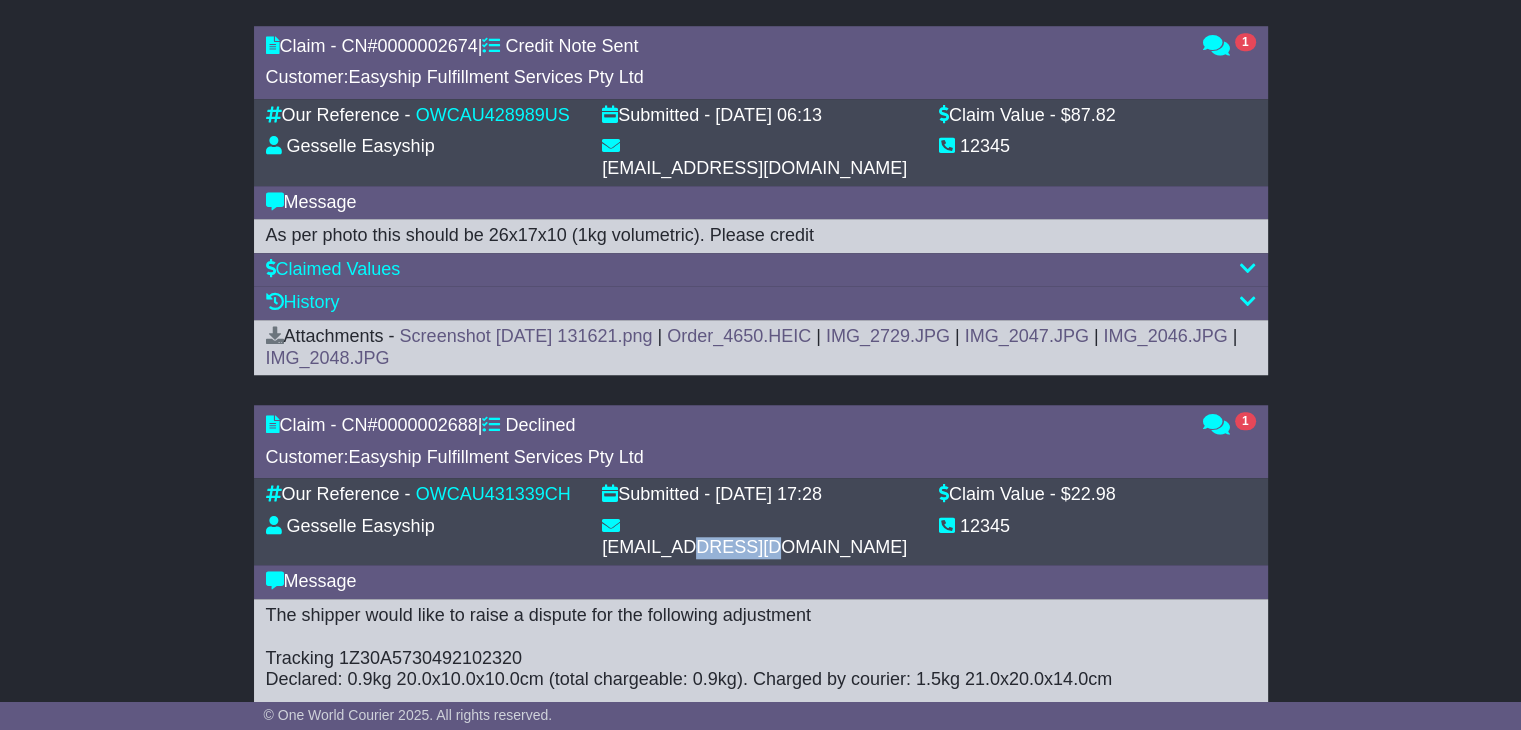 click on "[EMAIL_ADDRESS][DOMAIN_NAME]" at bounding box center [754, 548] 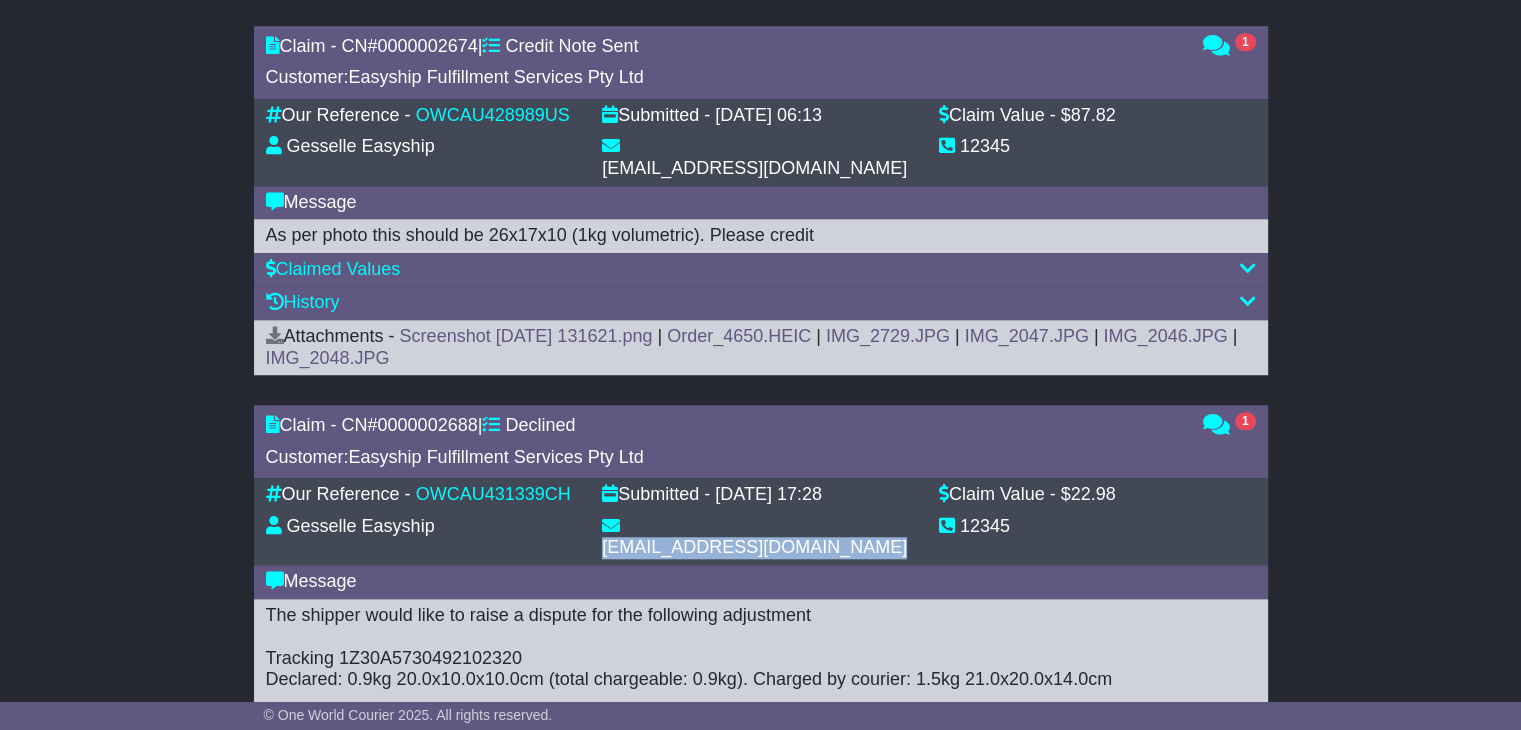 click on "[EMAIL_ADDRESS][DOMAIN_NAME]" at bounding box center [754, 548] 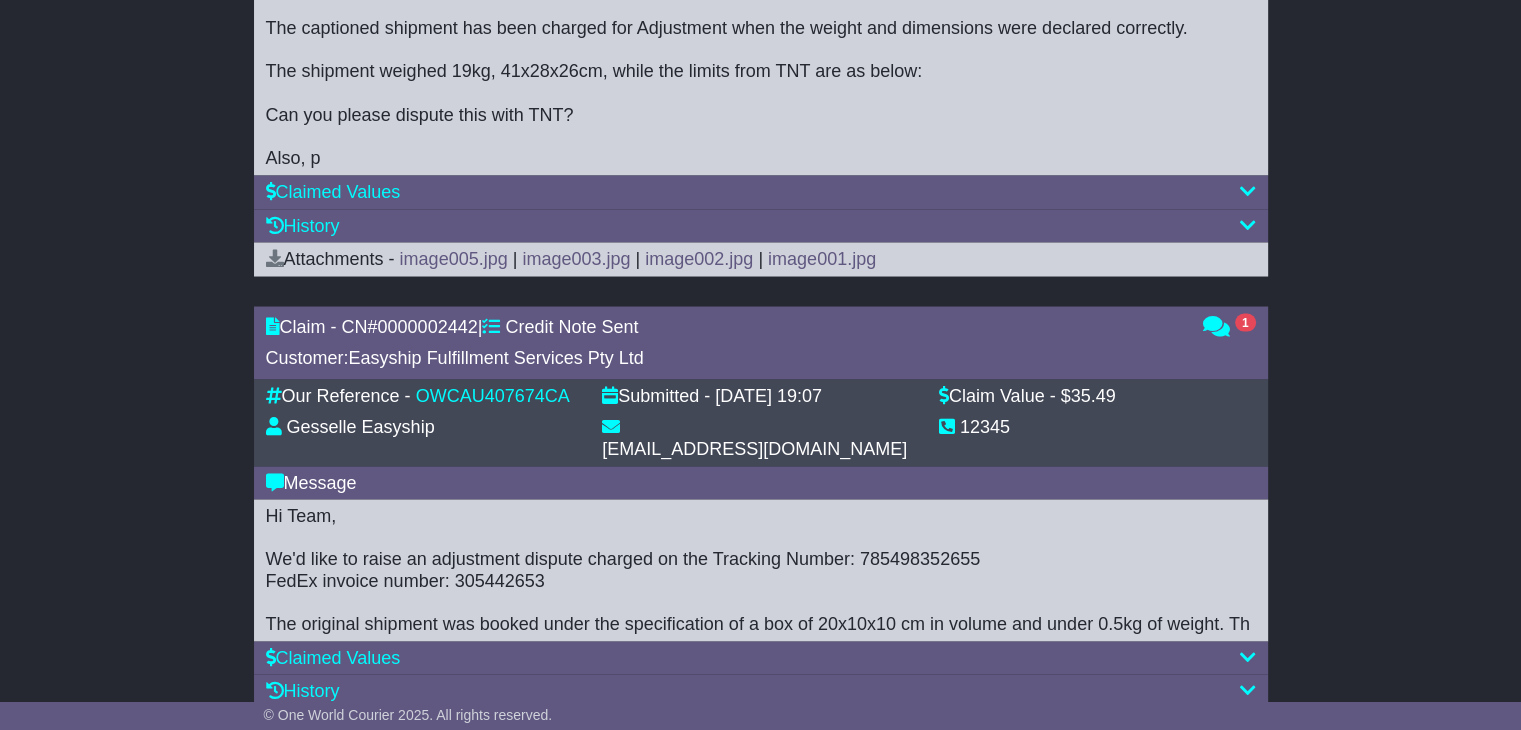 scroll, scrollTop: 3744, scrollLeft: 0, axis: vertical 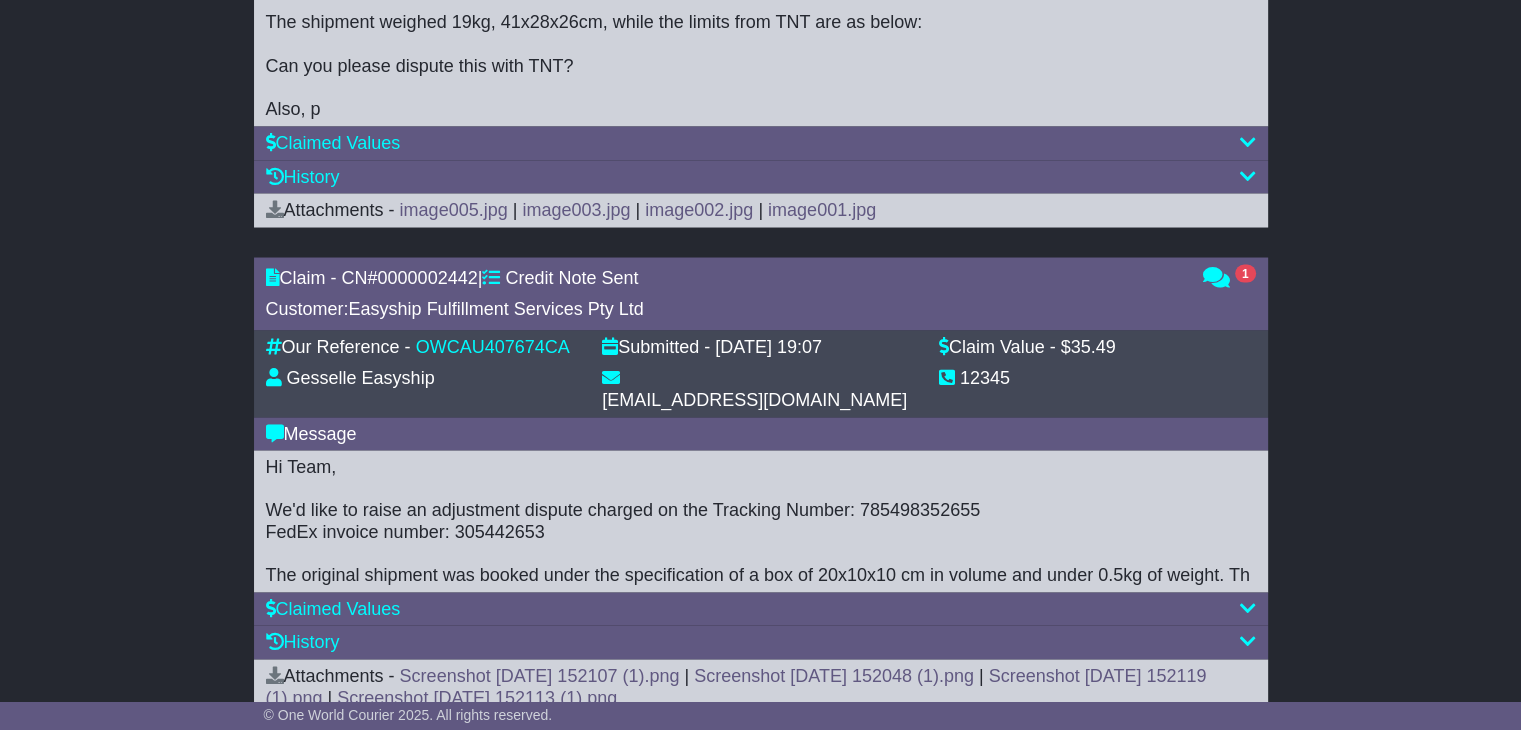 click on "Last" at bounding box center (1027, 785) 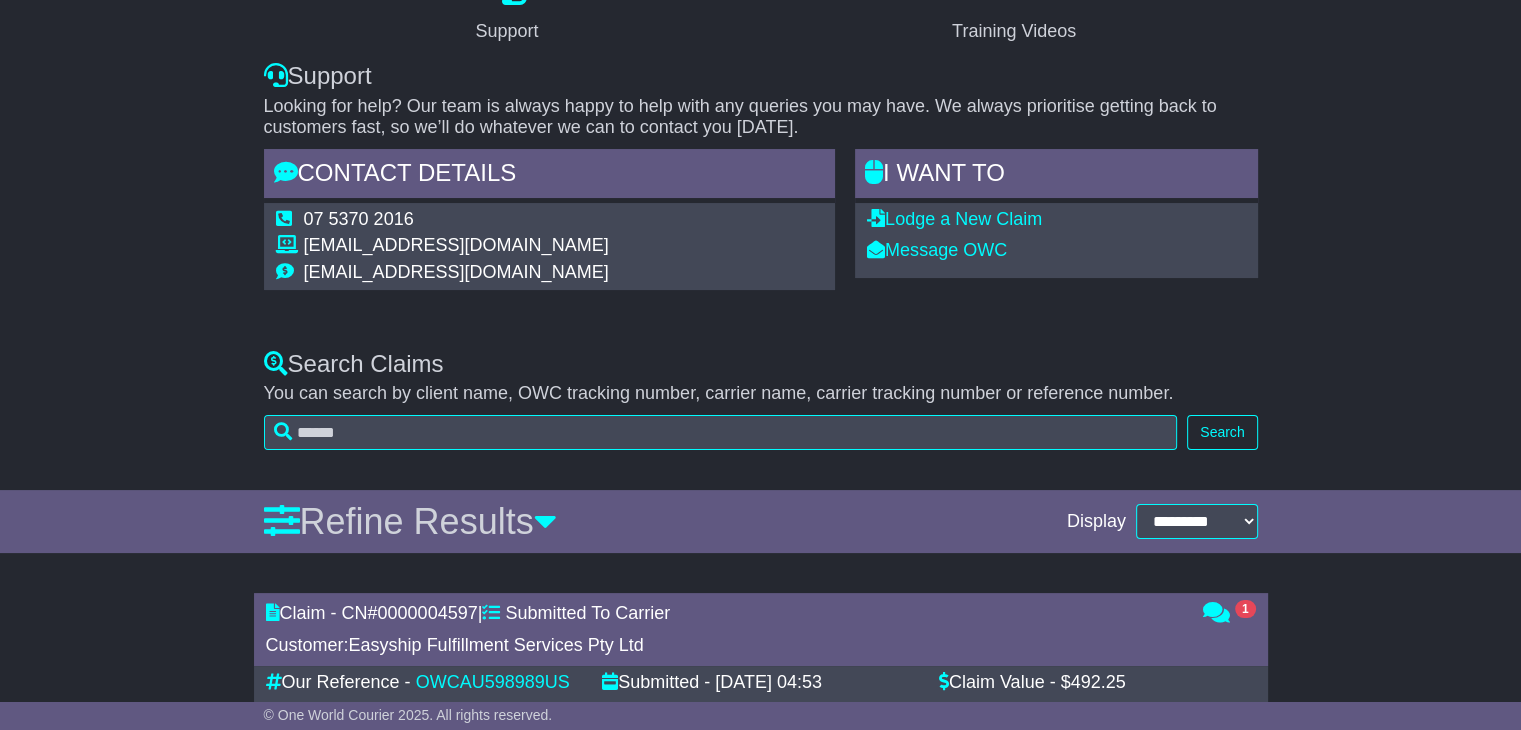 scroll, scrollTop: 3744, scrollLeft: 0, axis: vertical 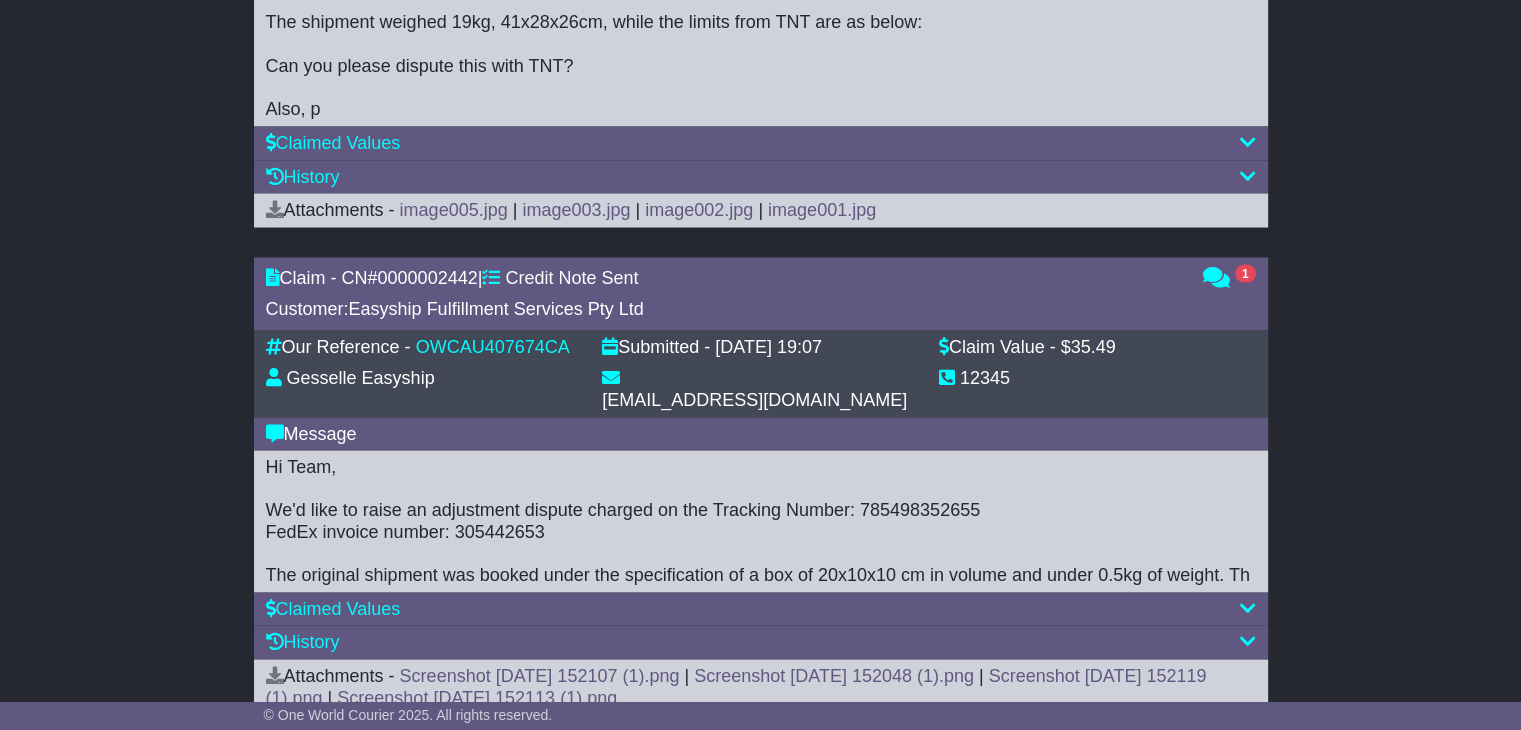 click on "2" at bounding box center [611, 785] 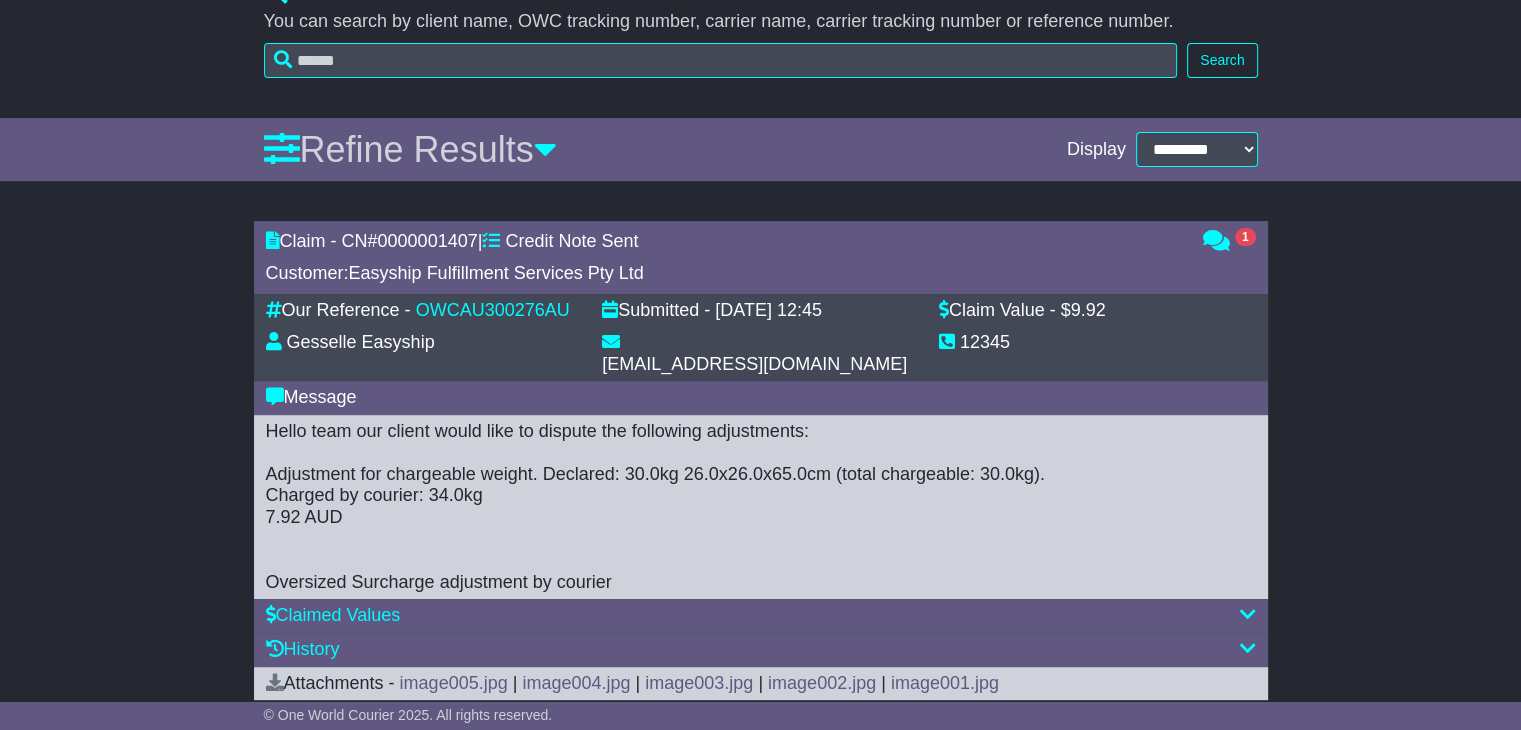 scroll, scrollTop: 666, scrollLeft: 0, axis: vertical 